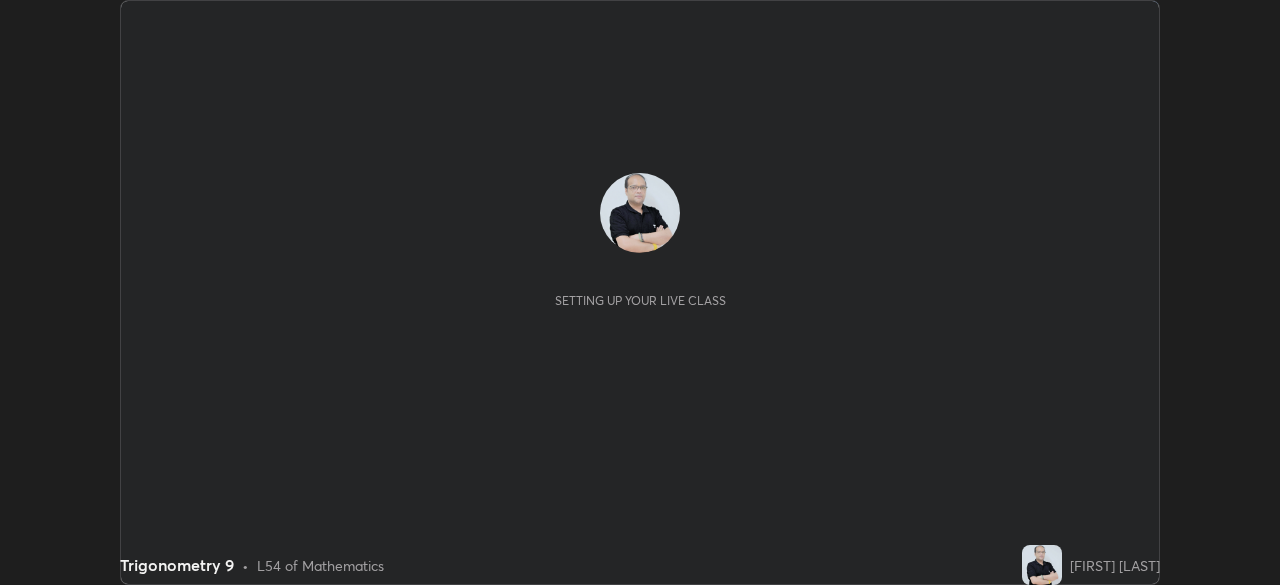 scroll, scrollTop: 0, scrollLeft: 0, axis: both 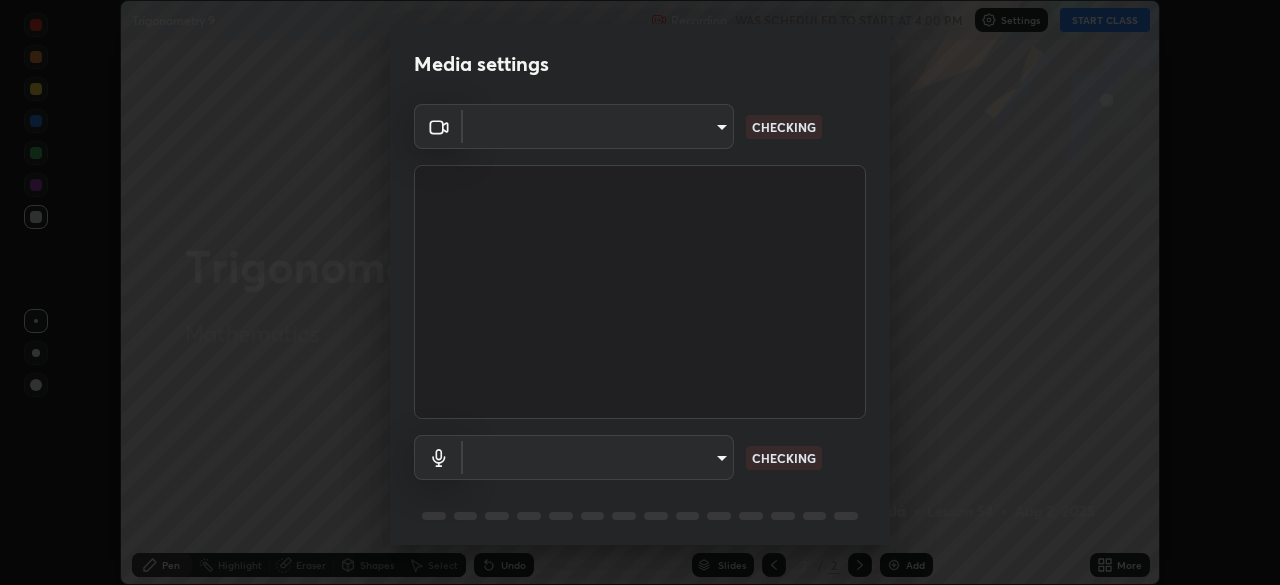 type on "0027d880a7963b517085937af56b29aa5f40e4e38db0b01c1037129a09c40036" 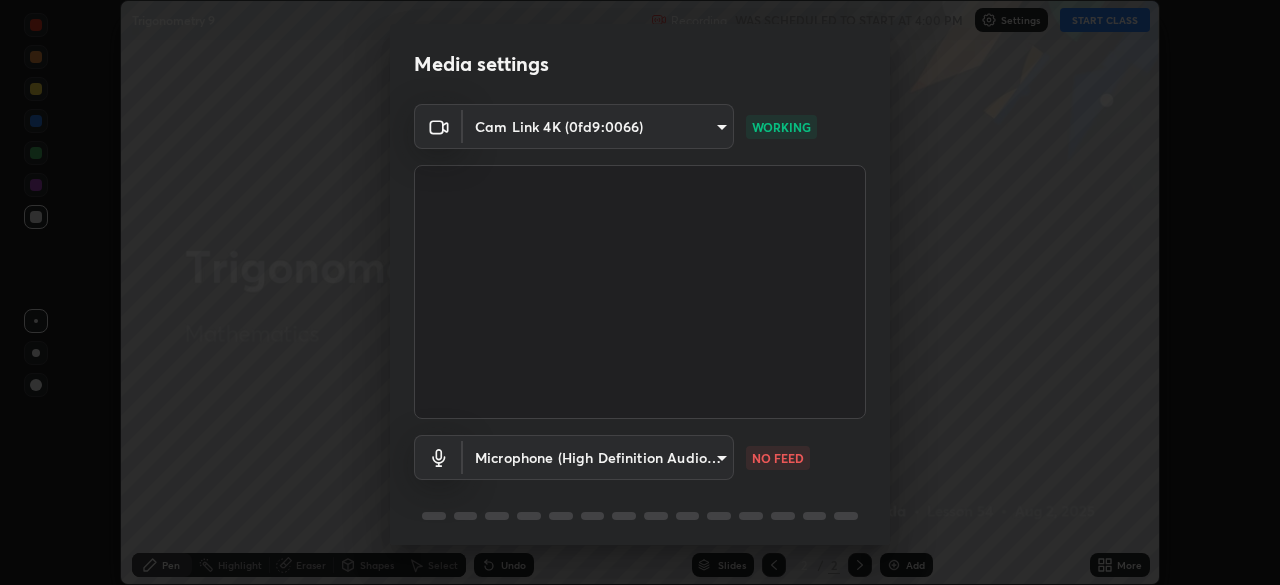 scroll, scrollTop: 71, scrollLeft: 0, axis: vertical 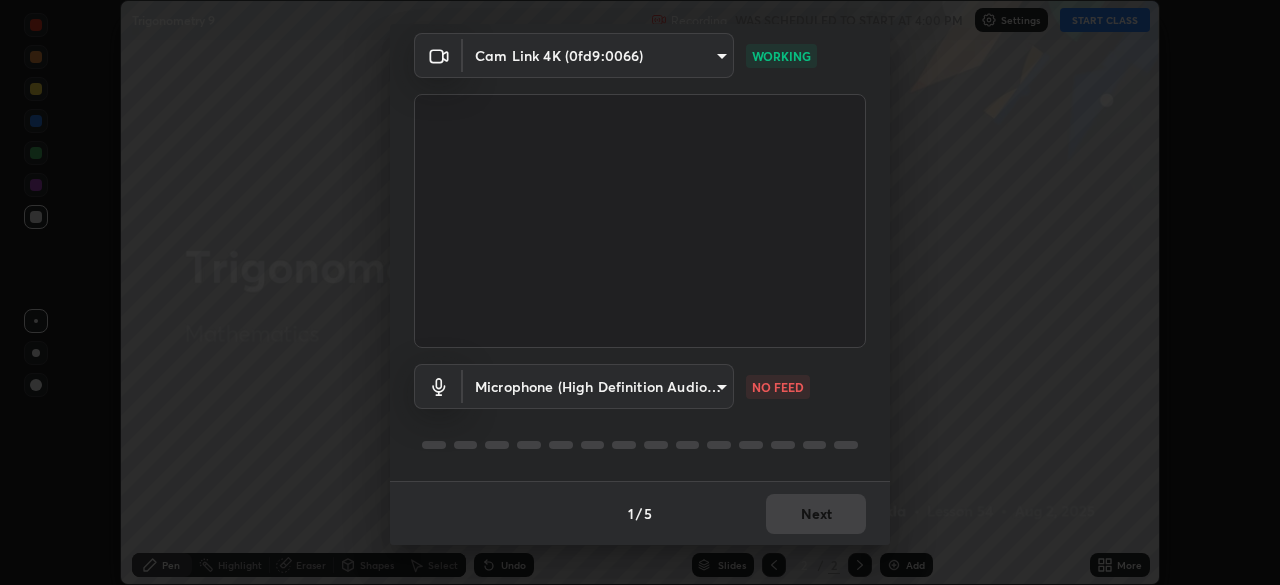 click on "Erase all Trigonometry 9 Recording WAS SCHEDULED TO START AT  4:00 PM Settings START CLASS Setting up your live class Trigonometry 9 • L54 of Mathematics [FIRST] [LAST] Pen Highlight Eraser Shapes Select Undo Slides 2 / 2 Add More No doubts shared Encourage your learners to ask a doubt for better clarity Report an issue Reason for reporting Buffering Chat not working Audio - Video sync issue Educator video quality low ​ Attach an image Report Media settings Cam Link 4K (0fd9:0066) [HASH] WORKING Microphone (High Definition Audio Device) [HASH] NO FEED 1 / 5 Next" at bounding box center [640, 292] 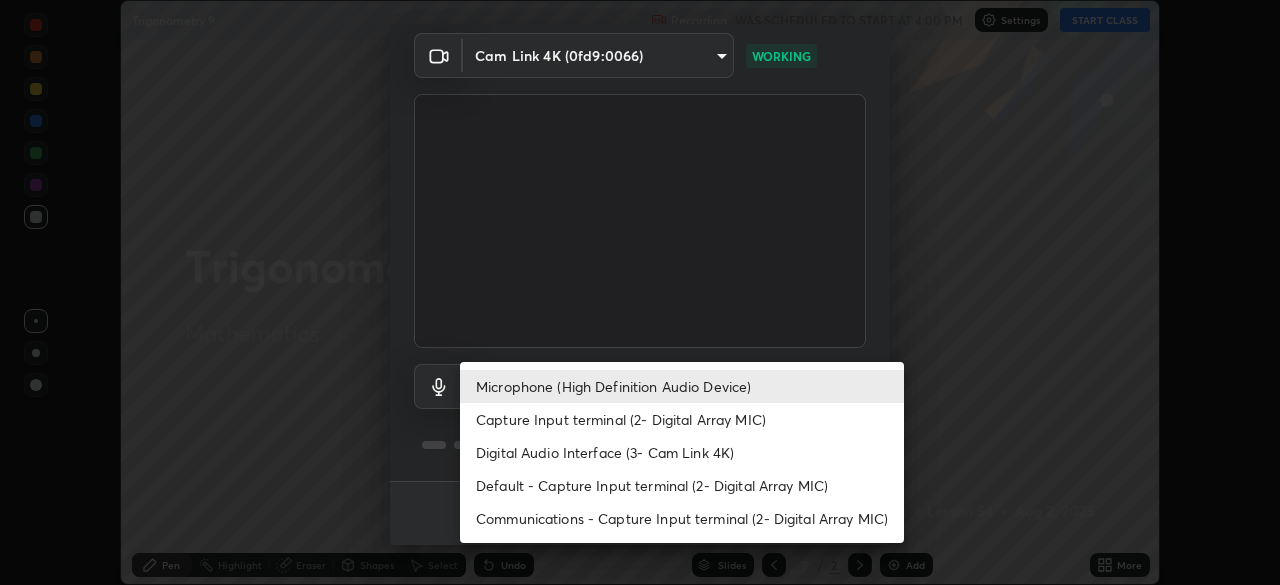 click on "Digital Audio Interface (3- Cam Link 4K)" at bounding box center [682, 452] 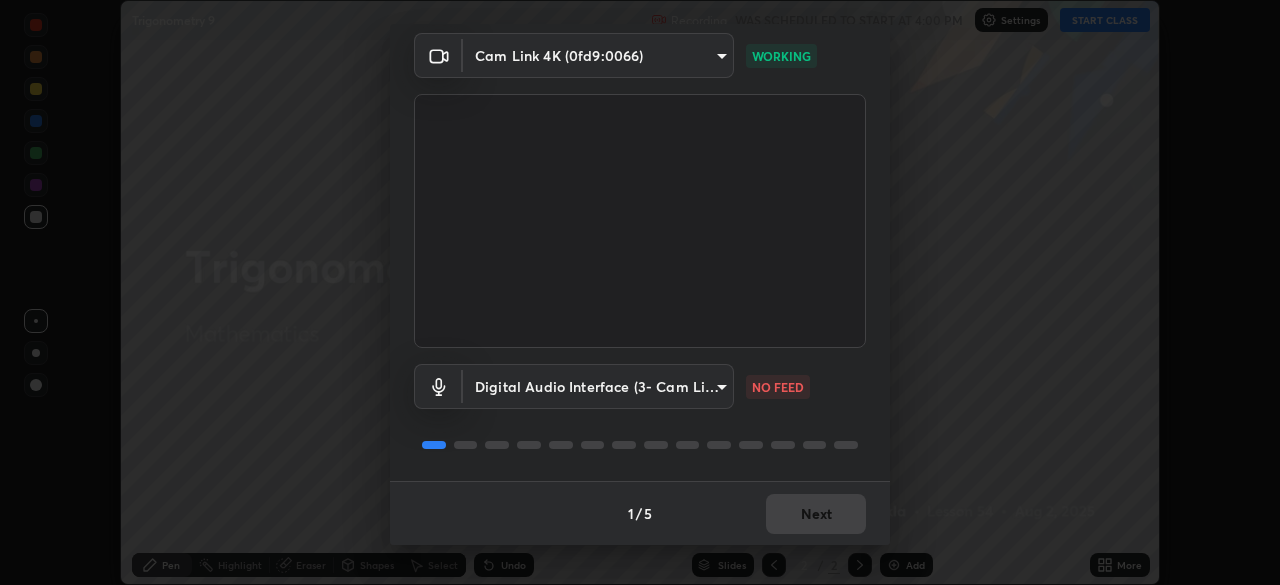 click on "Erase all Trigonometry 9 Recording WAS SCHEDULED TO START AT  4:00 PM Settings START CLASS Setting up your live class Trigonometry 9 • L54 of Mathematics [FIRST] [LAST] Pen Highlight Eraser Shapes Select Undo Slides 2 / 2 Add More No doubts shared Encourage your learners to ask a doubt for better clarity Report an issue Reason for reporting Buffering Chat not working Audio - Video sync issue Educator video quality low ​ Attach an image Report Media settings Cam Link 4K (0fd9:0066) [HASH] WORKING Digital Audio Interface (3- Cam Link 4K) [HASH] NO FEED 1 / 5 Next" at bounding box center (640, 292) 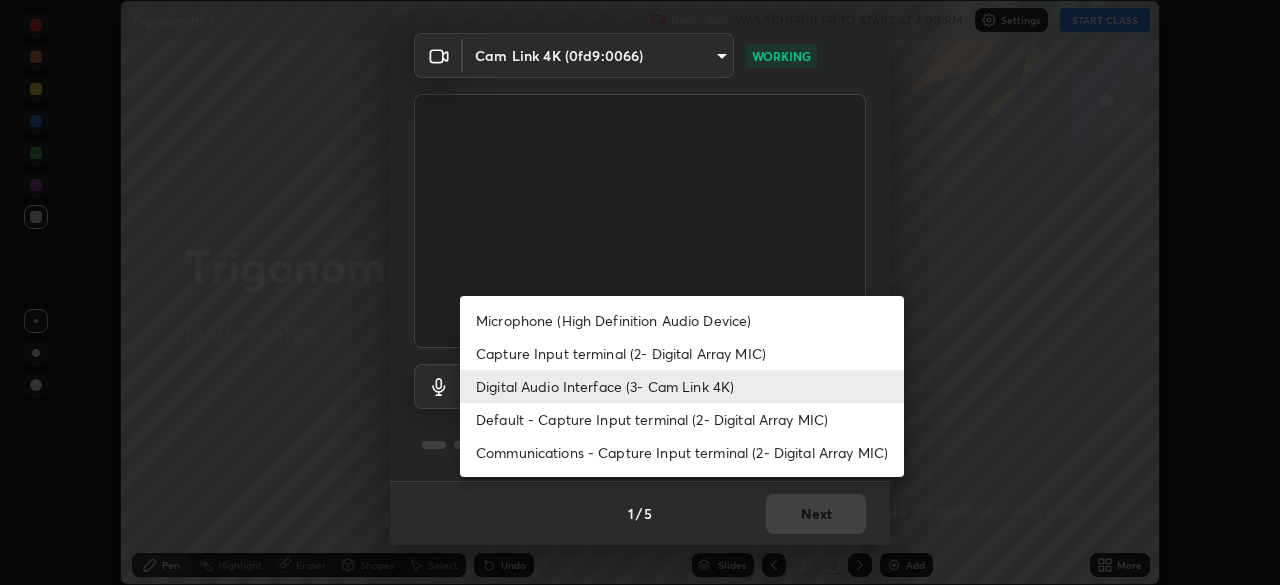click on "Microphone (High Definition Audio Device)" at bounding box center [682, 320] 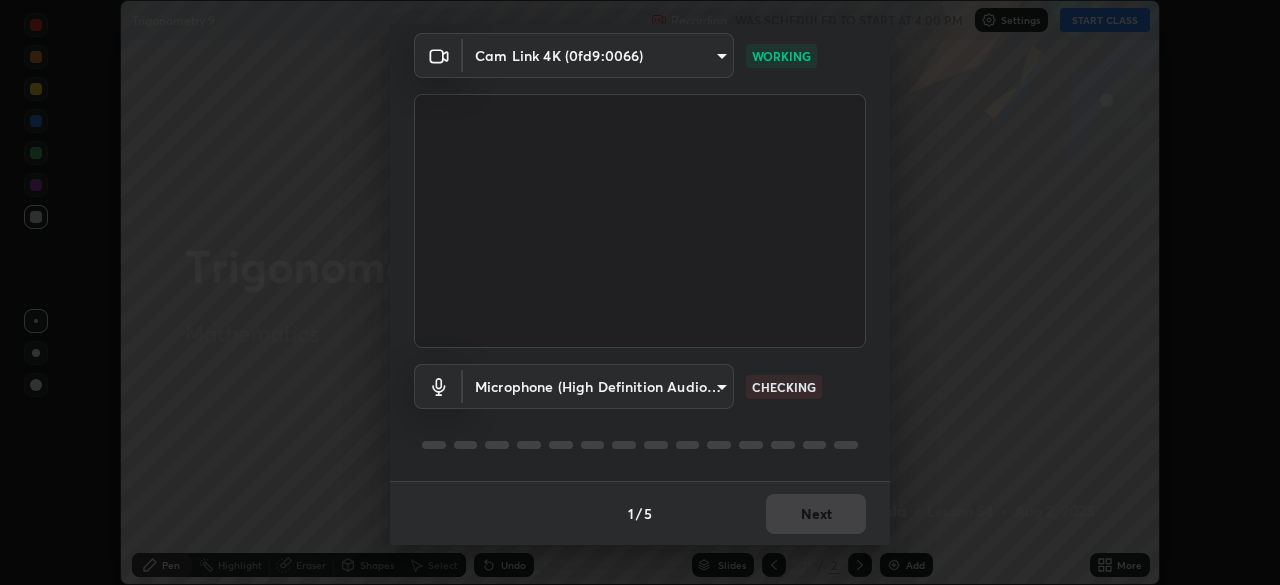 type on "f6097a301f645a17e9d84f76dd5c4a02c8c431571a5883ed985684940c961cd1" 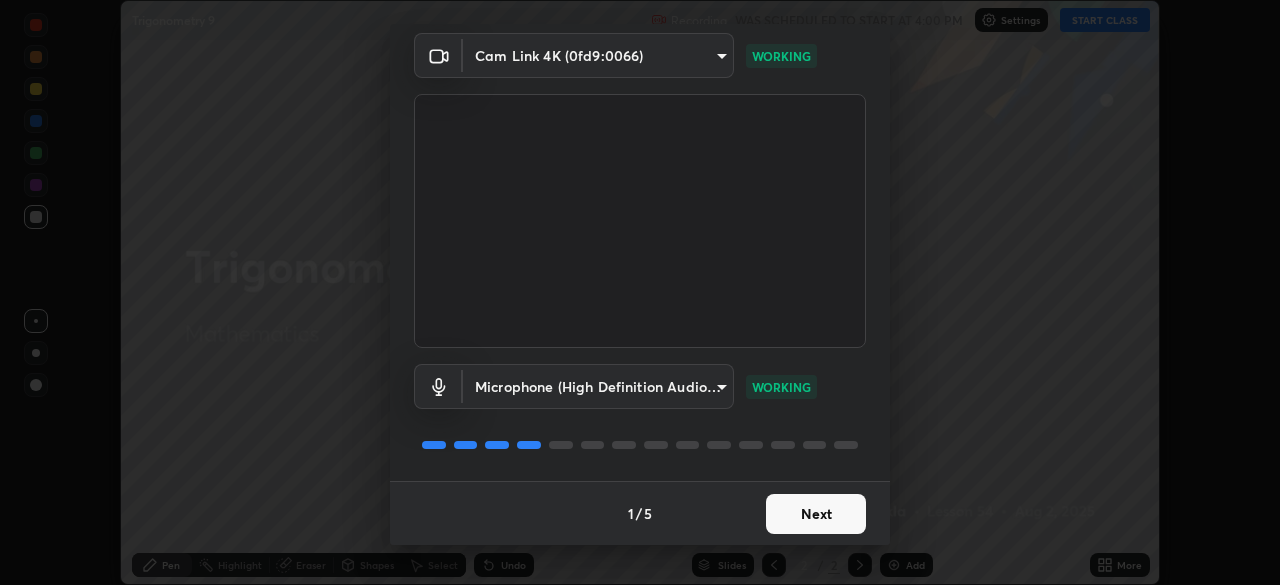 click on "Next" at bounding box center (816, 514) 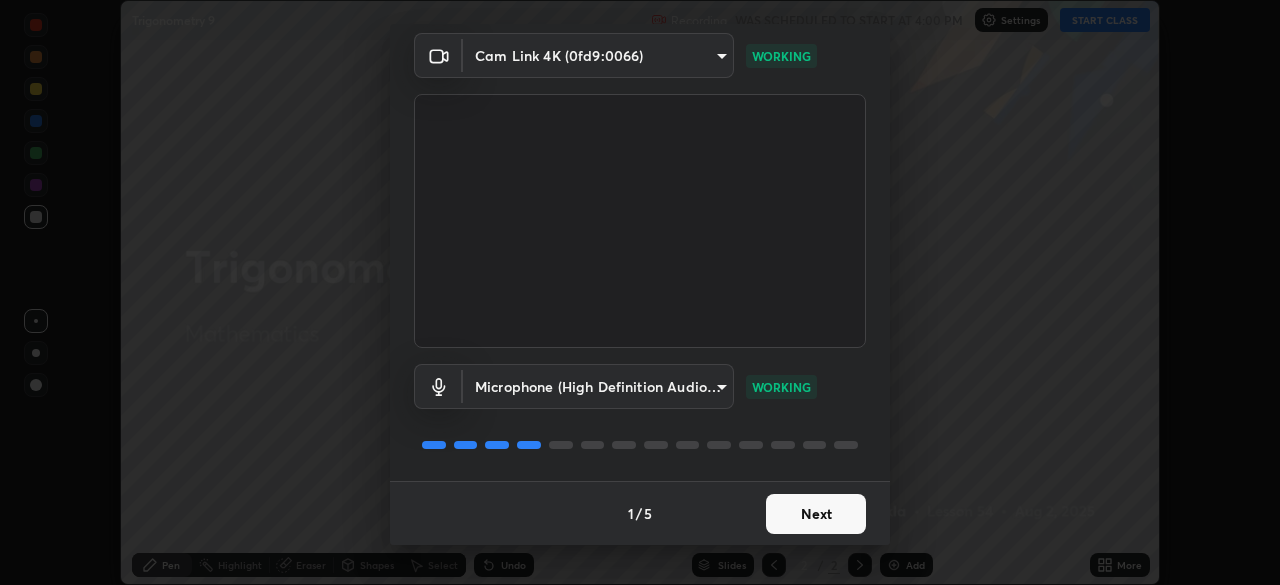scroll, scrollTop: 0, scrollLeft: 0, axis: both 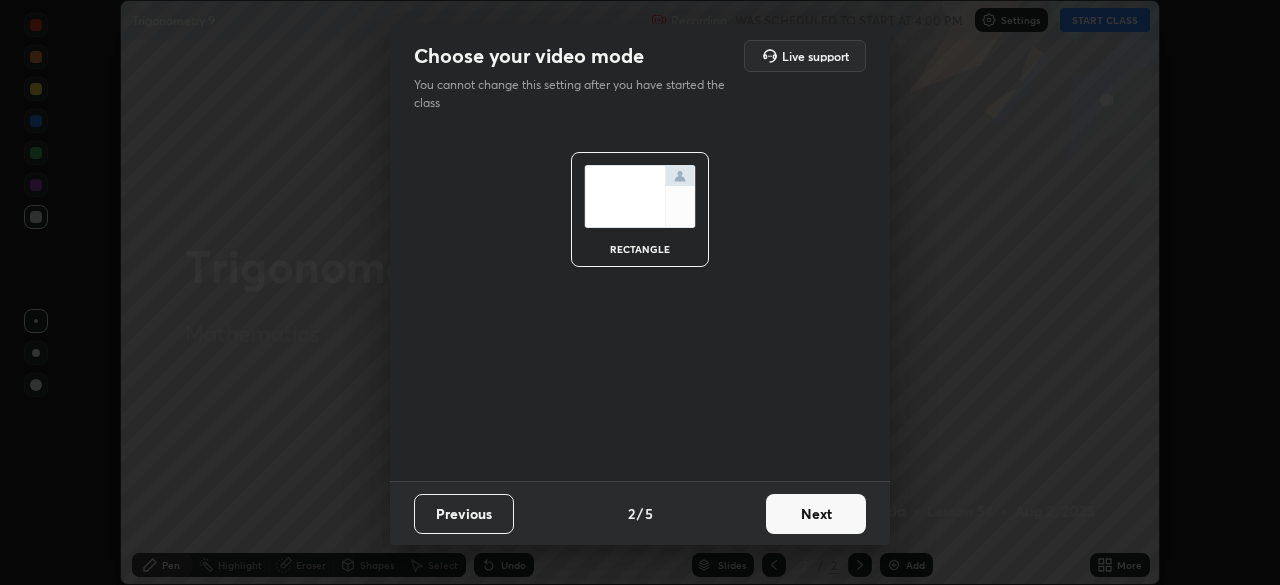 click on "Next" at bounding box center (816, 514) 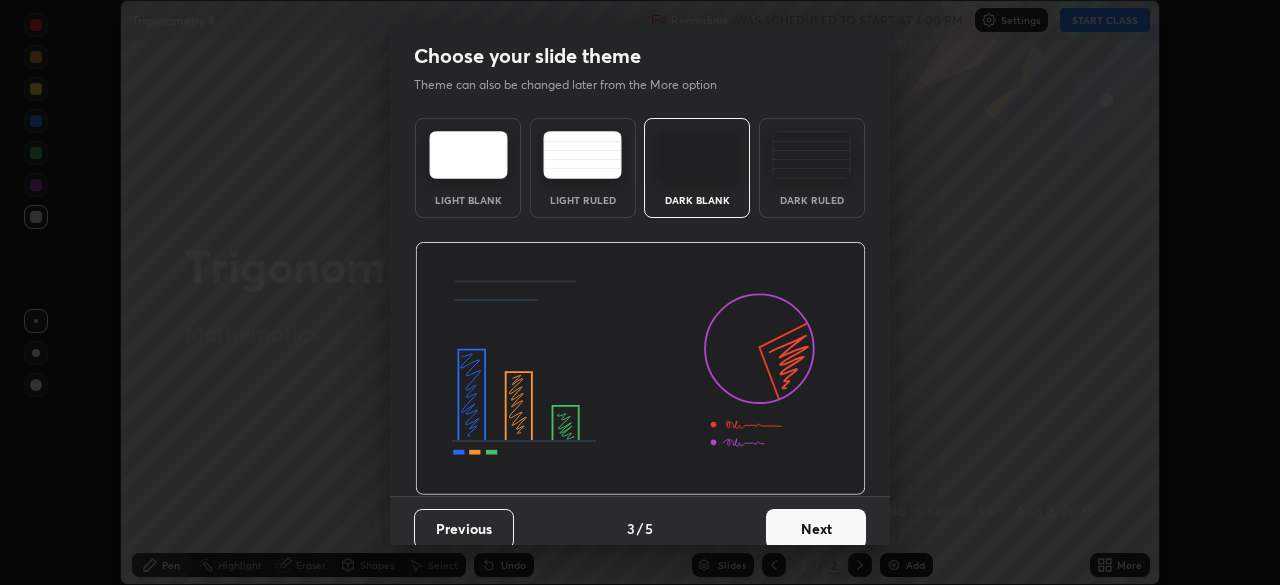 click on "Next" at bounding box center (816, 529) 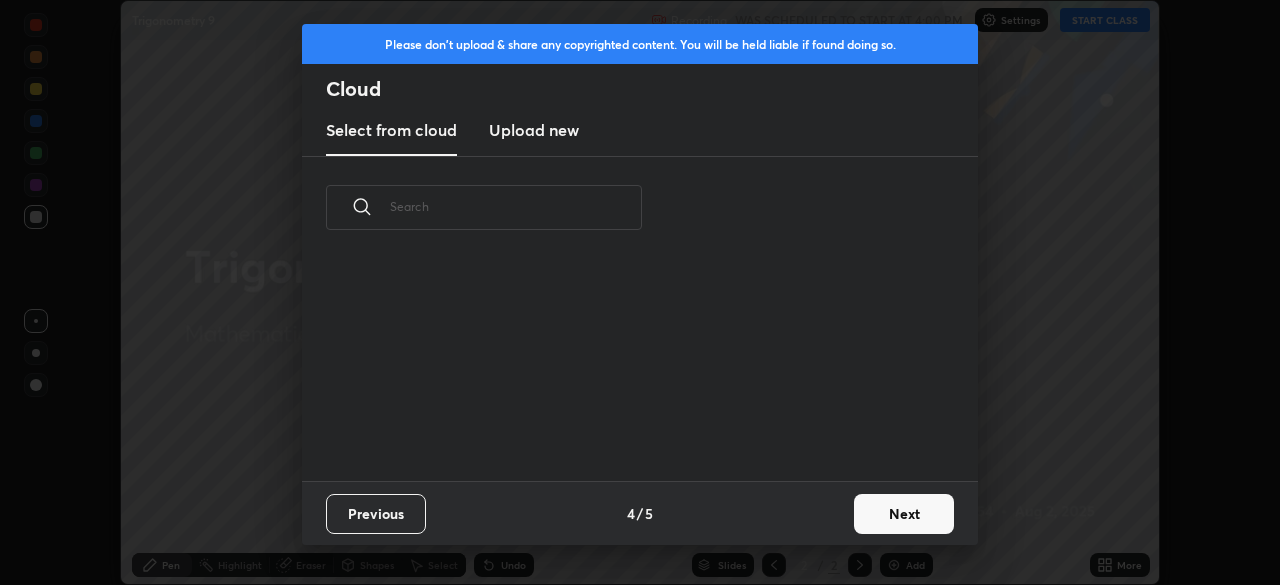 click on "Next" at bounding box center (904, 514) 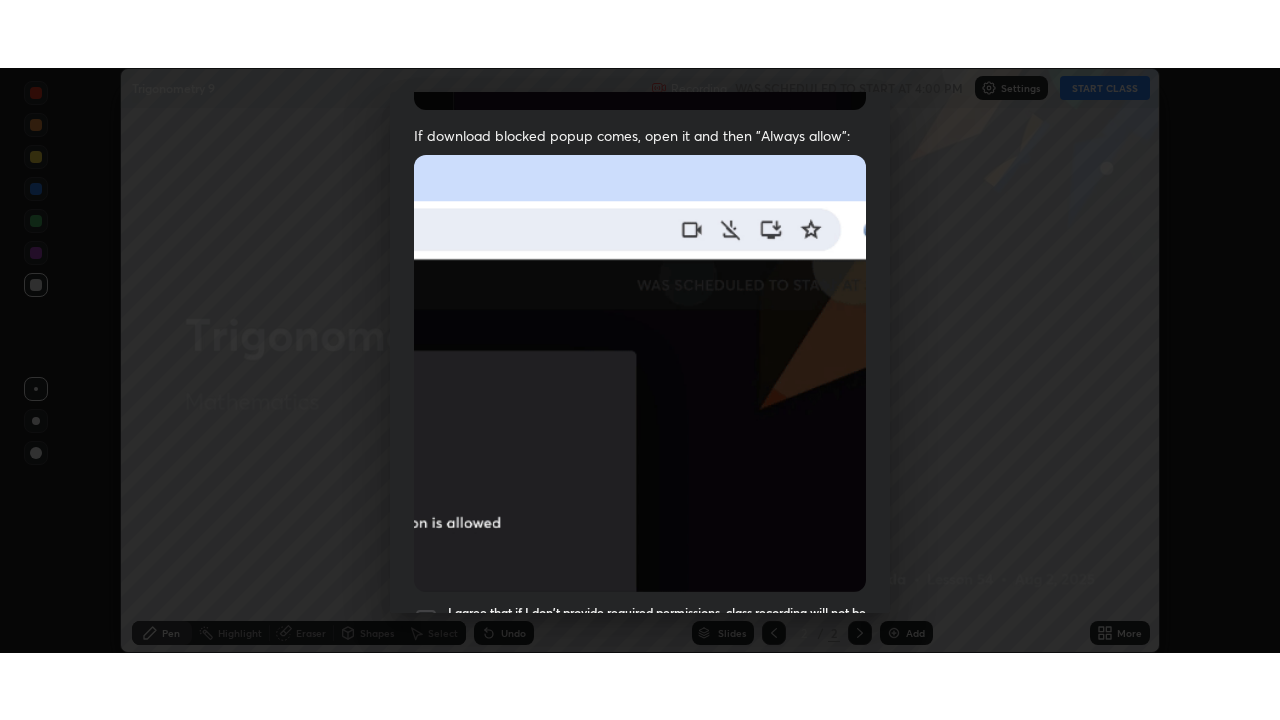 scroll, scrollTop: 479, scrollLeft: 0, axis: vertical 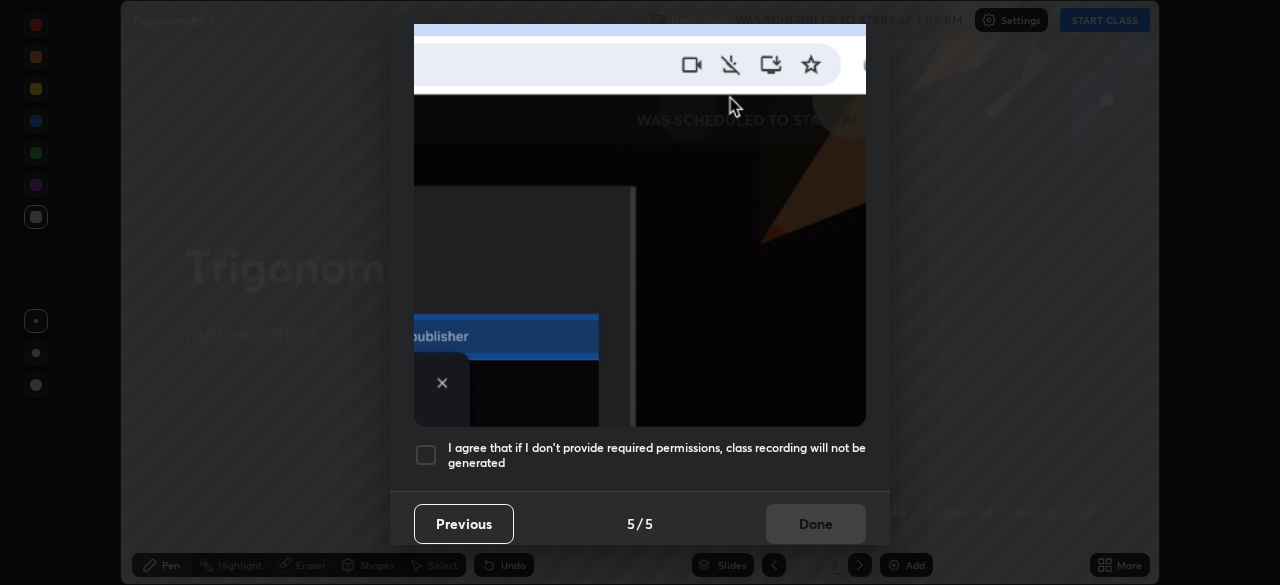 click at bounding box center [426, 455] 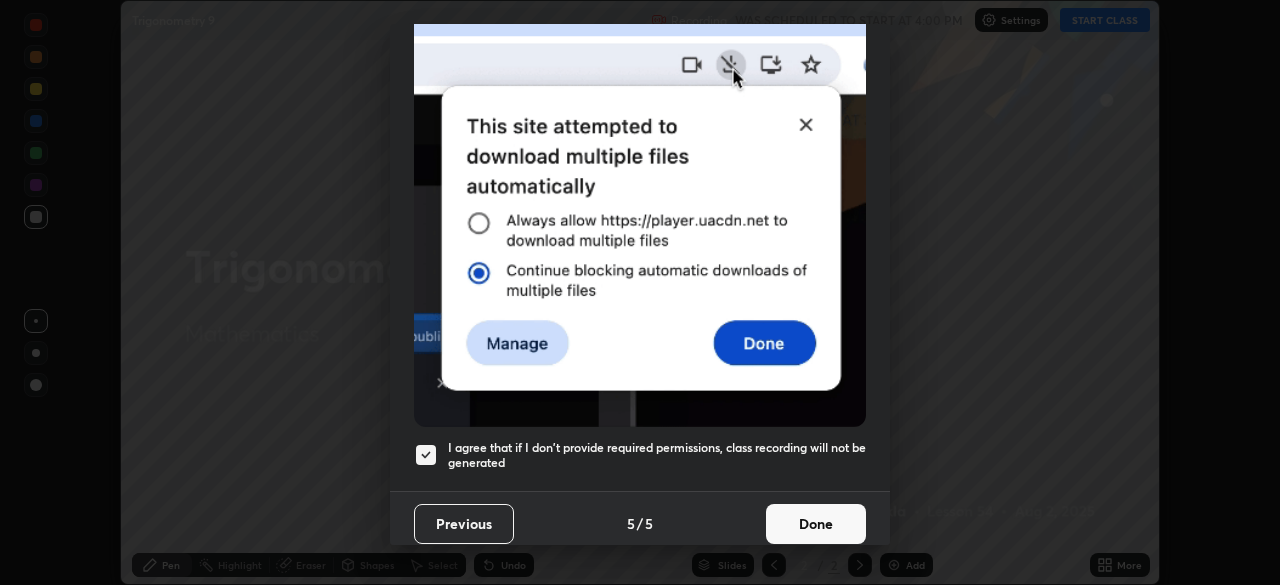 click on "Done" at bounding box center [816, 524] 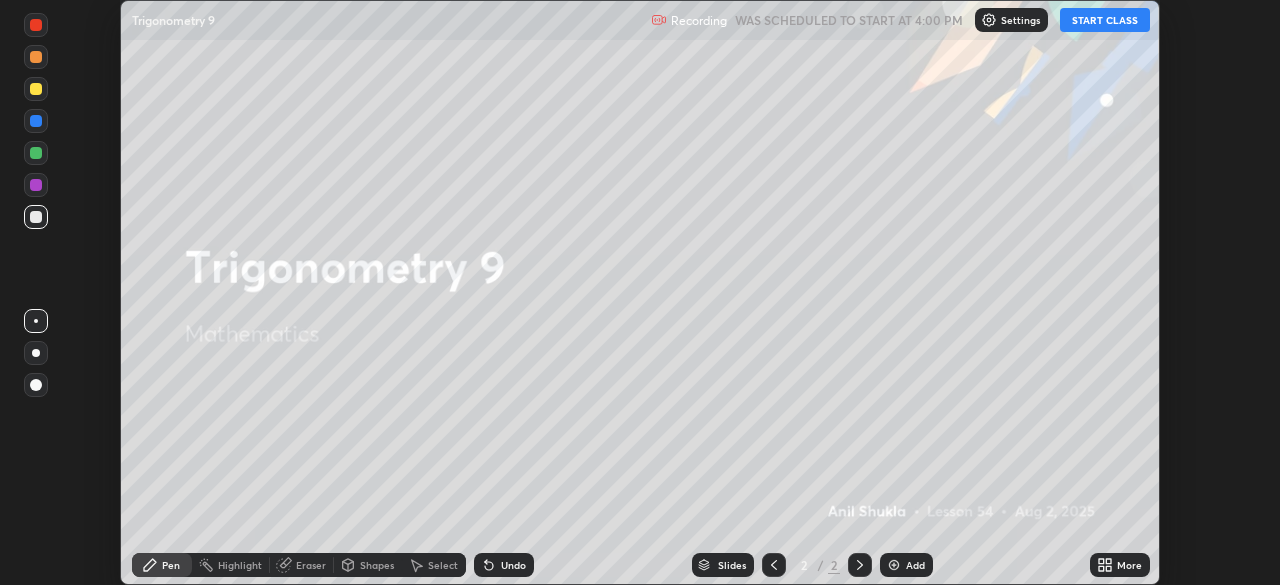 click on "START CLASS" at bounding box center [1105, 20] 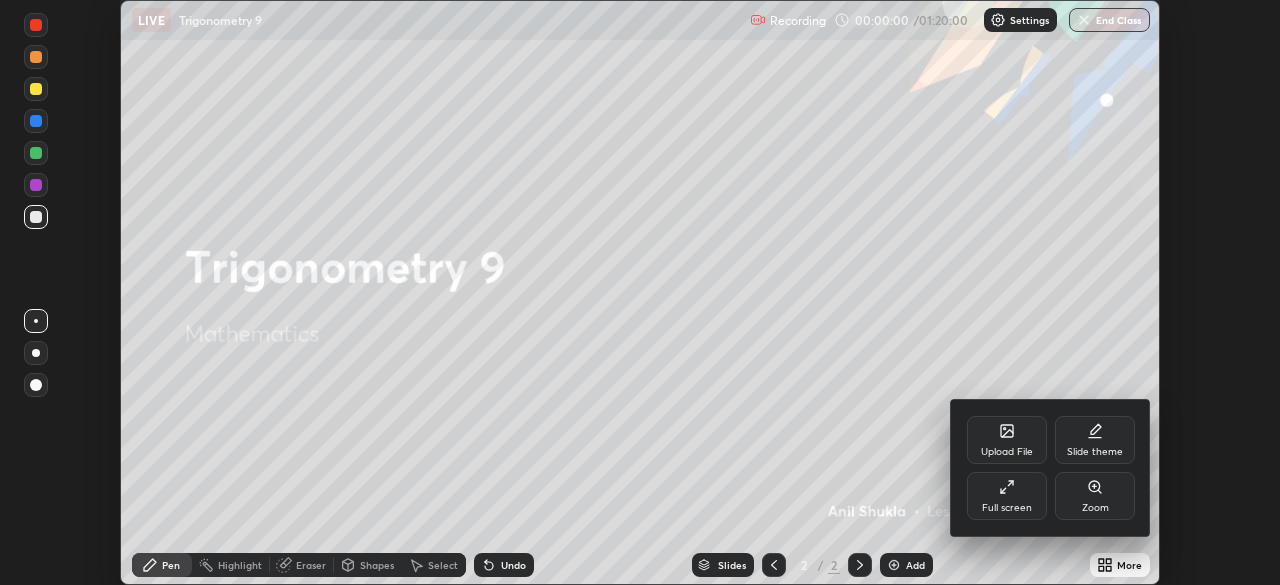 click on "Full screen" at bounding box center [1007, 508] 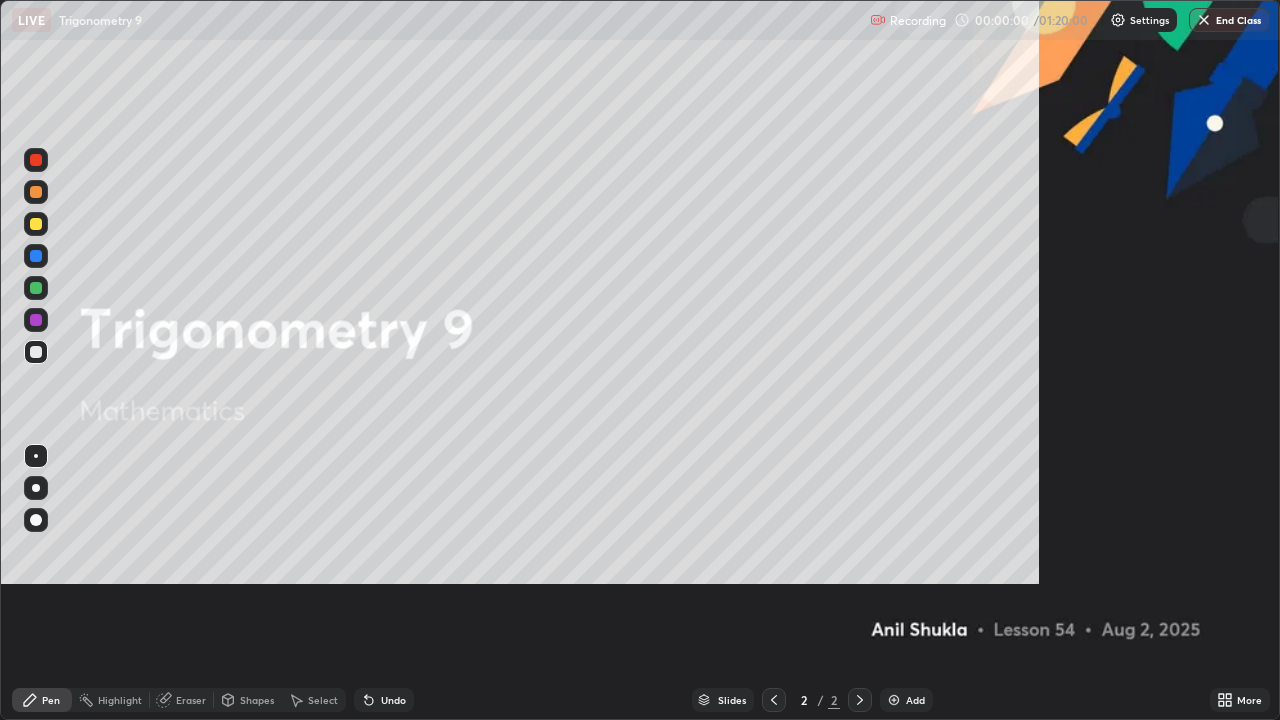 scroll, scrollTop: 99280, scrollLeft: 98720, axis: both 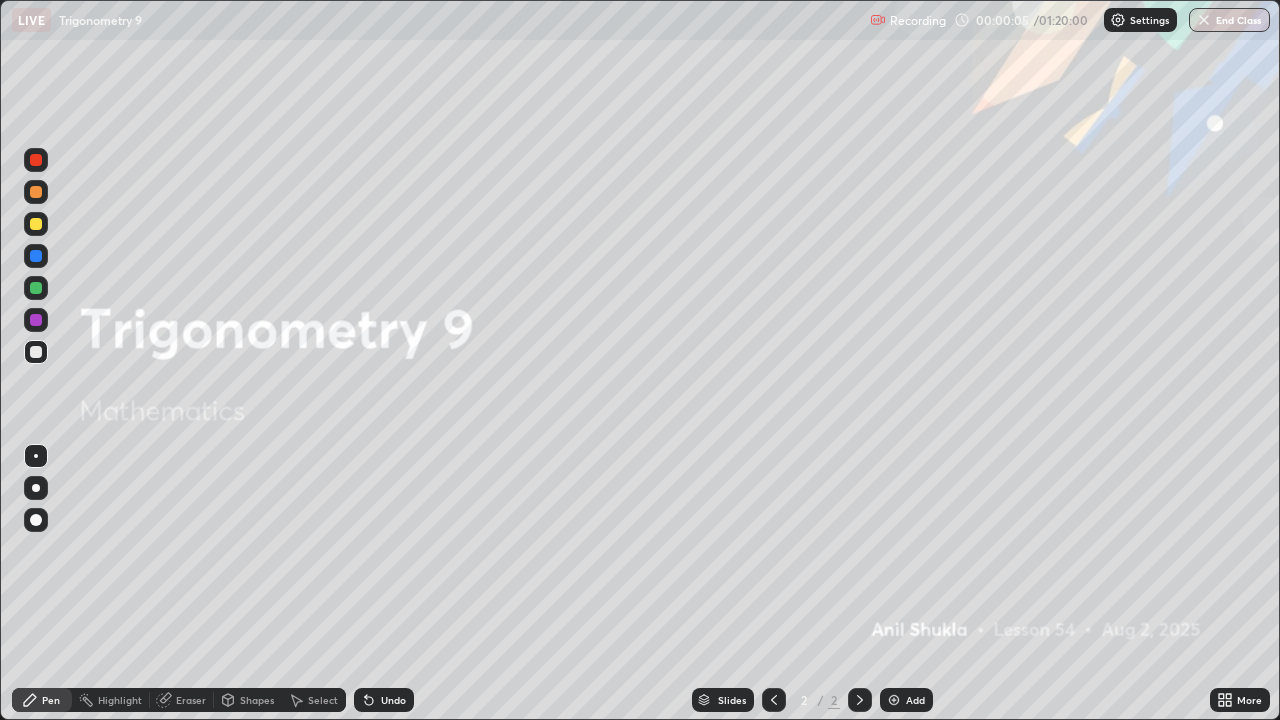 click at bounding box center [36, 224] 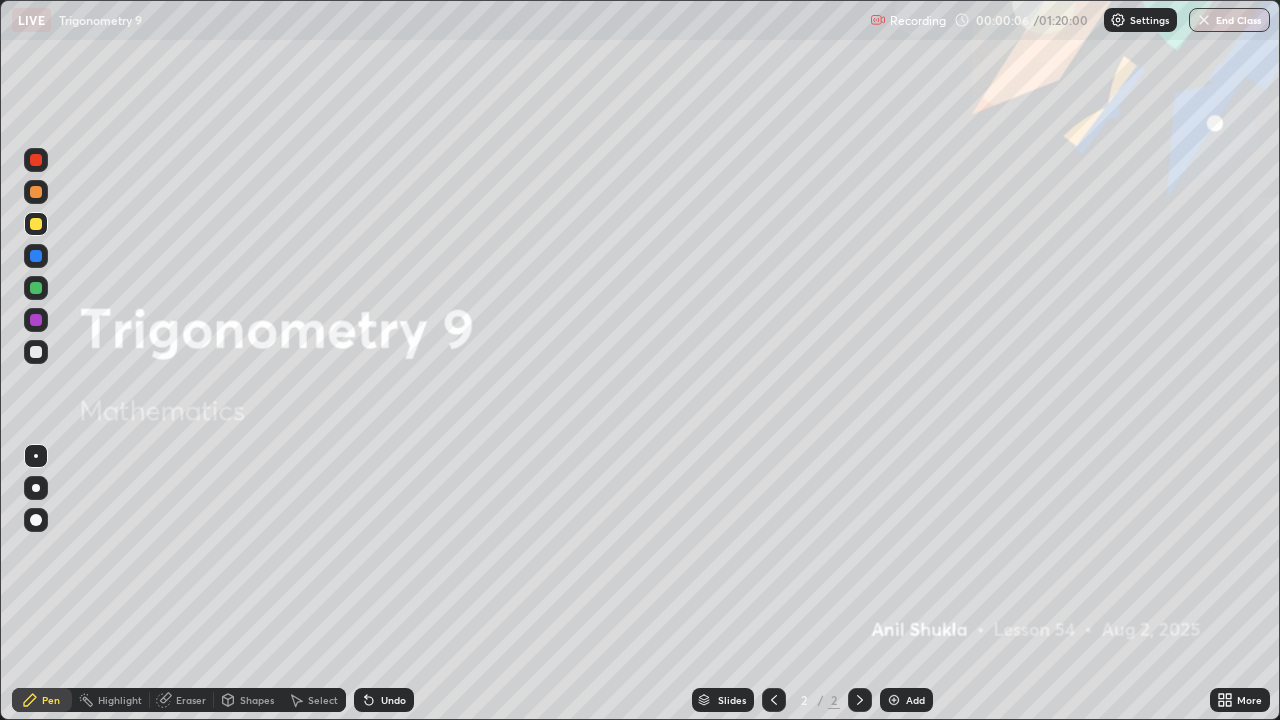 click at bounding box center (36, 488) 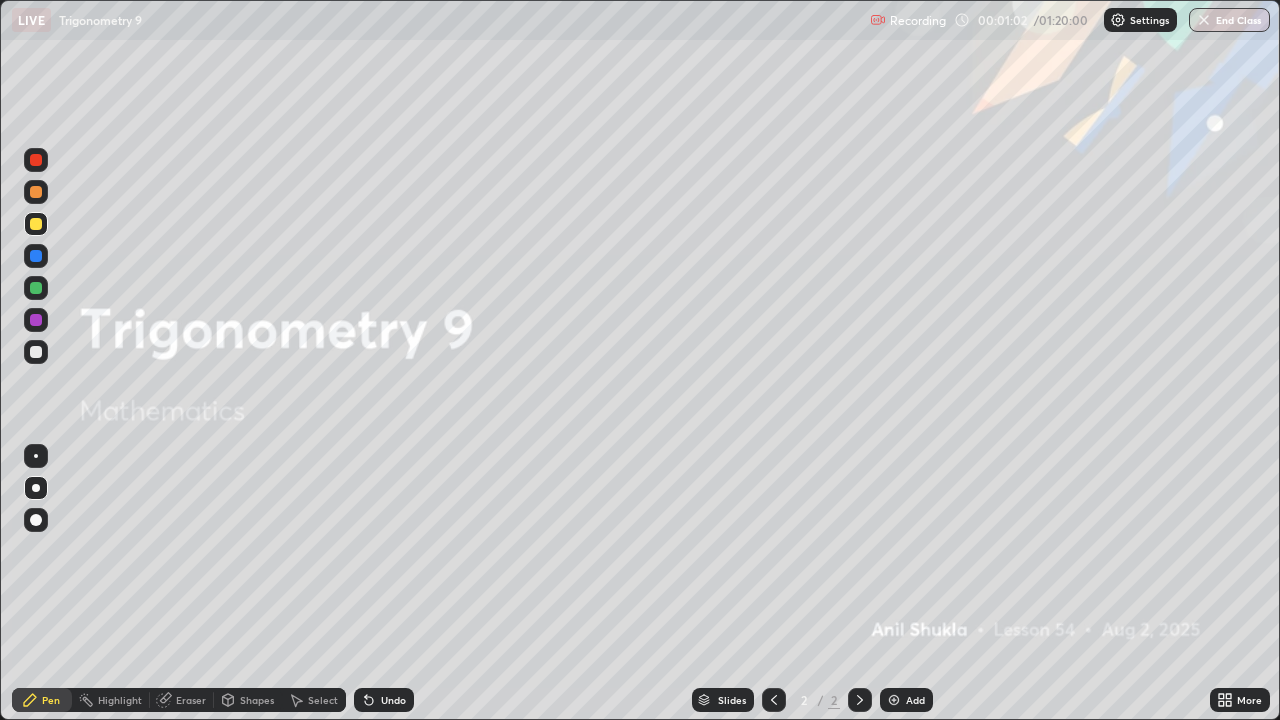 click 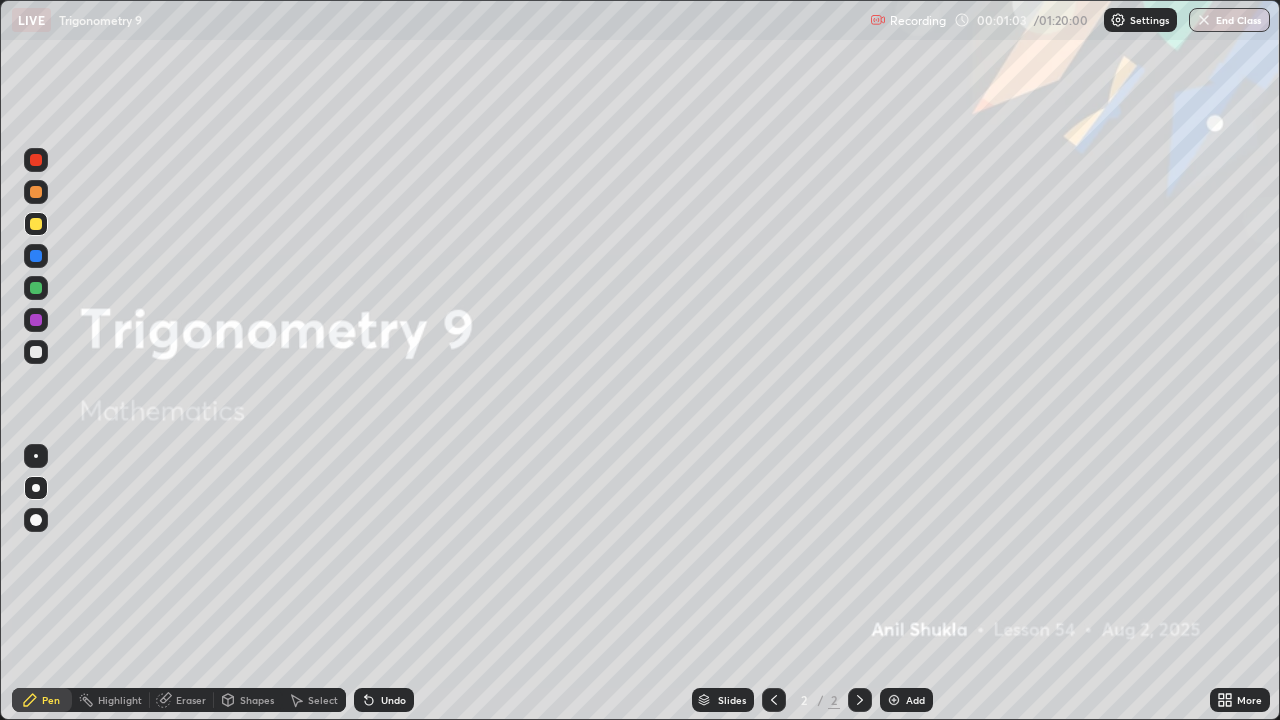 click on "Add" at bounding box center [915, 700] 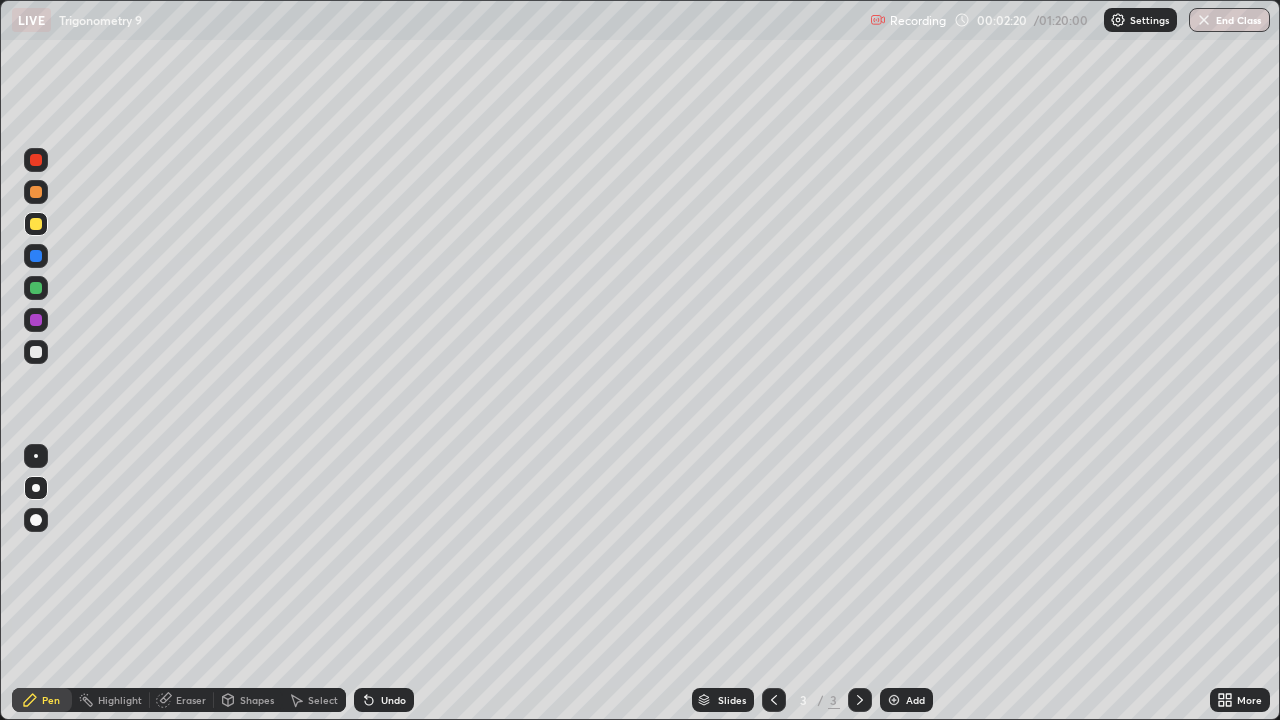 click on "Select" at bounding box center (314, 700) 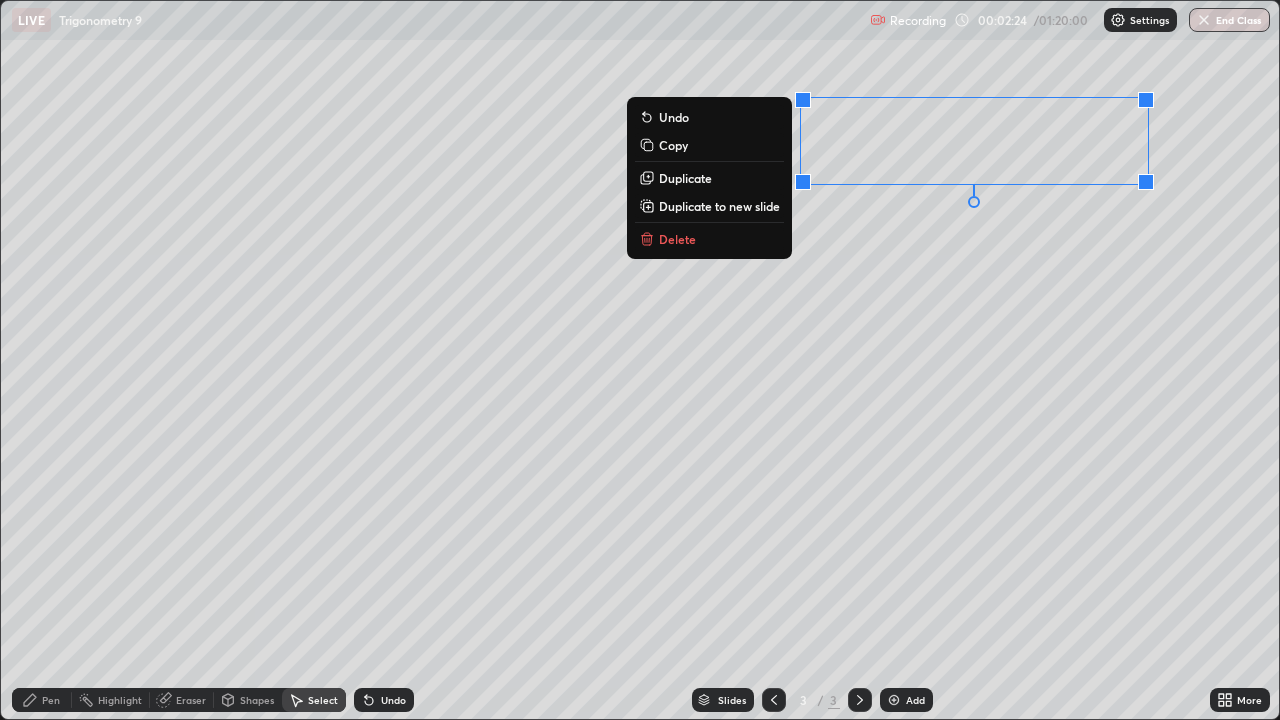 click on "0 ° Undo Copy Duplicate Duplicate to new slide Delete" at bounding box center [640, 360] 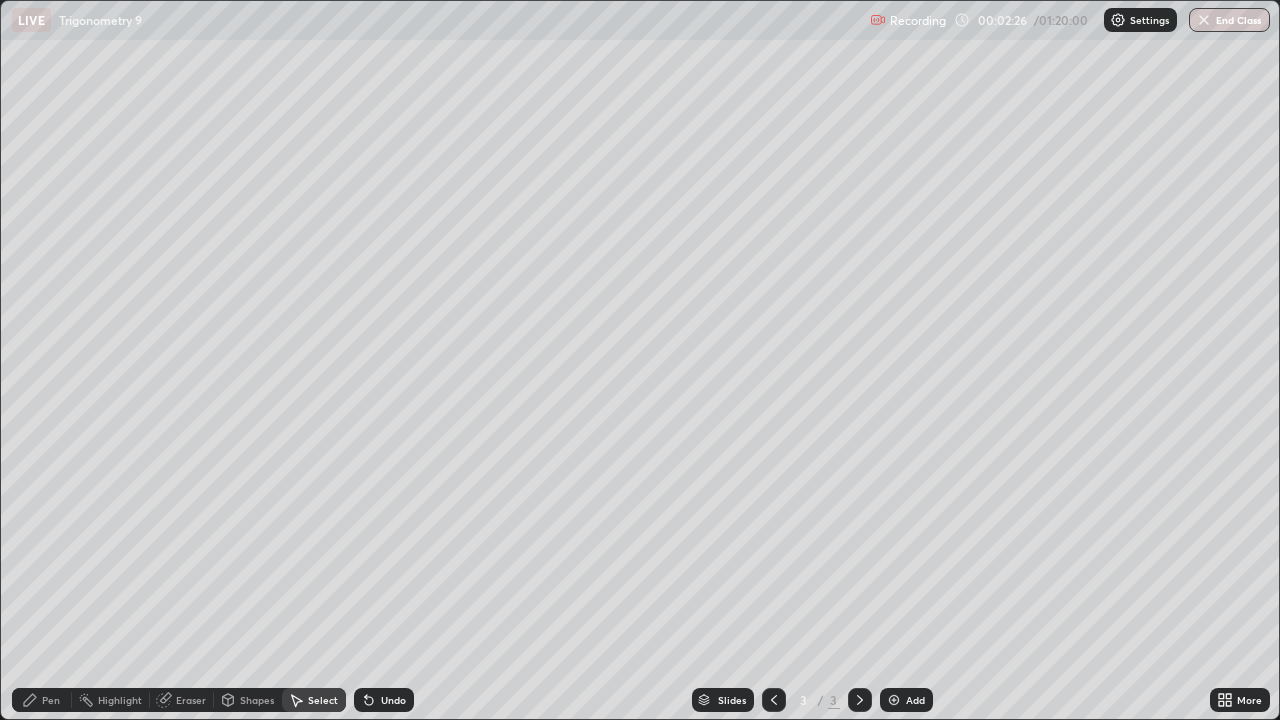 click on "Pen" at bounding box center (51, 700) 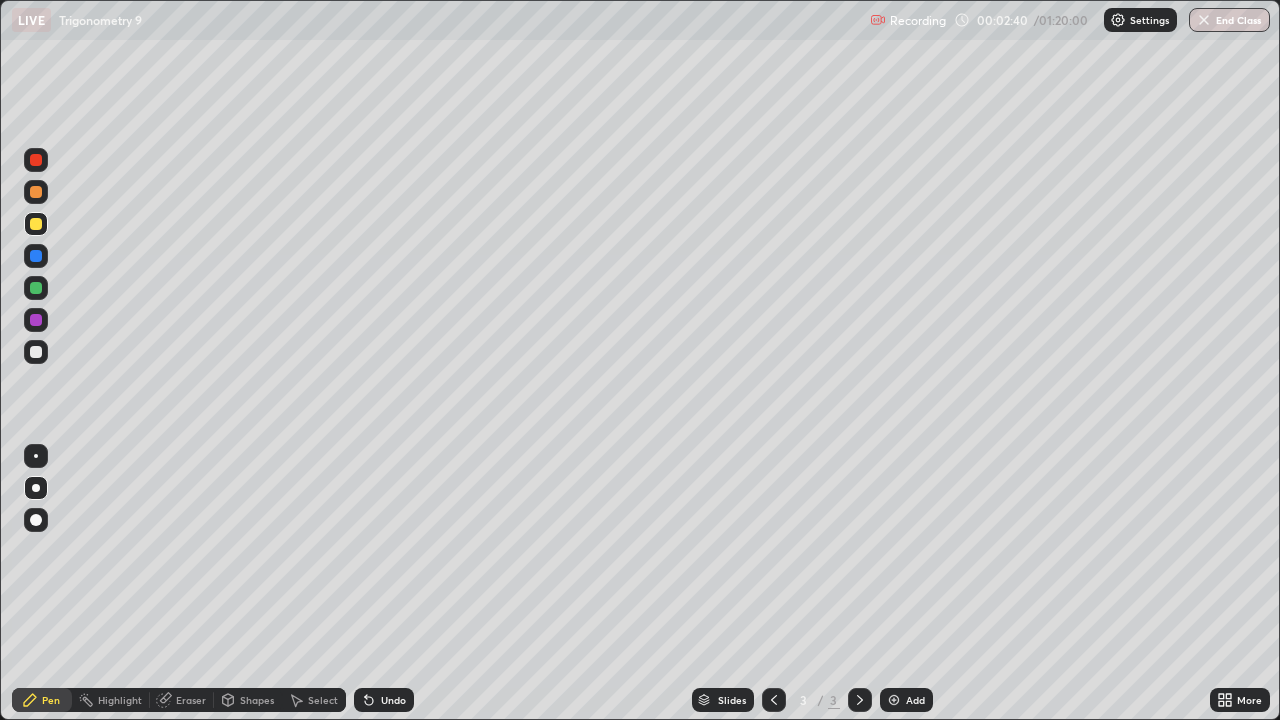 click at bounding box center [36, 352] 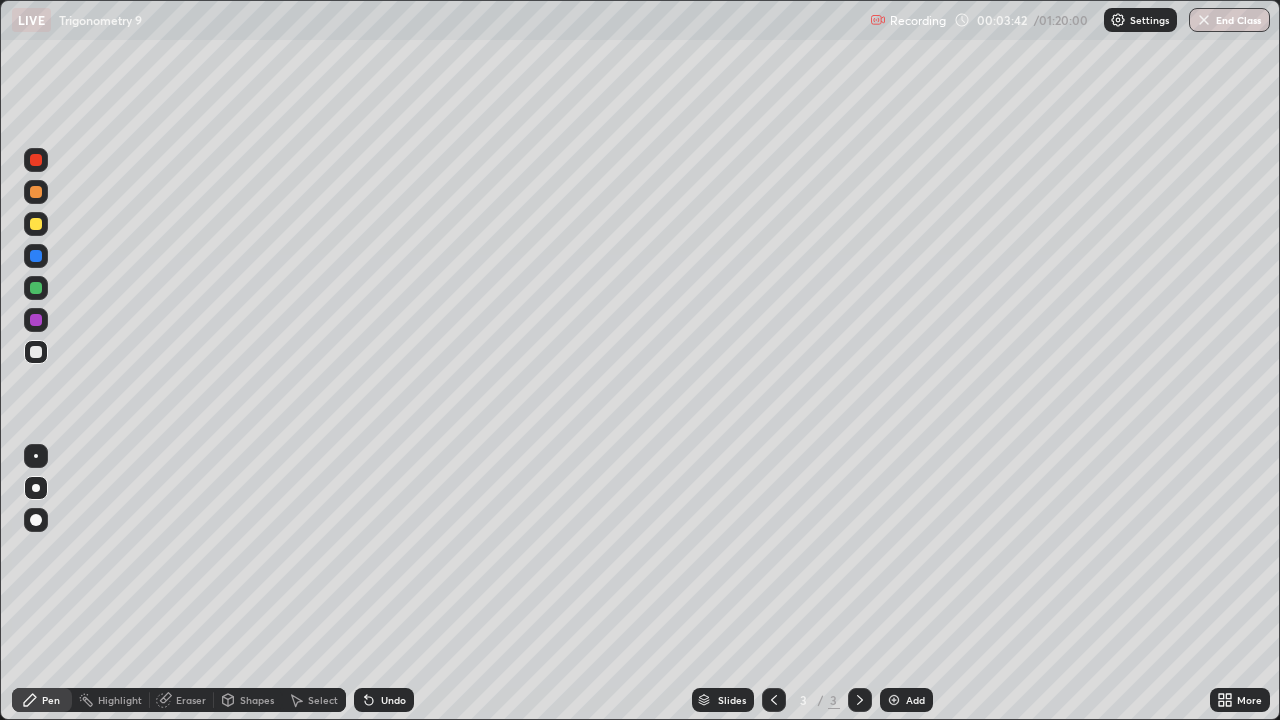 click 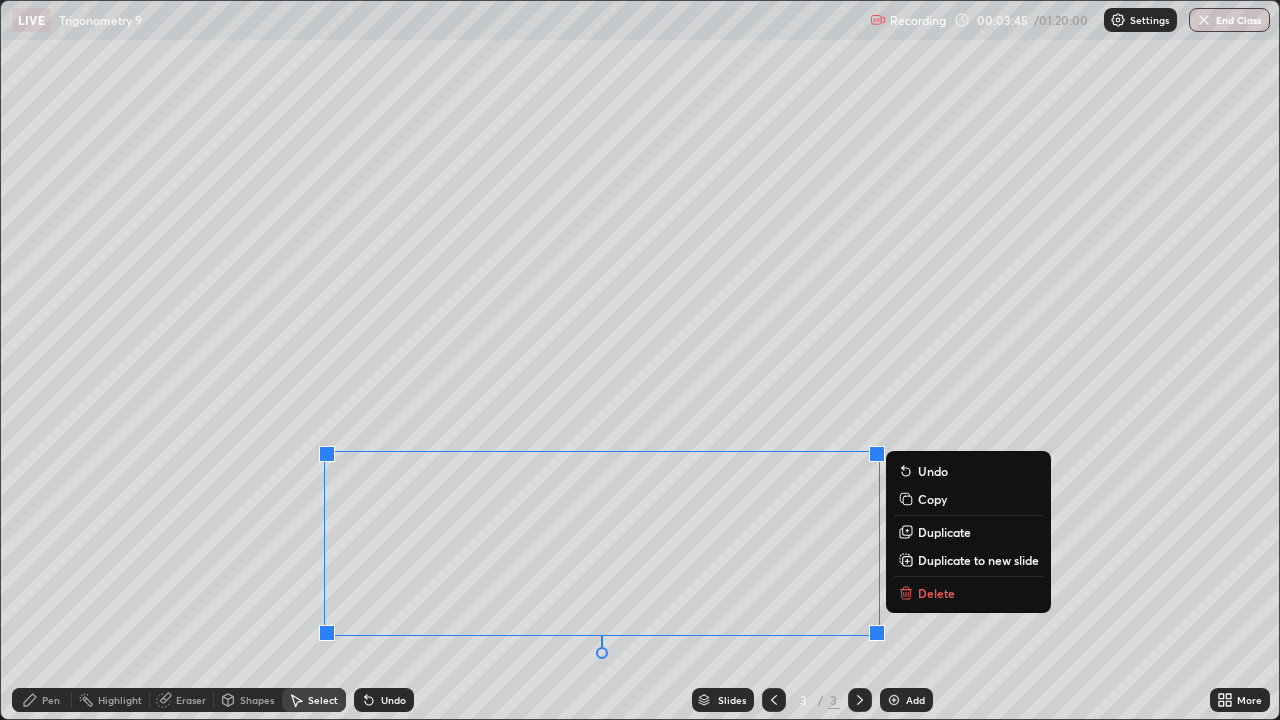 click on "Delete" at bounding box center [936, 593] 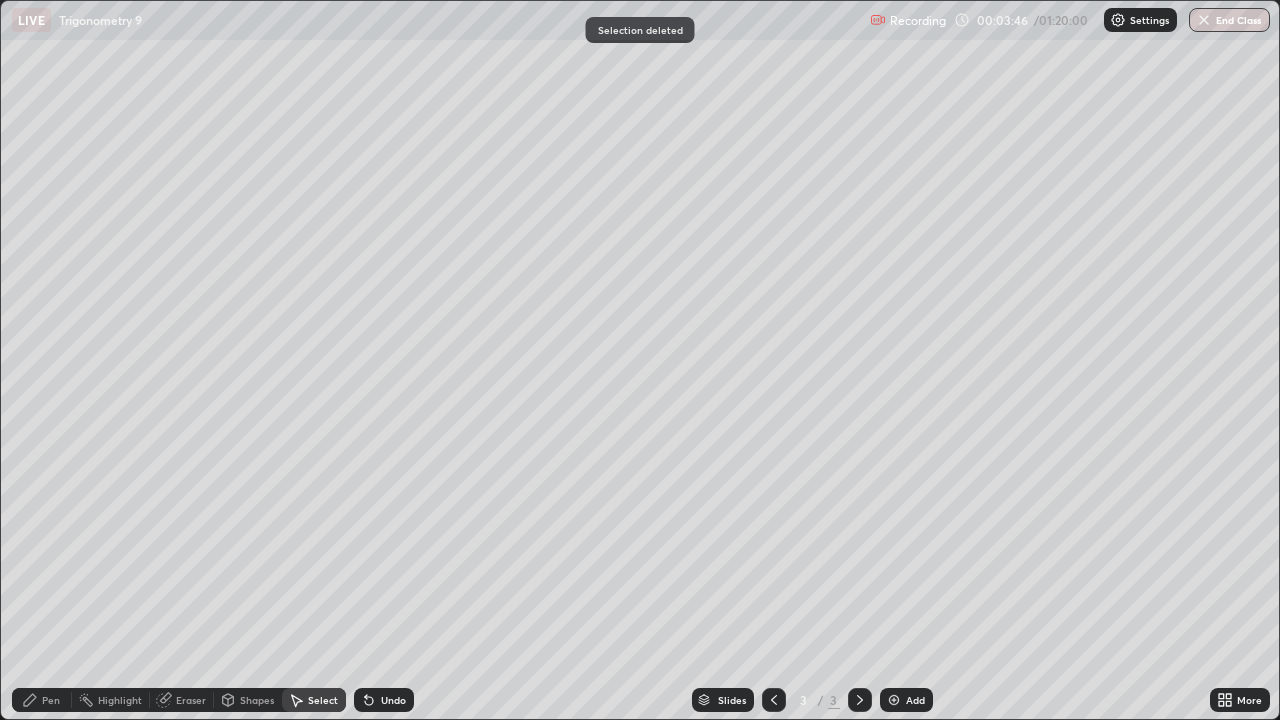 click on "Pen" at bounding box center [51, 700] 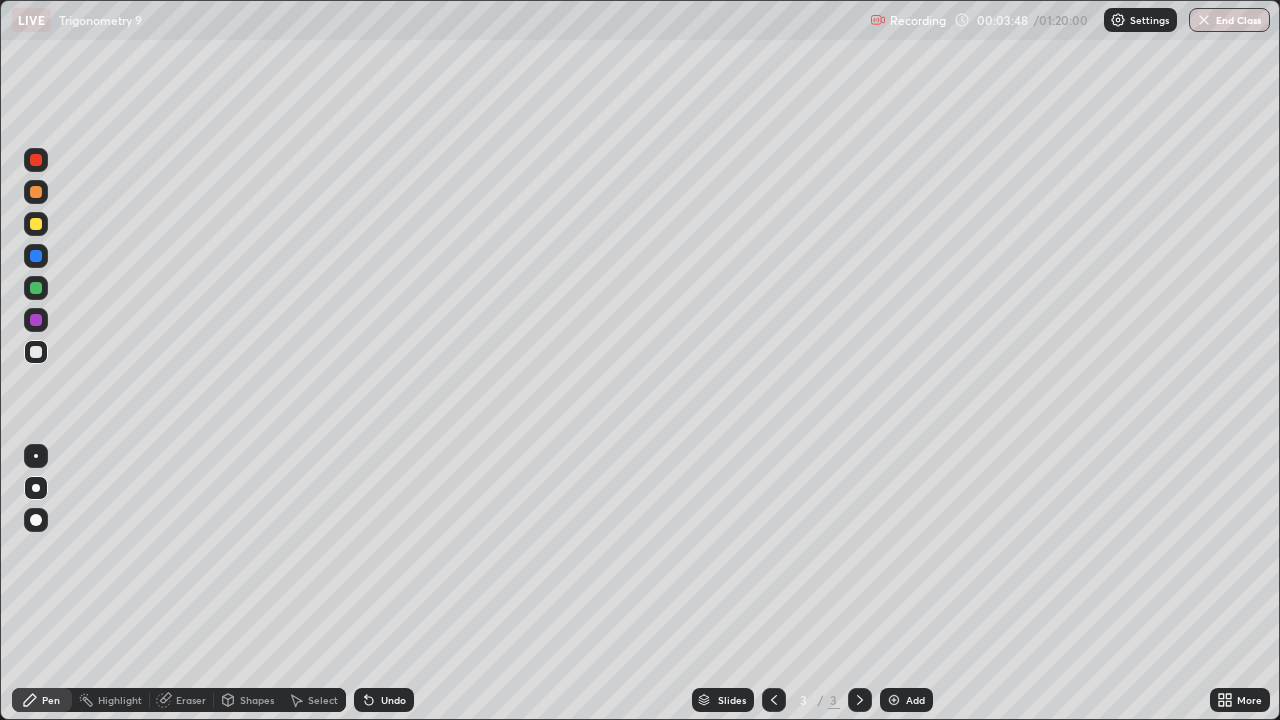 click at bounding box center [36, 352] 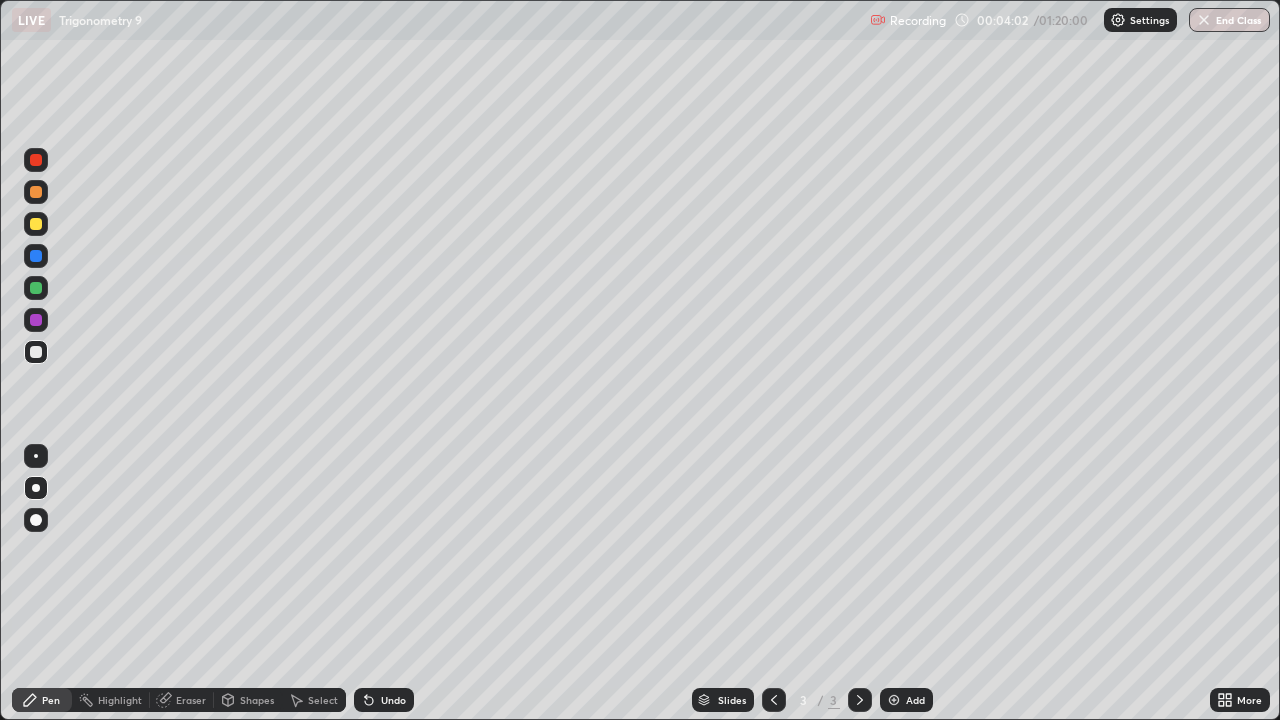 click on "Undo" at bounding box center [393, 700] 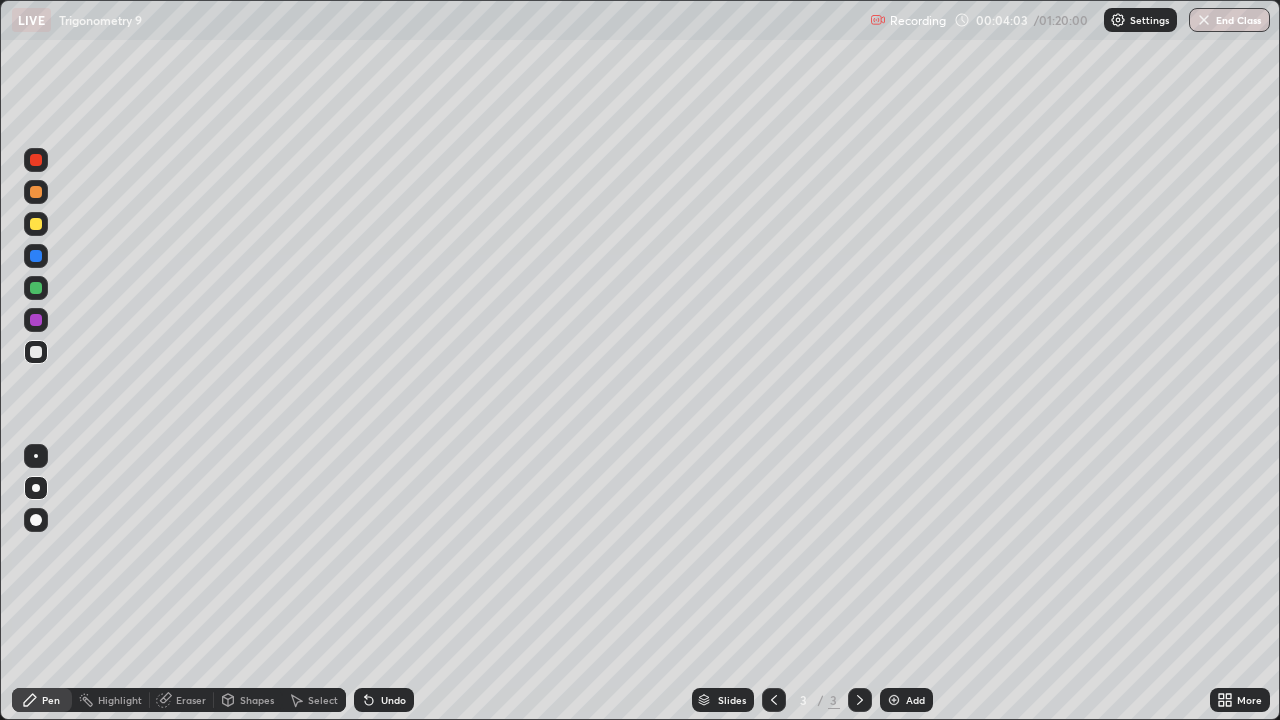 click on "Undo" at bounding box center (380, 700) 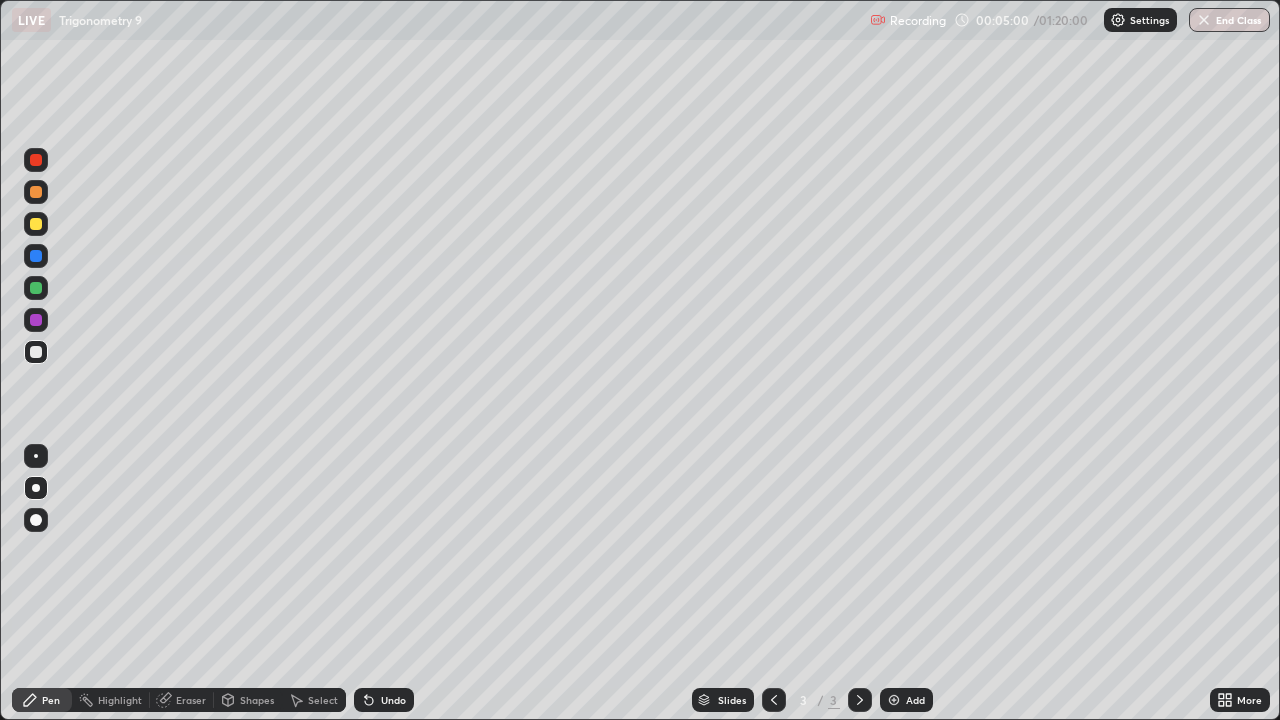 click at bounding box center (36, 288) 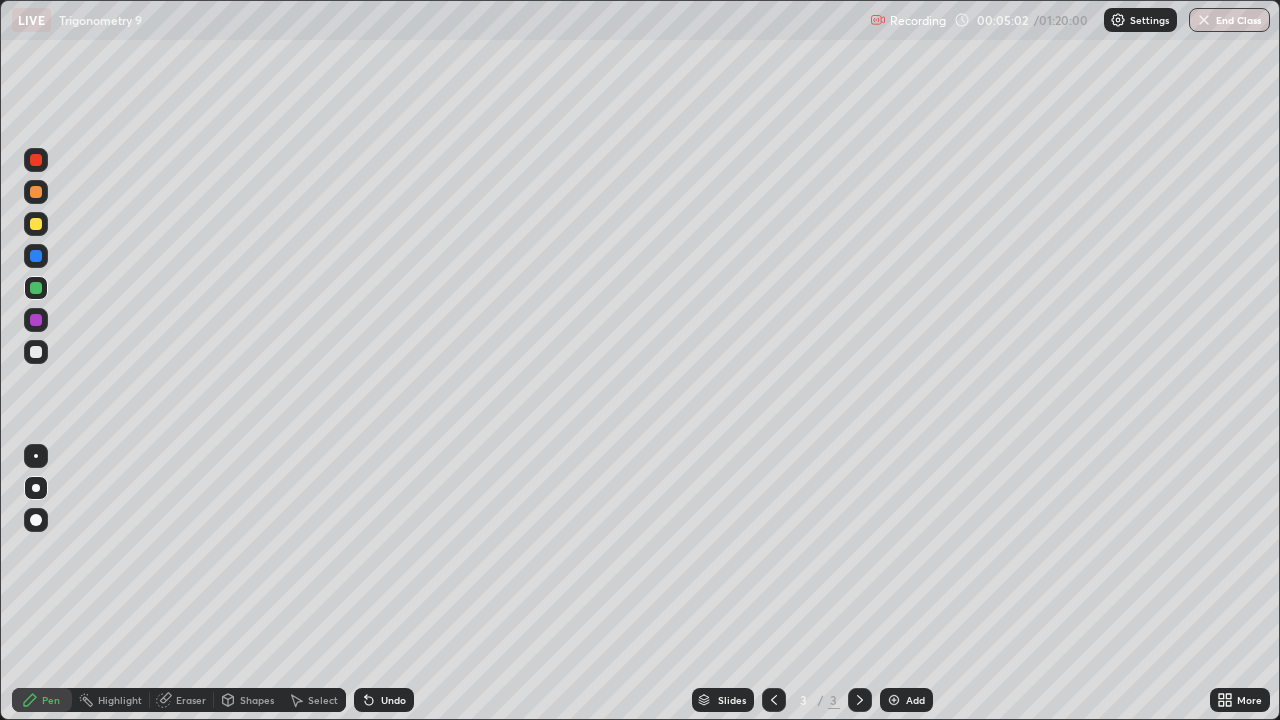 click at bounding box center (36, 288) 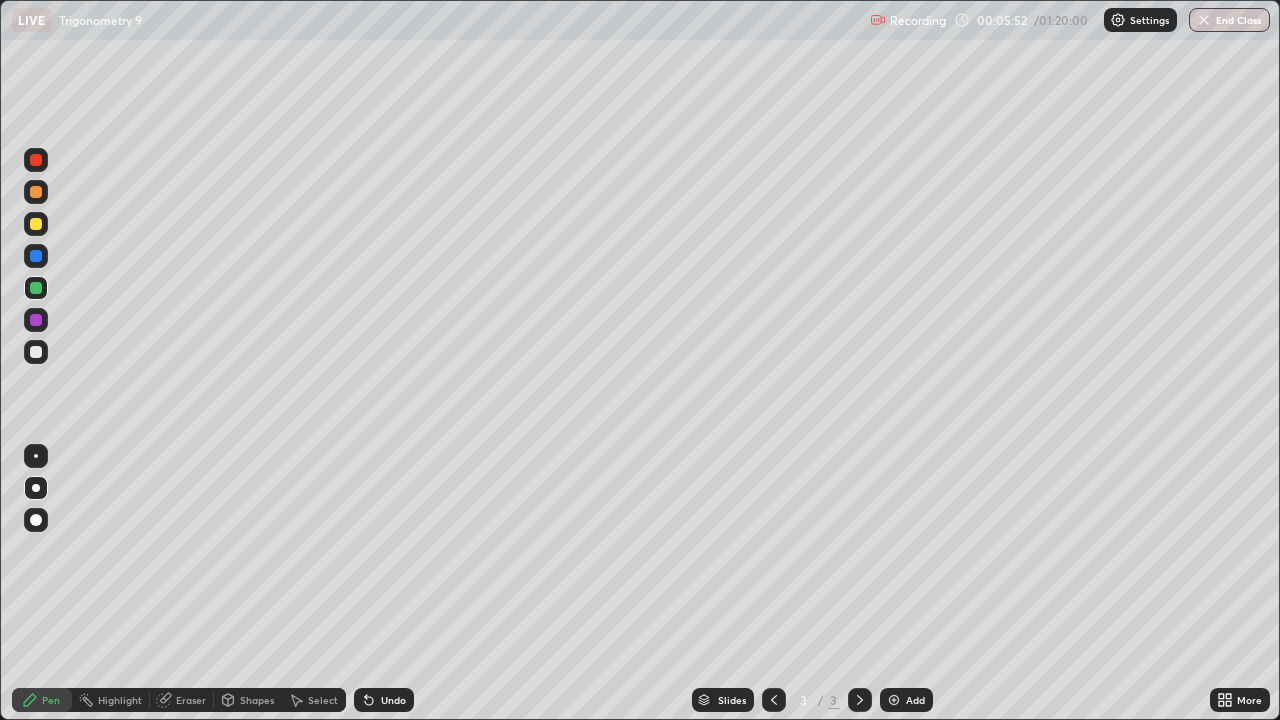 click on "Undo" at bounding box center [393, 700] 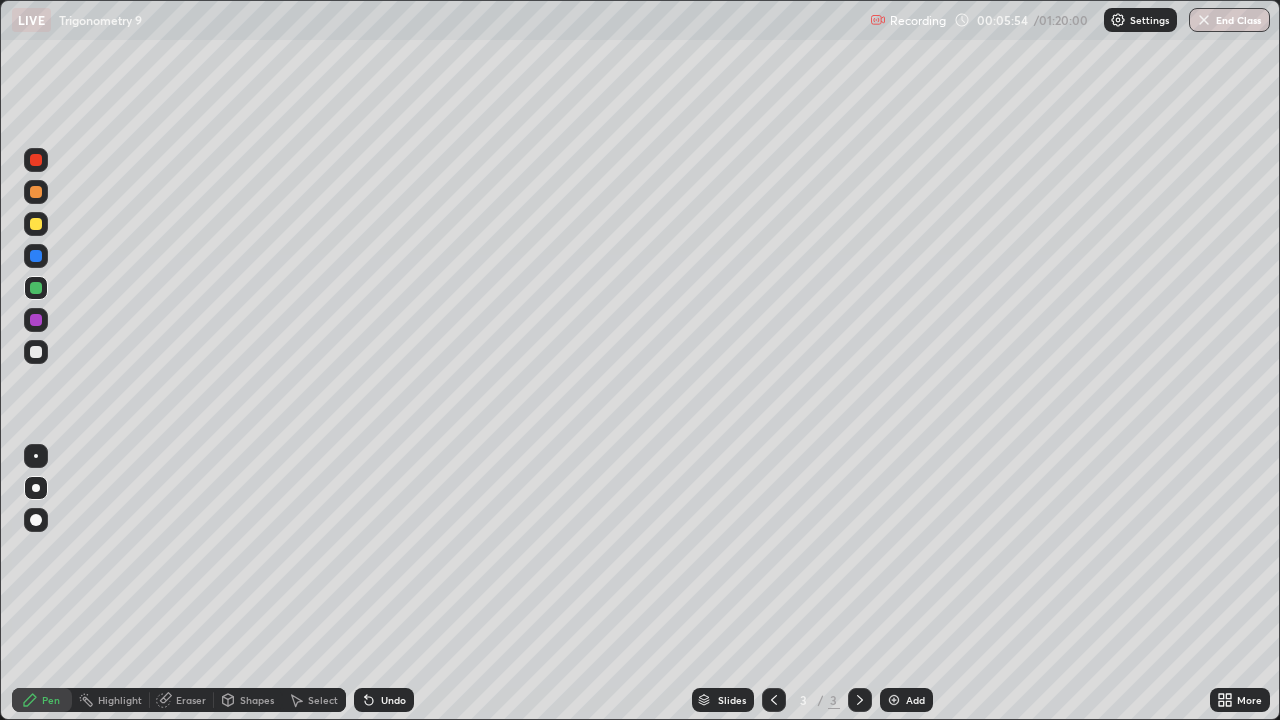 click on "Select" at bounding box center [314, 700] 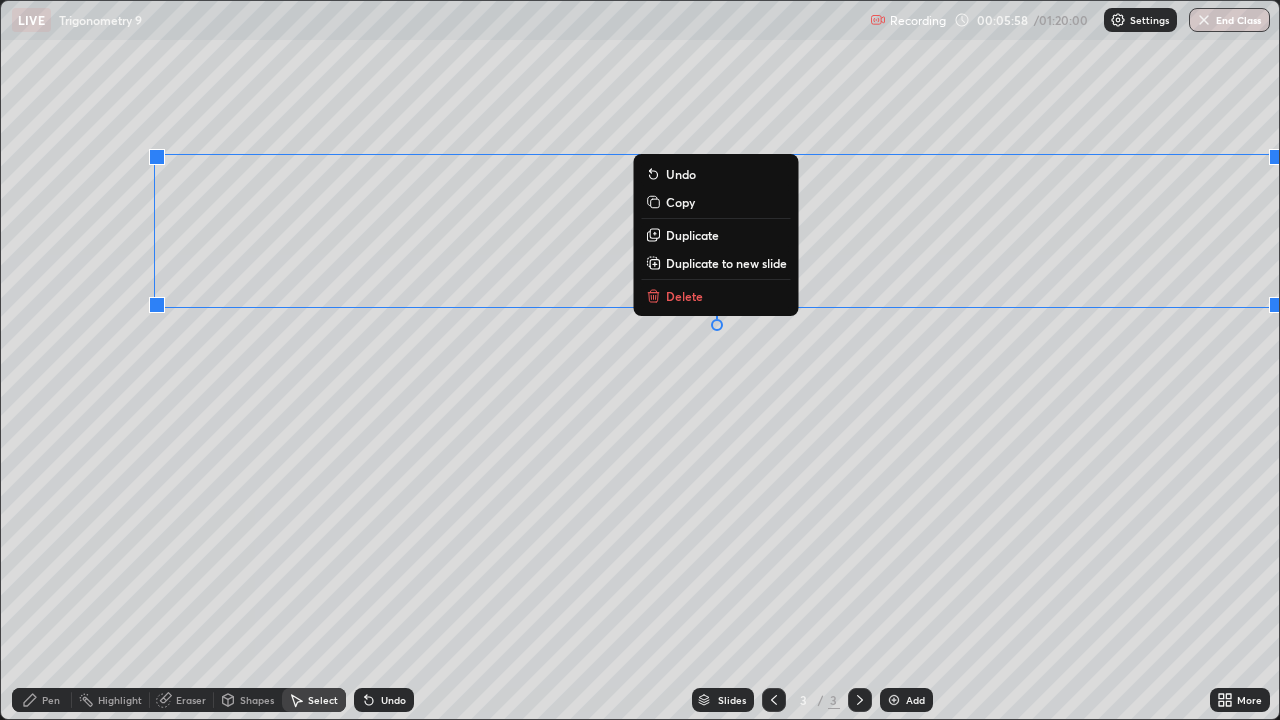 click on "0 ° Undo Copy Duplicate Duplicate to new slide Delete" at bounding box center [640, 360] 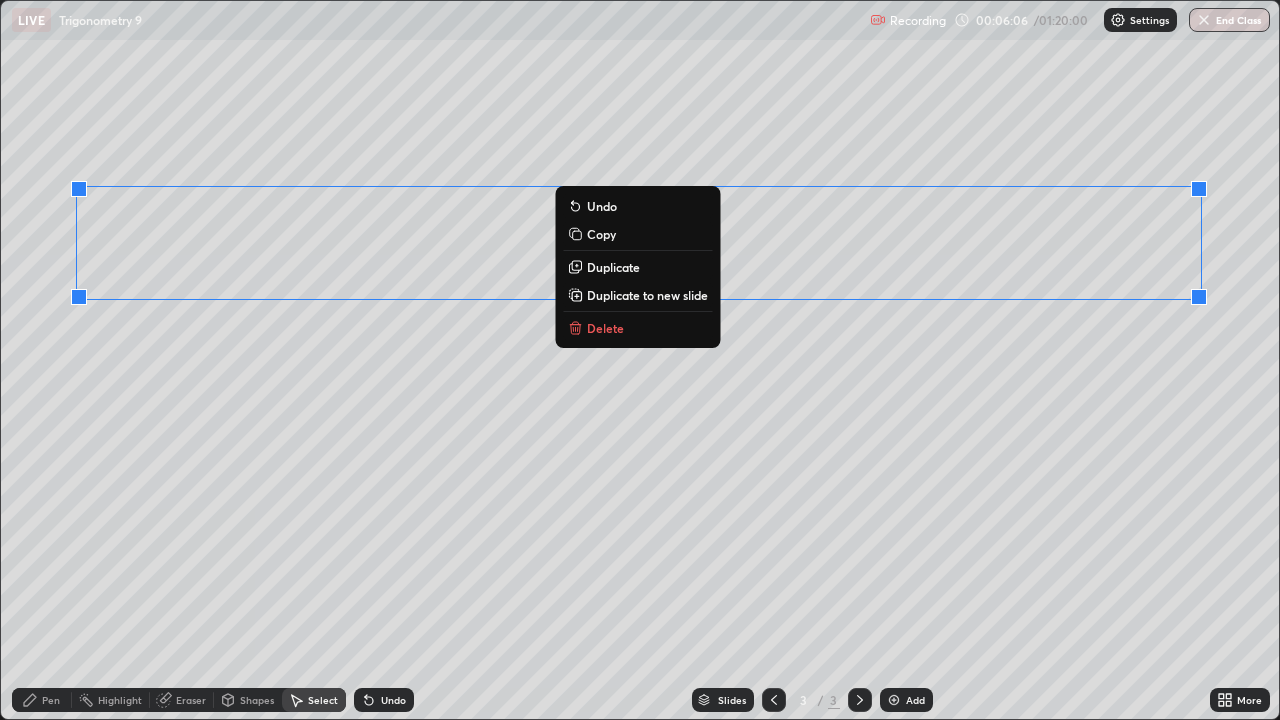 click on "0 ° Undo Copy Duplicate Duplicate to new slide Delete" at bounding box center (640, 360) 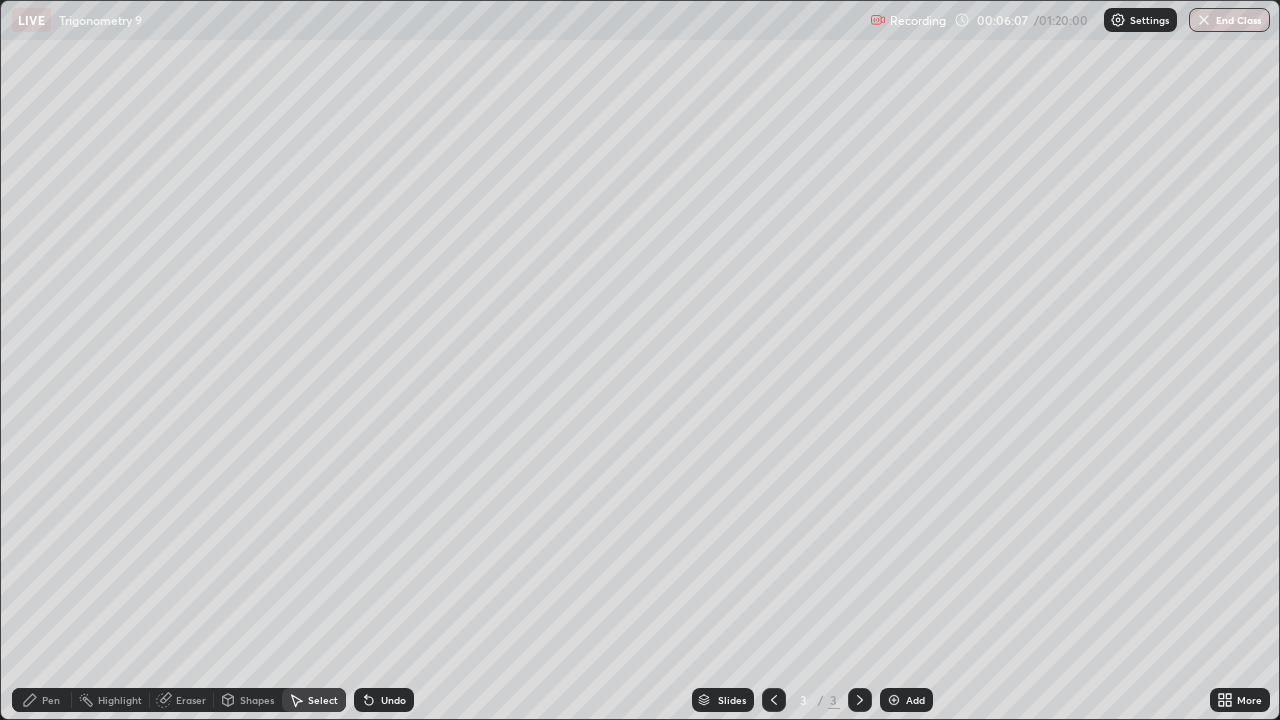 click on "Pen" at bounding box center (51, 700) 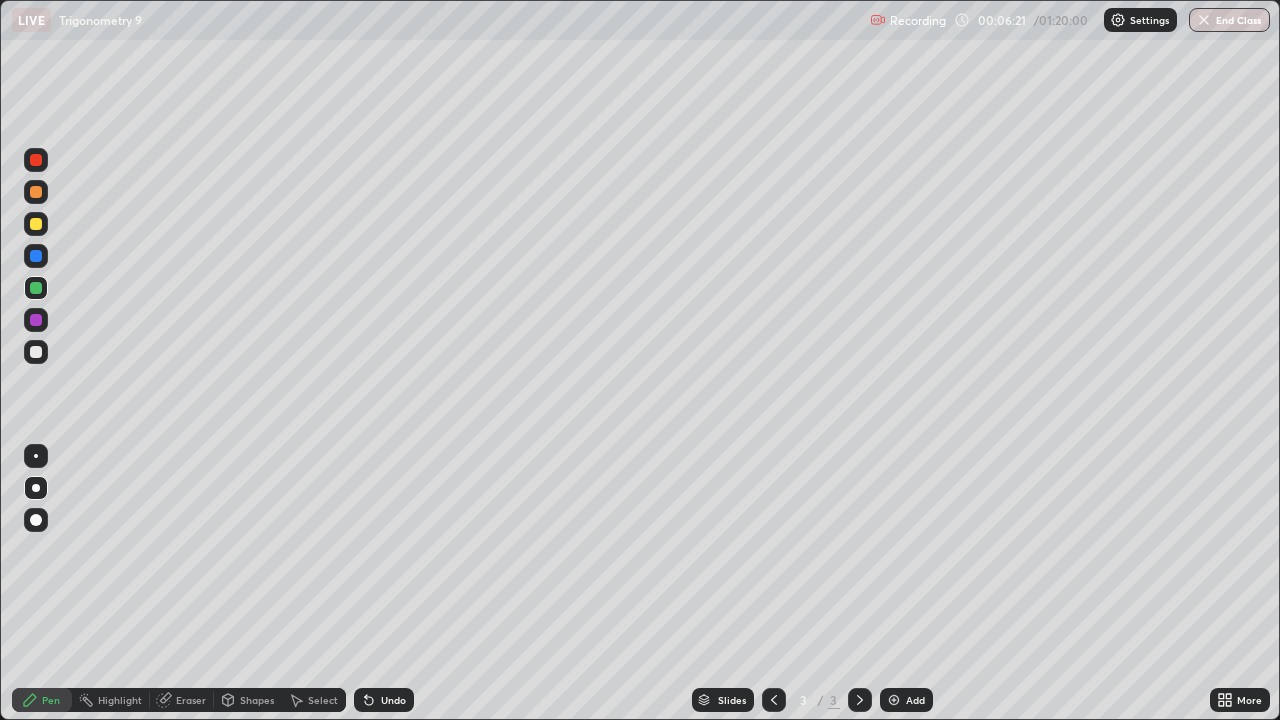 click on "Eraser" at bounding box center [182, 700] 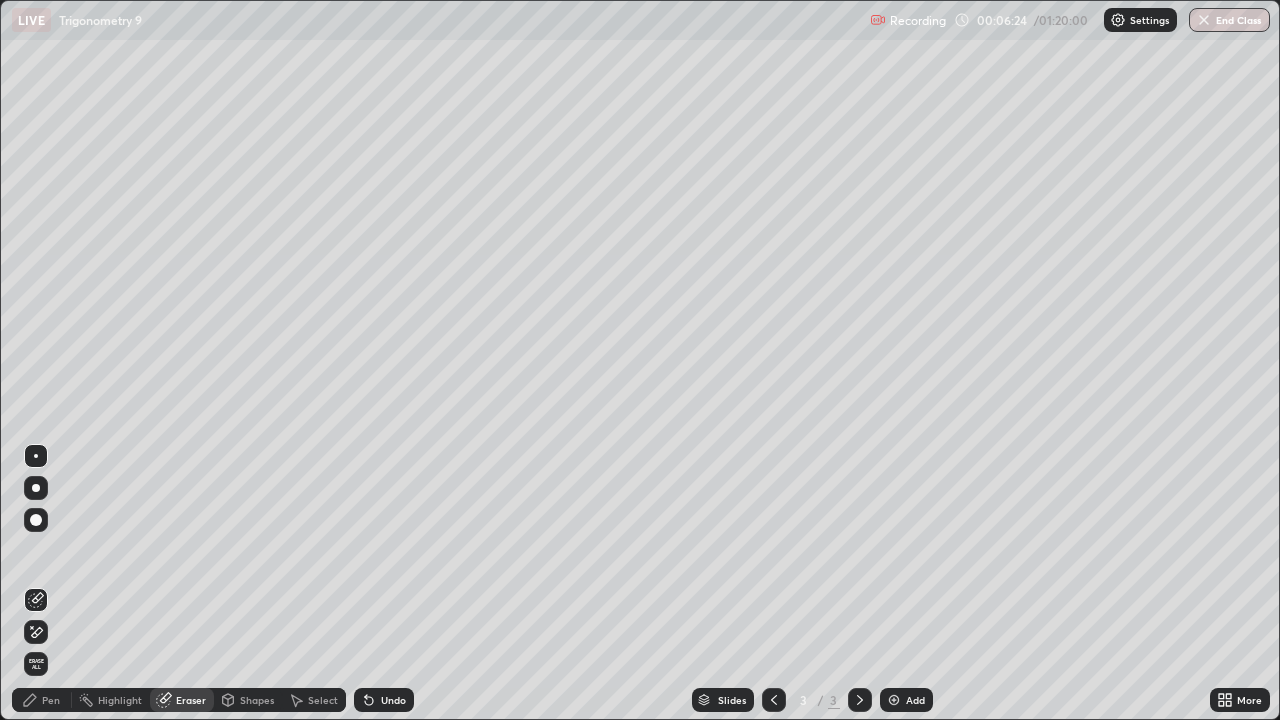click on "Pen" at bounding box center (51, 700) 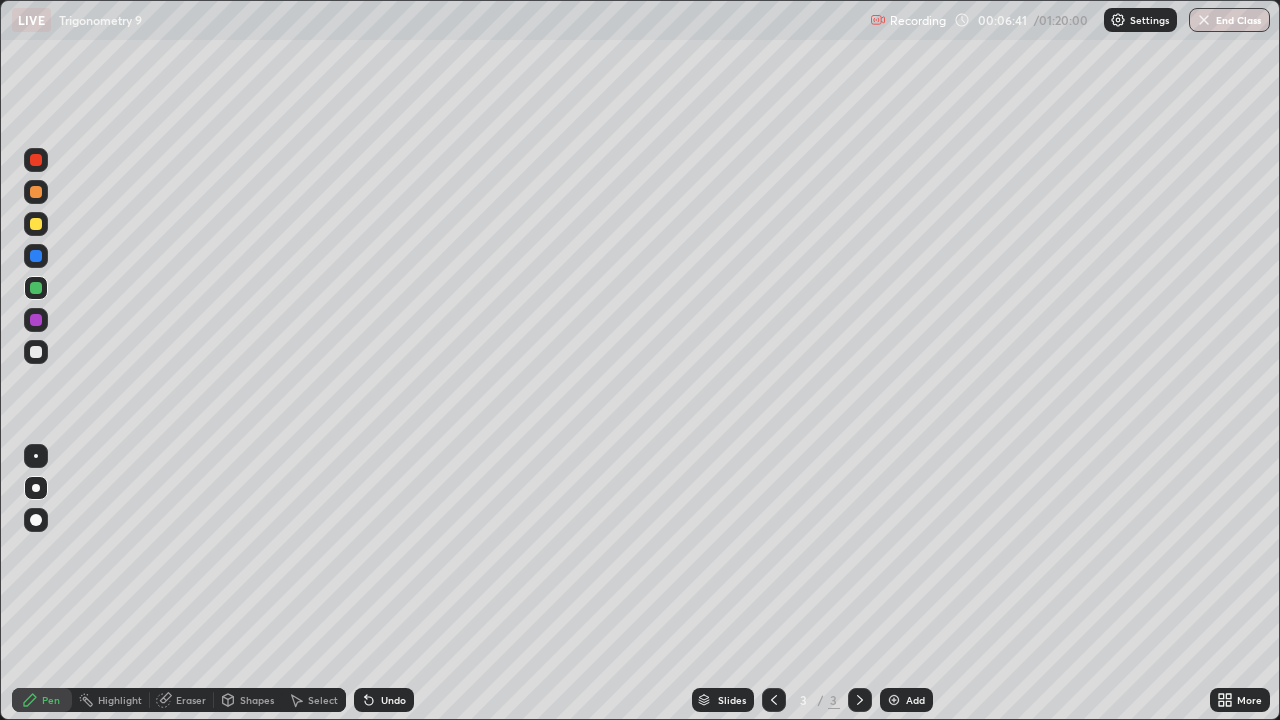 click on "Eraser" at bounding box center [191, 700] 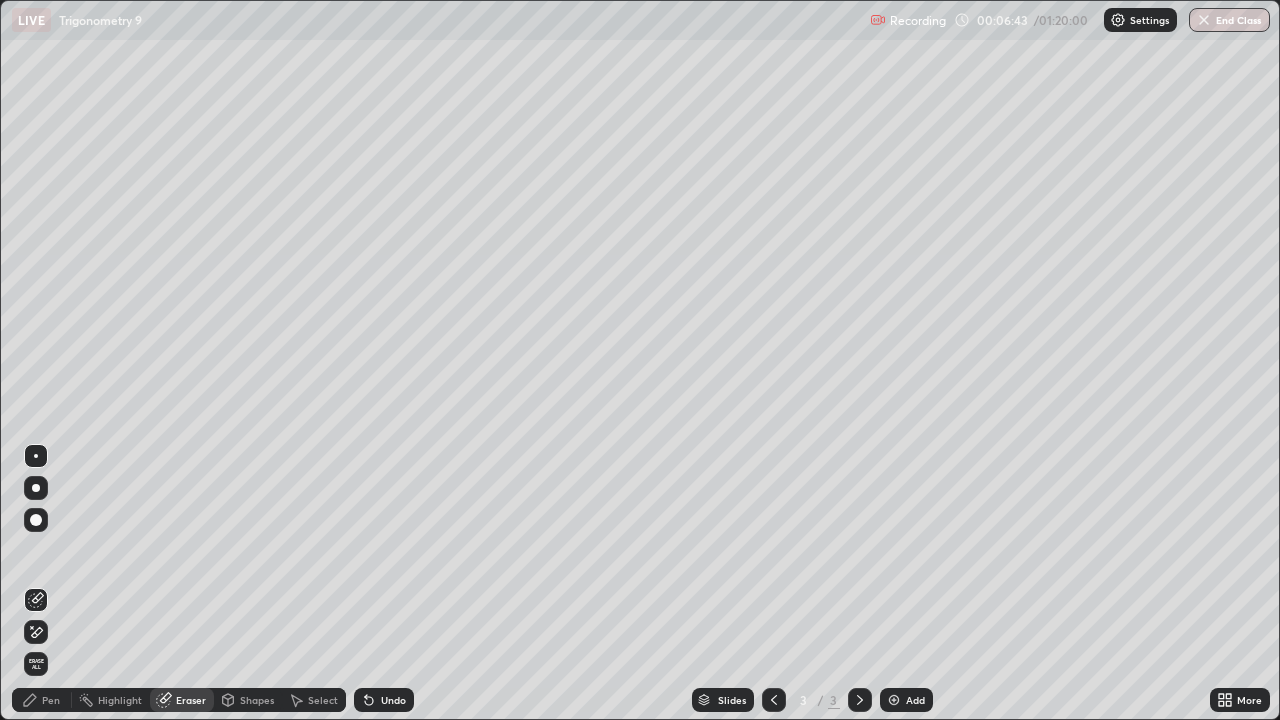 click on "Pen" at bounding box center (42, 700) 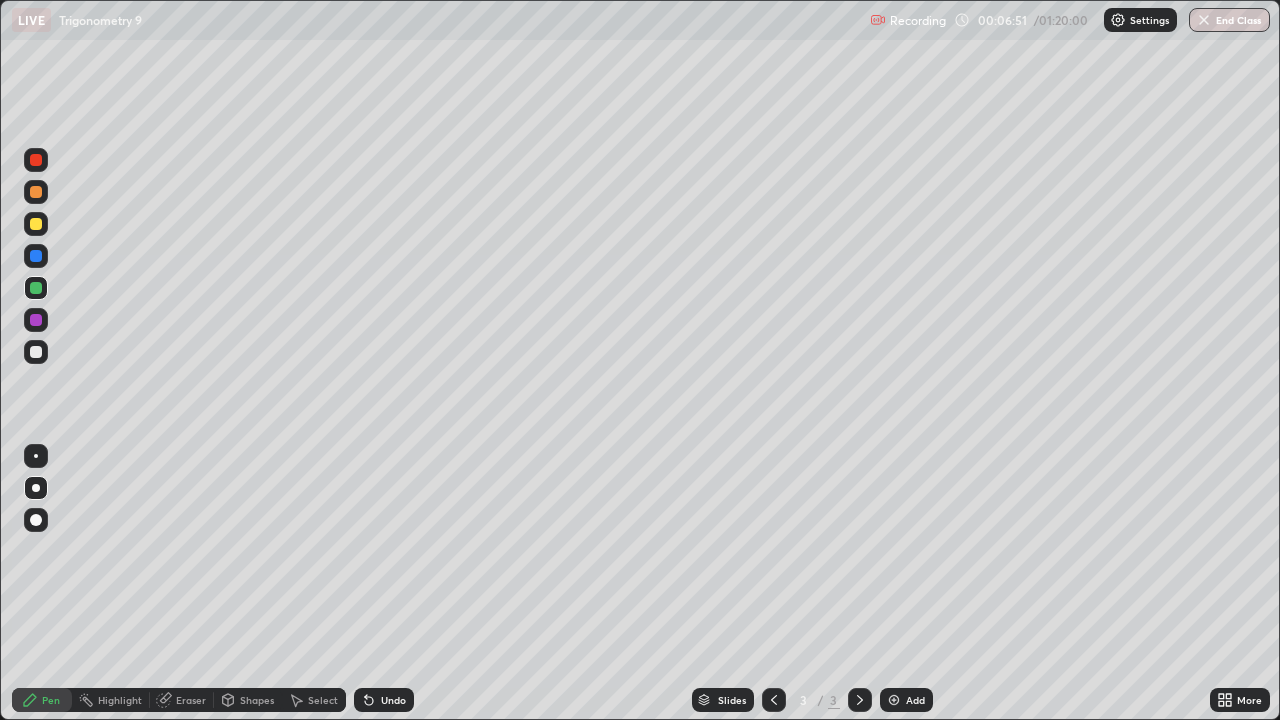 click on "Select" at bounding box center [314, 700] 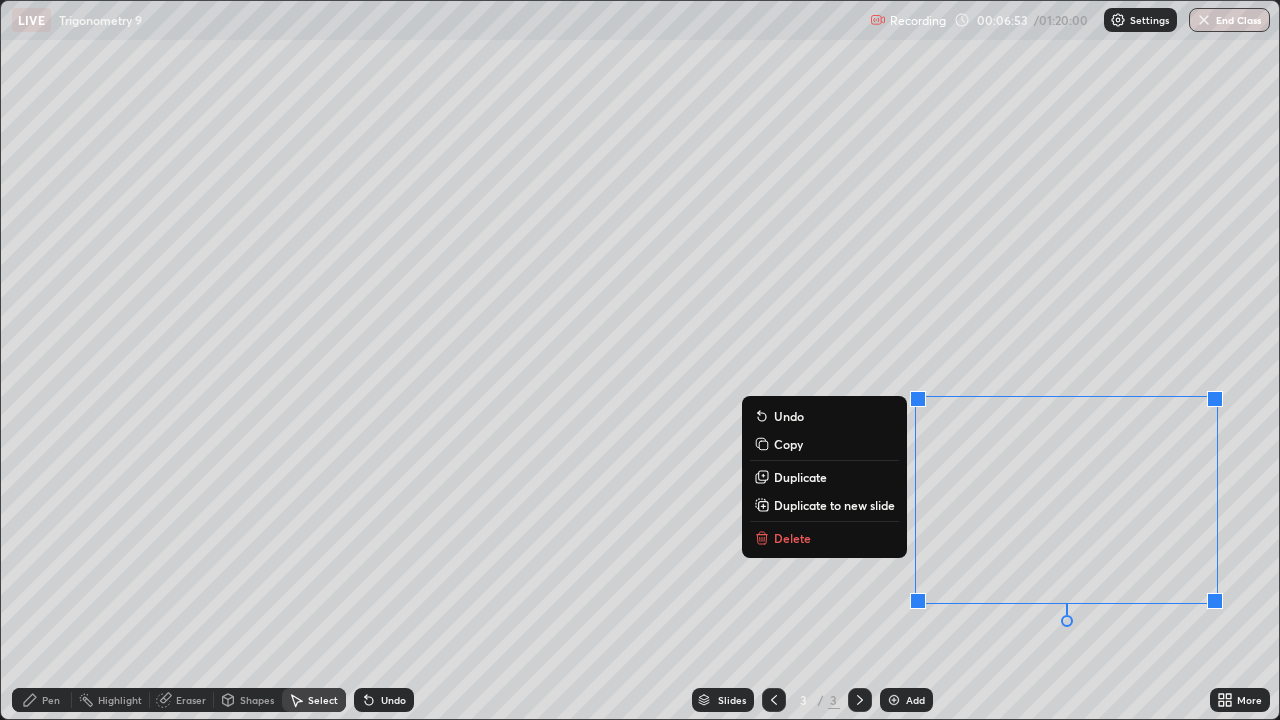 click on "Delete" at bounding box center (792, 538) 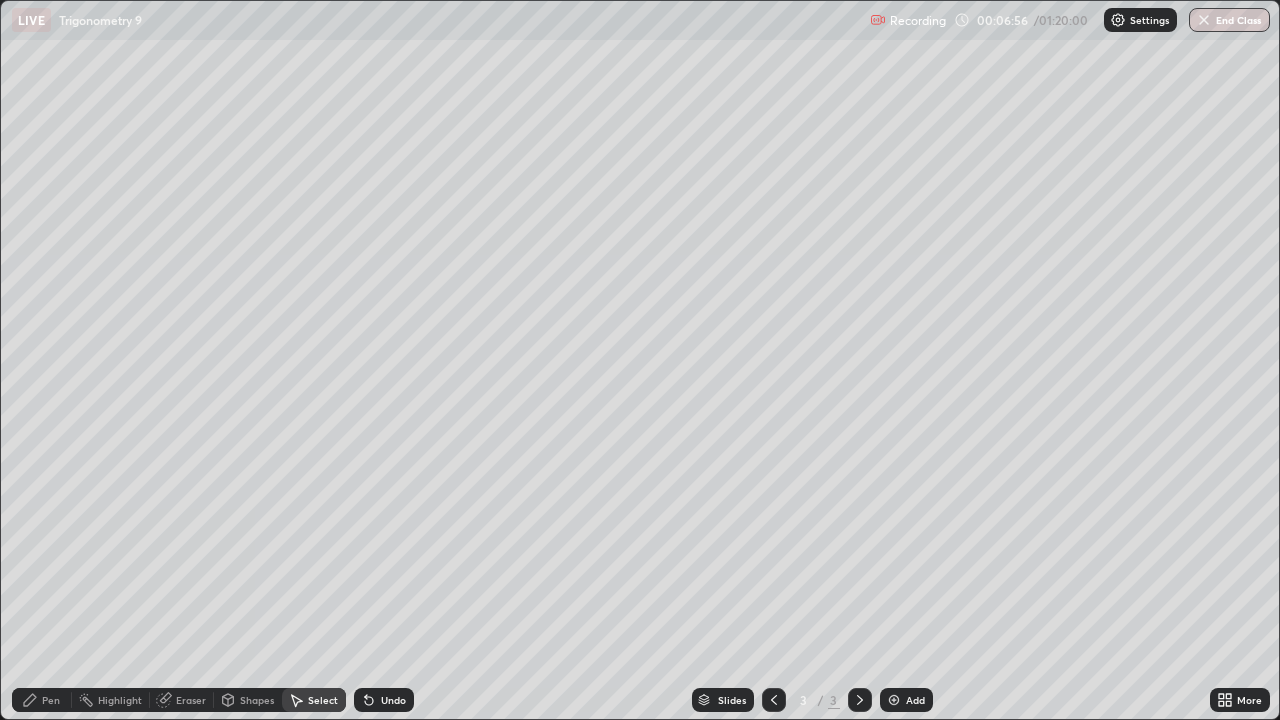 click 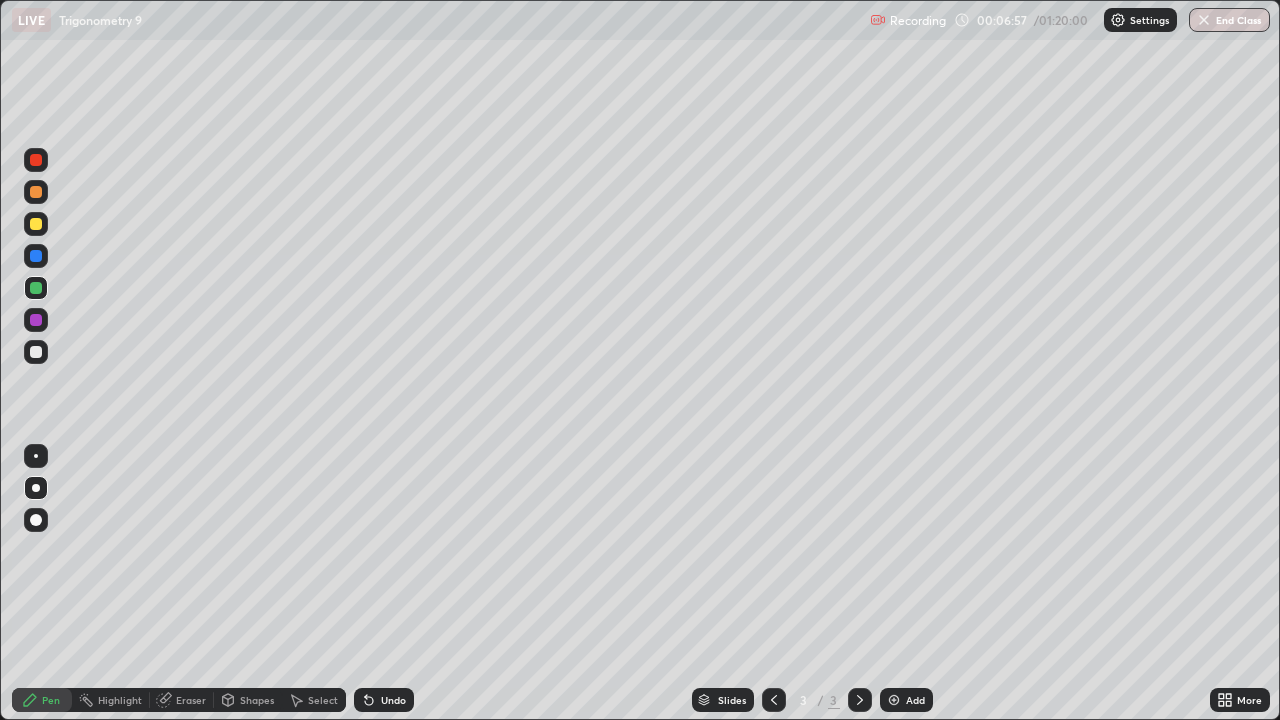 click at bounding box center (36, 352) 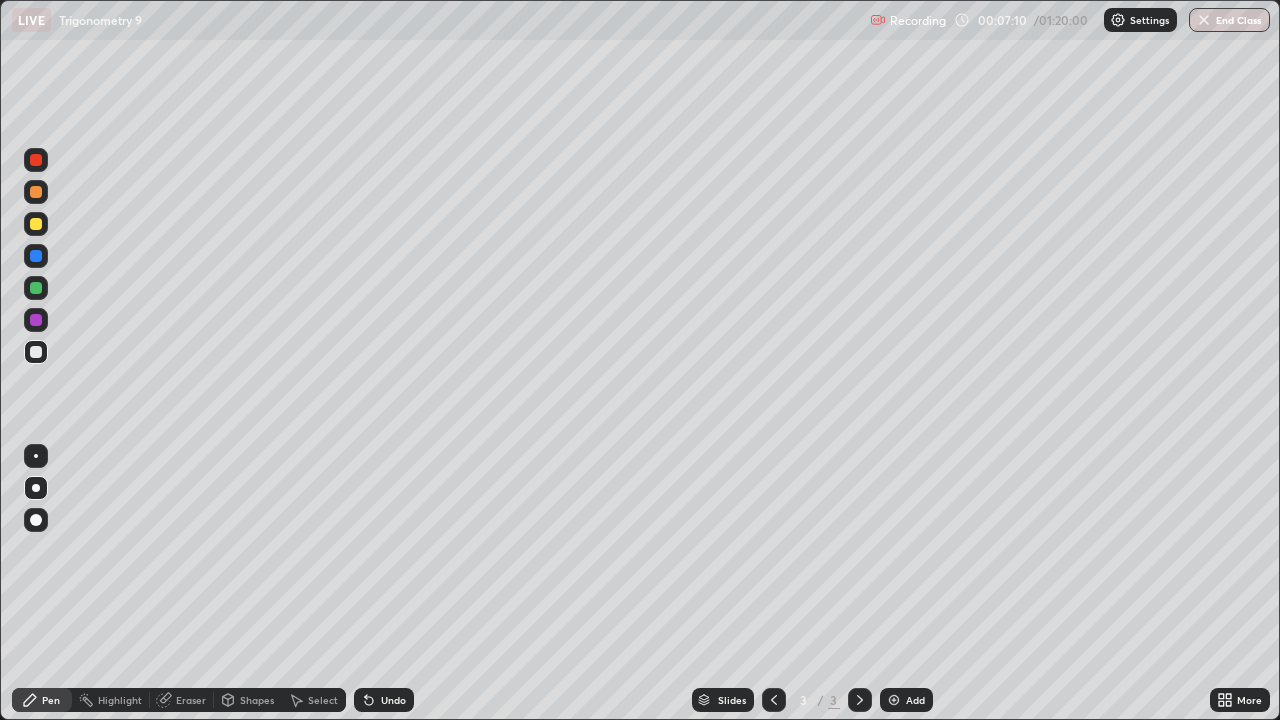 click on "Undo" at bounding box center (384, 700) 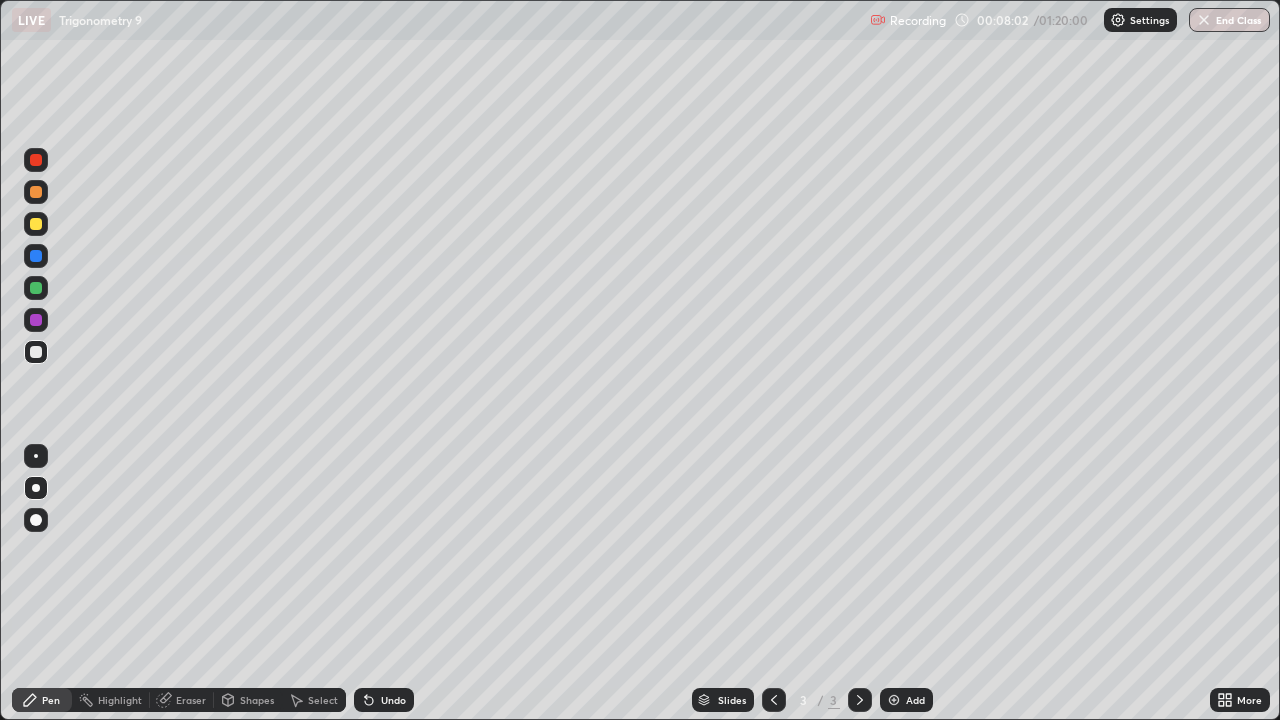 click at bounding box center (36, 160) 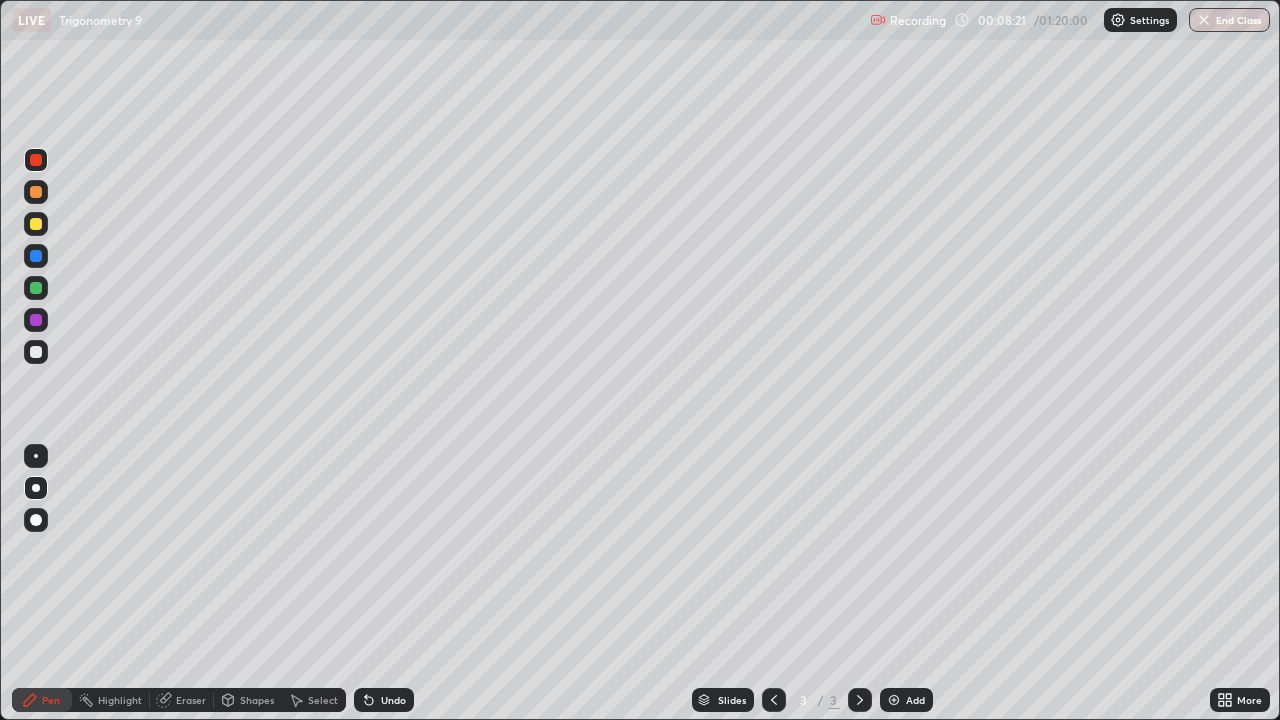 click at bounding box center (36, 352) 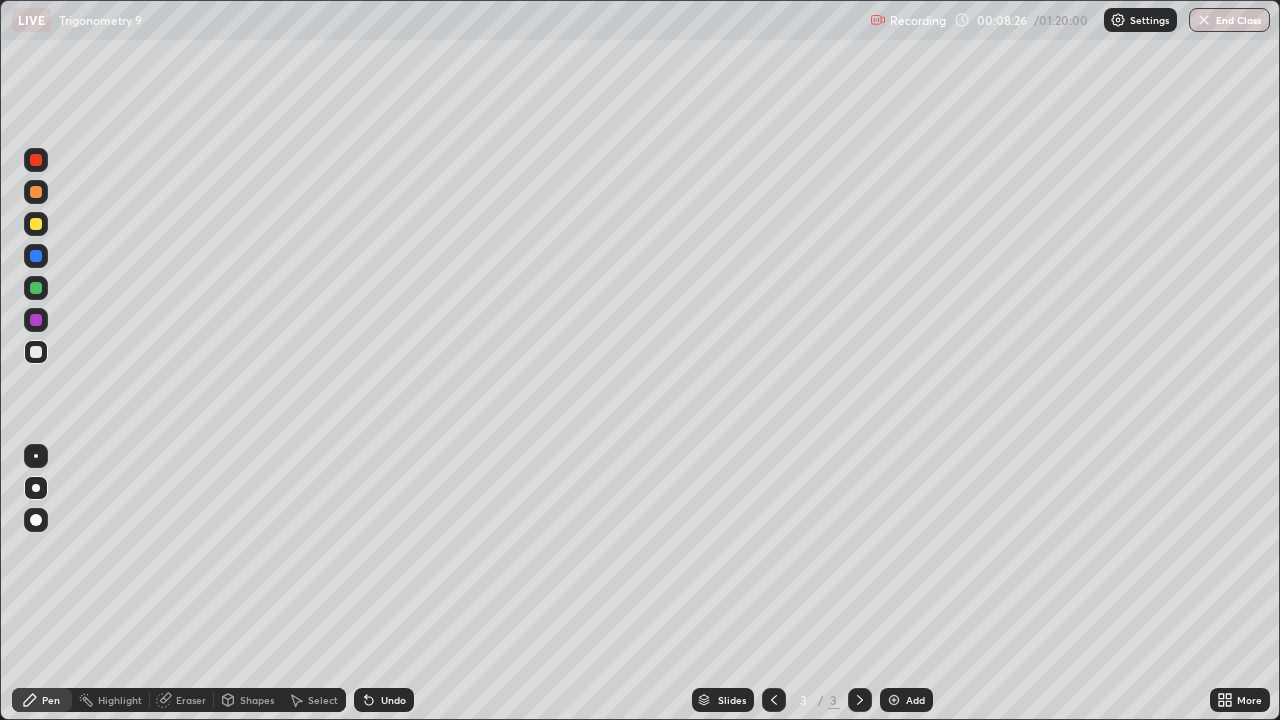 click on "Undo" at bounding box center [393, 700] 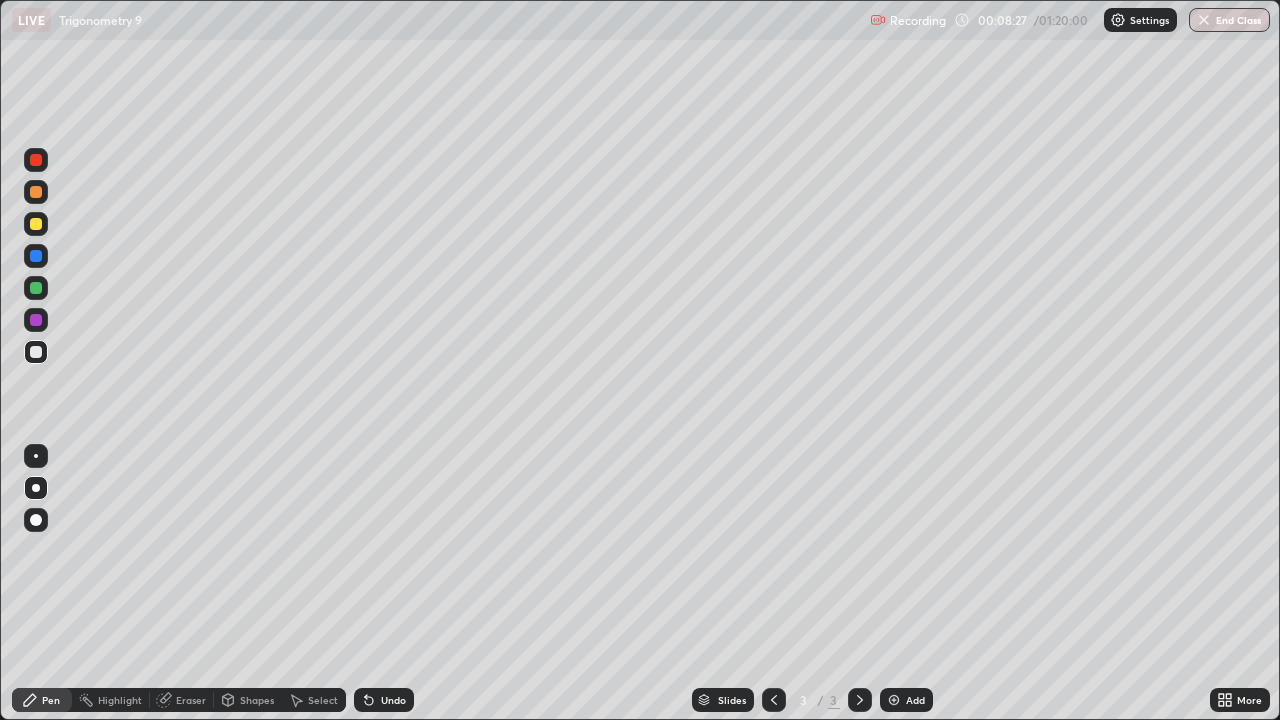 click on "Undo" at bounding box center [393, 700] 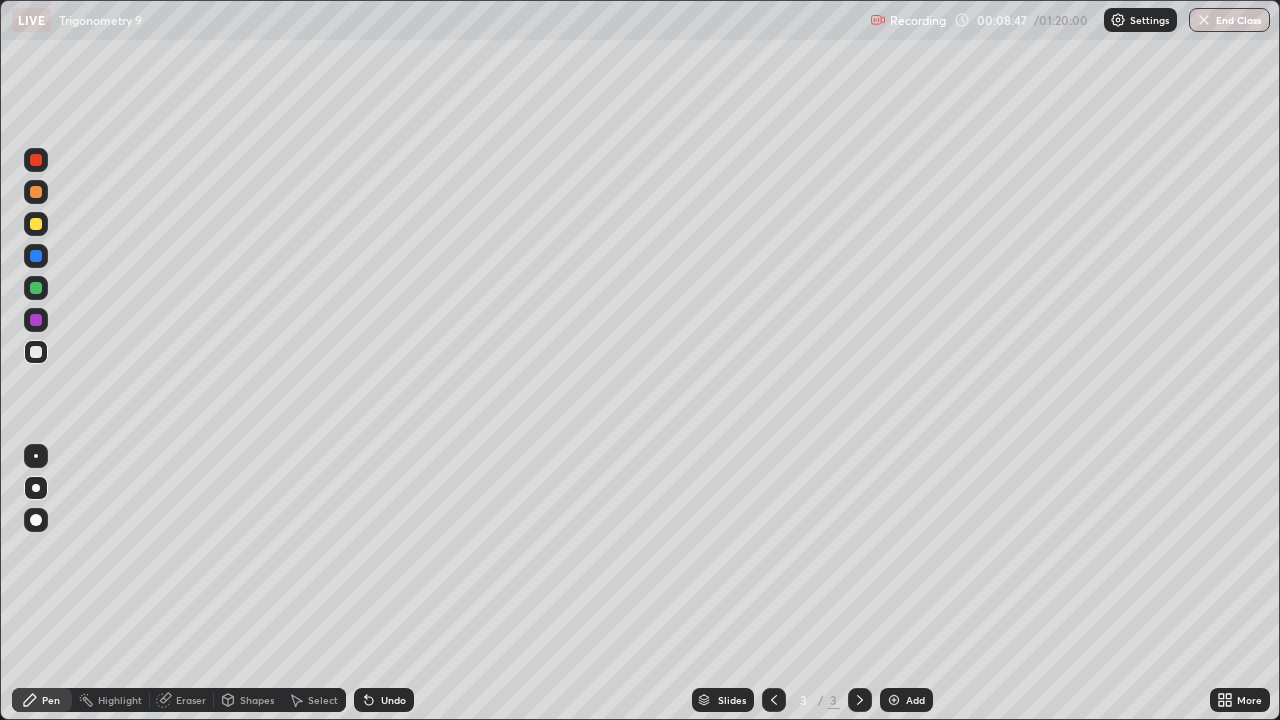 click at bounding box center (36, 160) 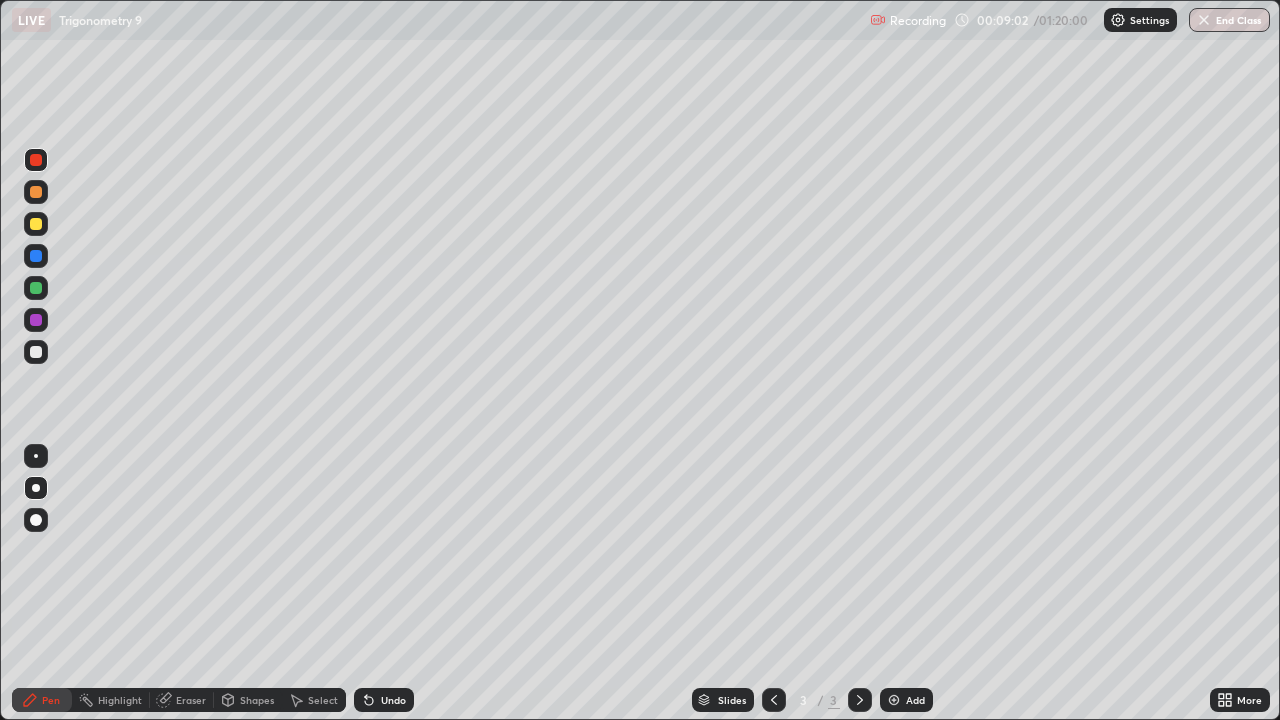 click 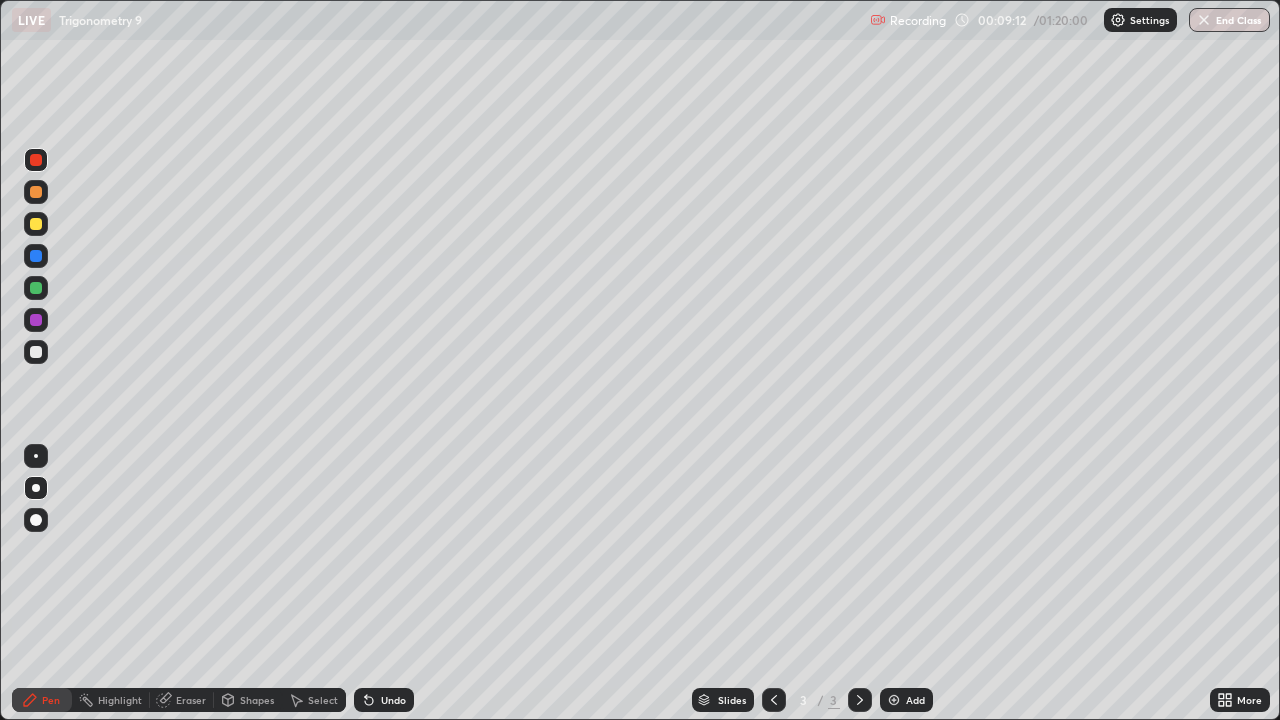 click at bounding box center [36, 352] 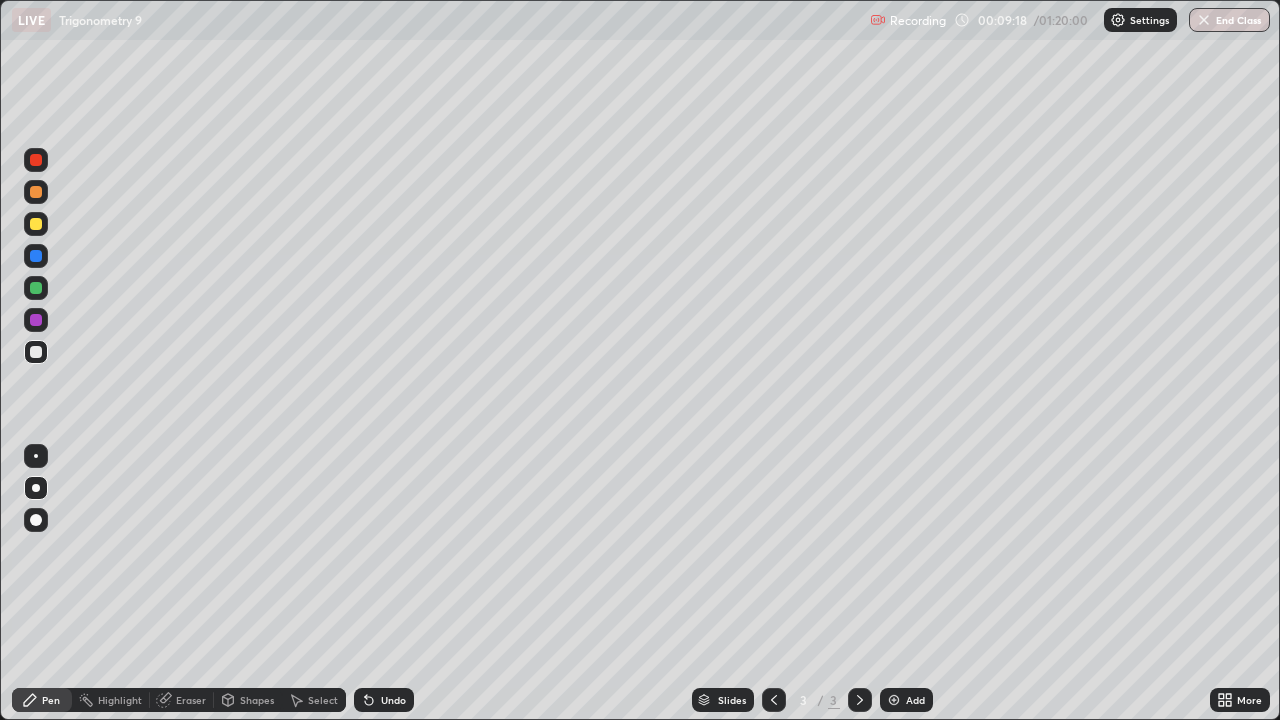 click on "Undo" at bounding box center (393, 700) 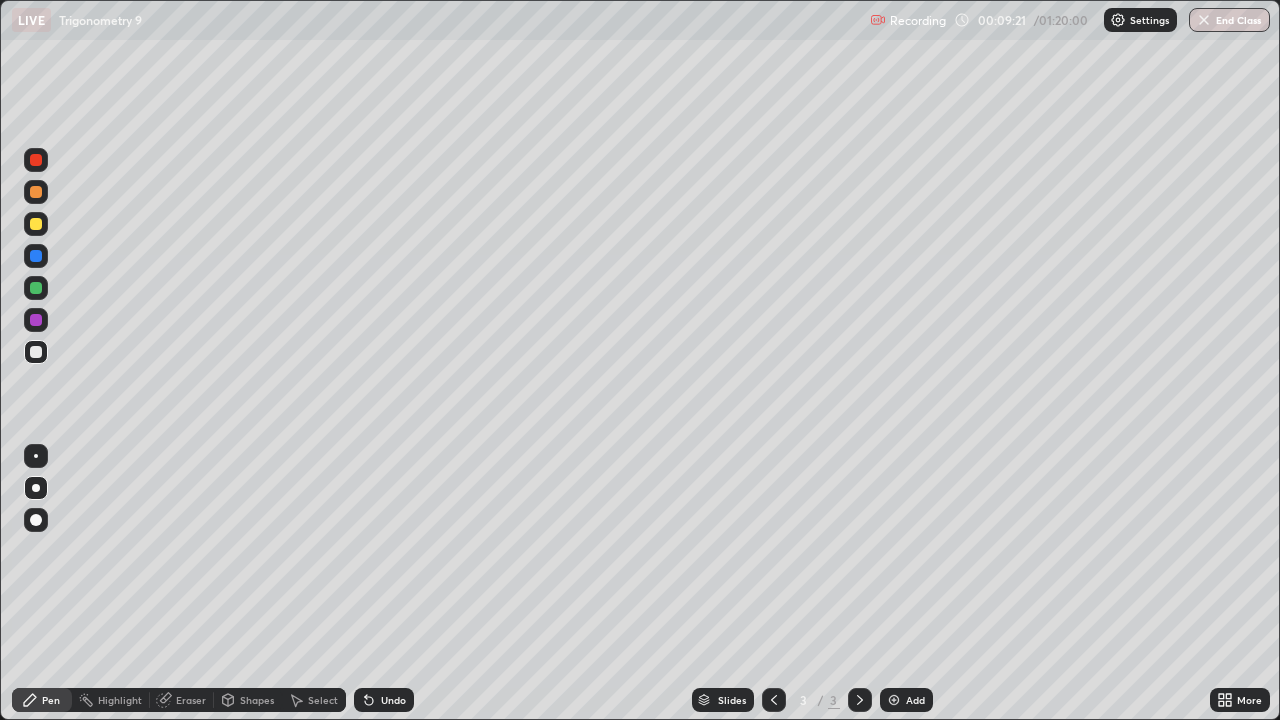 click on "Undo" at bounding box center (393, 700) 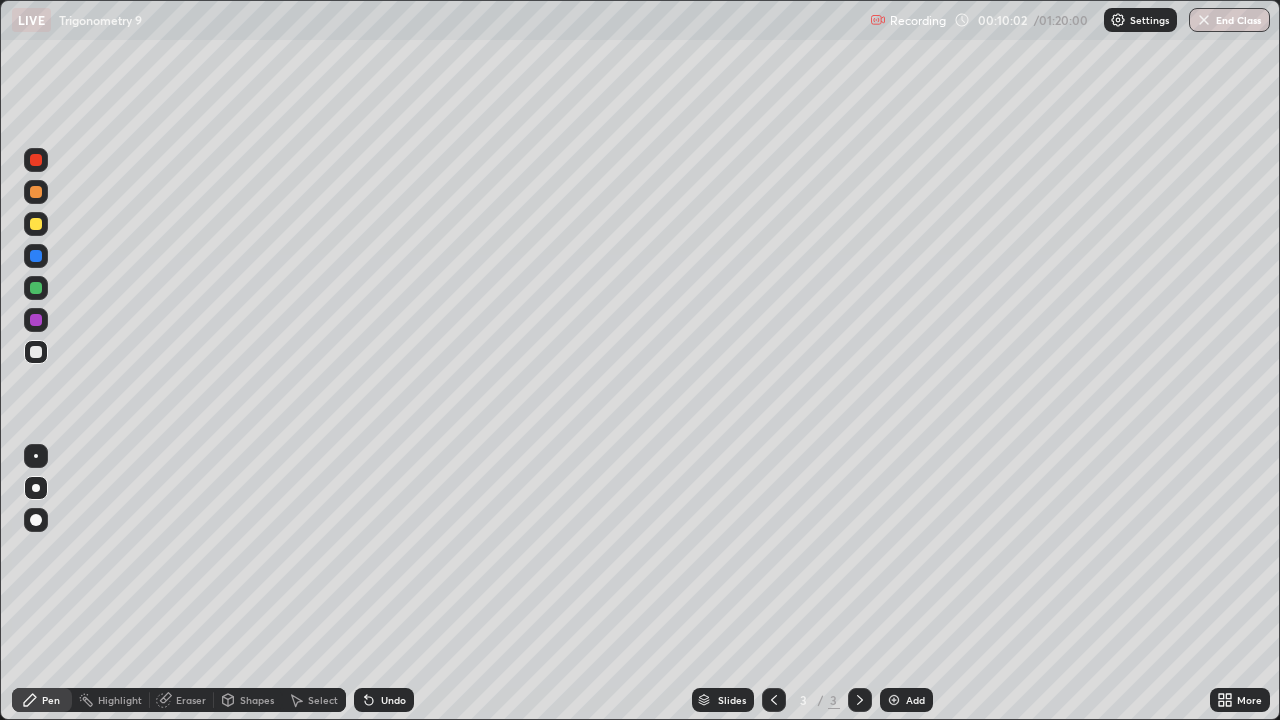 click on "Undo" at bounding box center (384, 700) 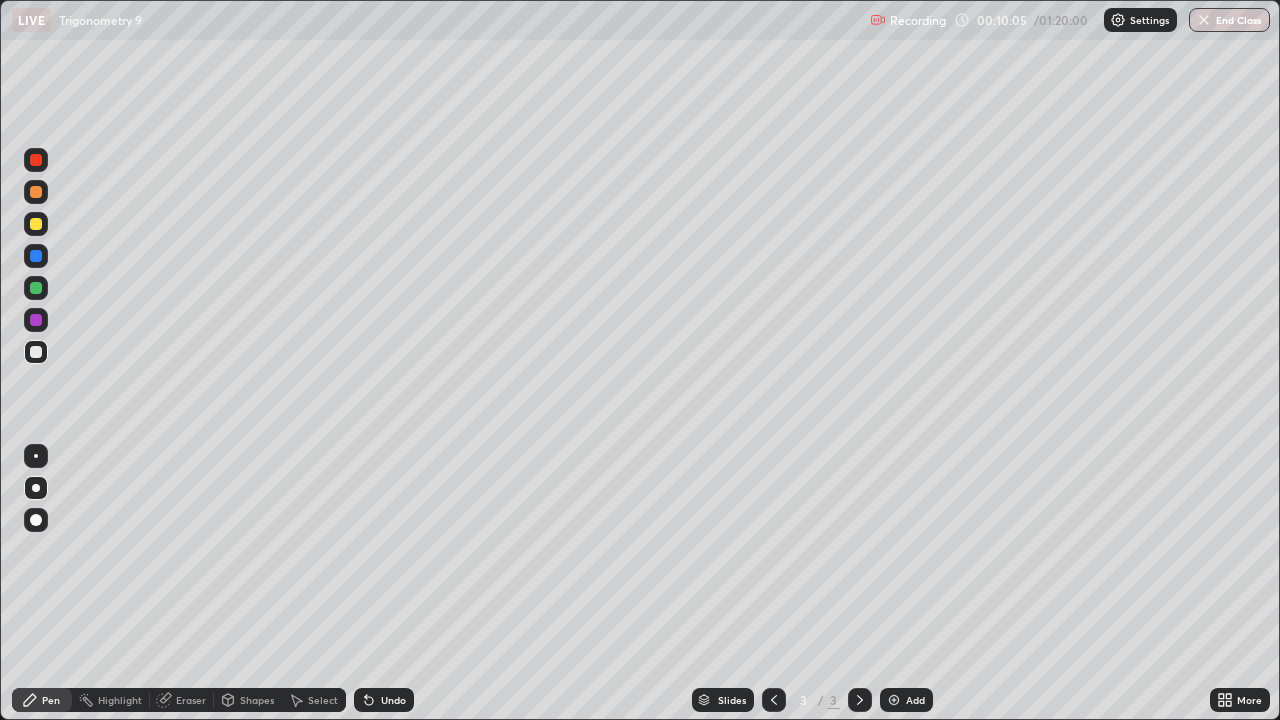 click at bounding box center [36, 320] 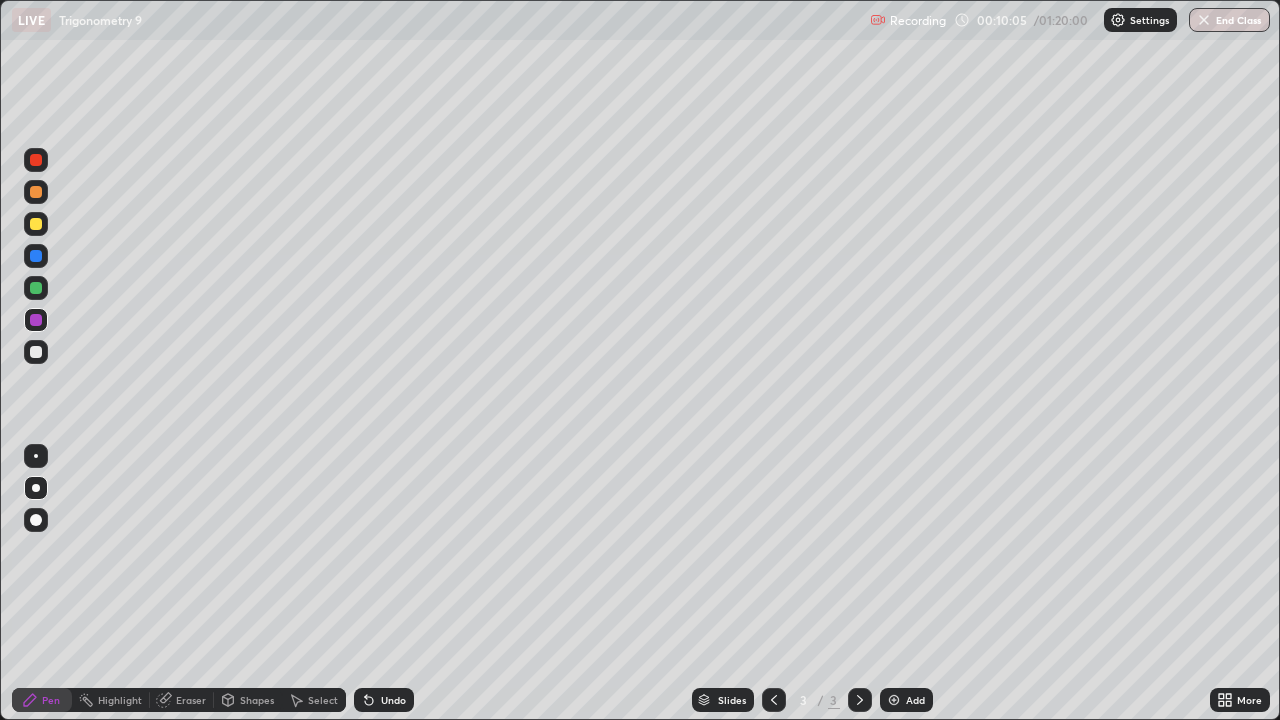 click at bounding box center (36, 456) 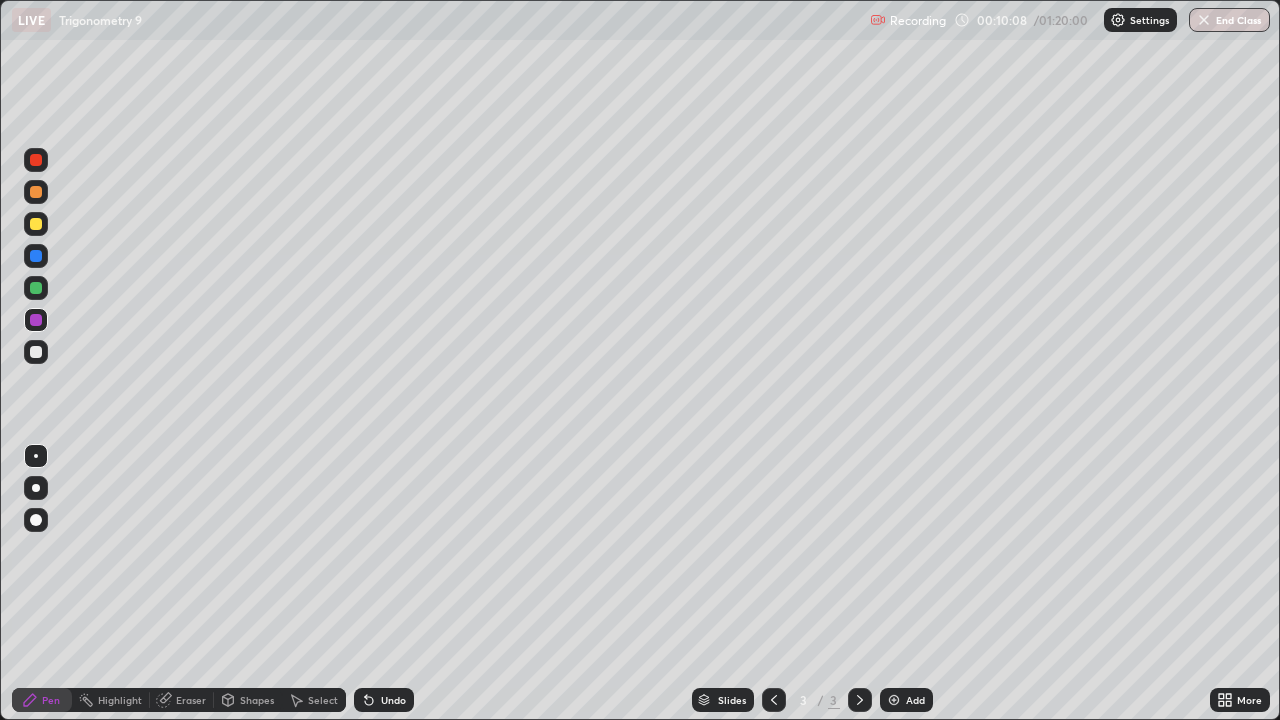 click at bounding box center [36, 352] 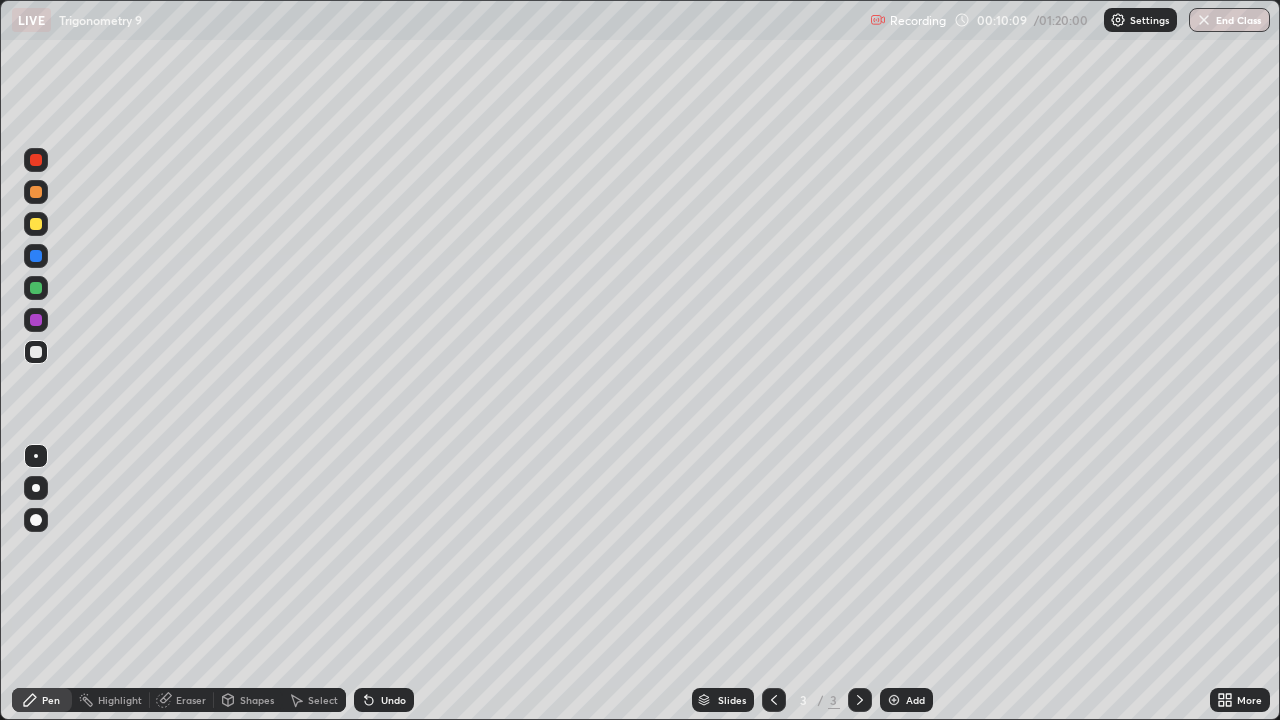 click at bounding box center [36, 488] 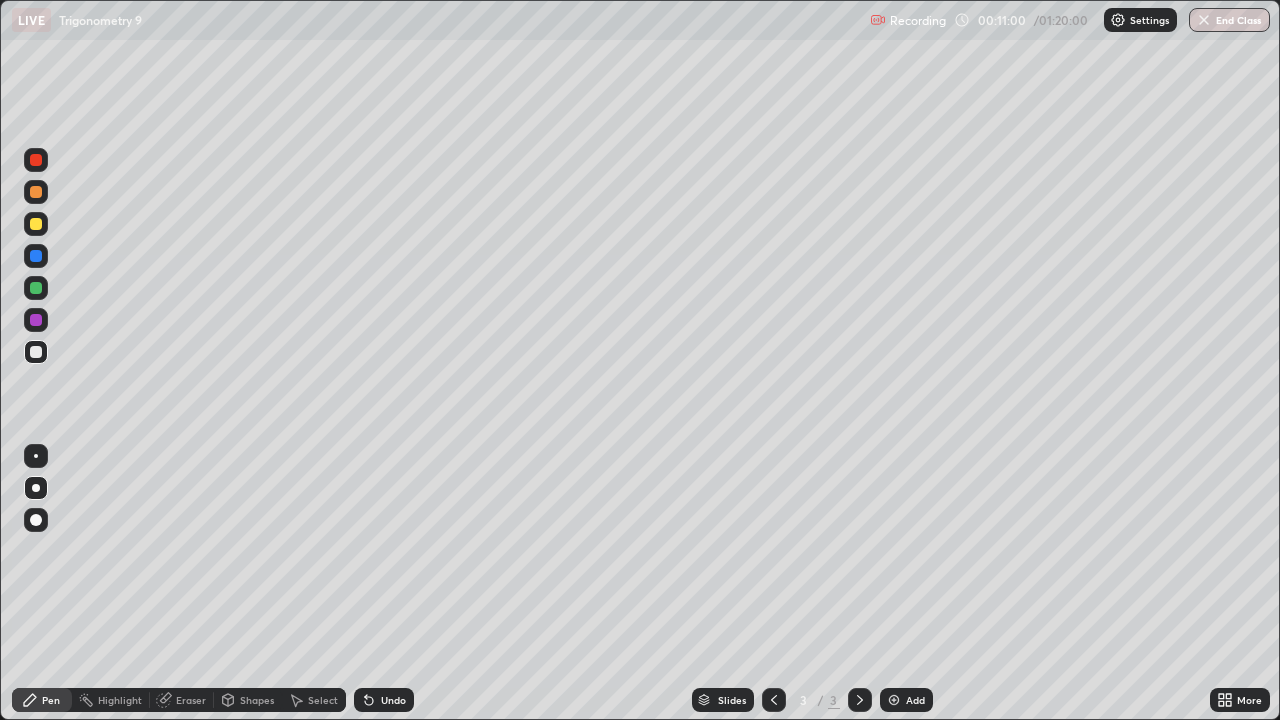 click on "Undo" at bounding box center (393, 700) 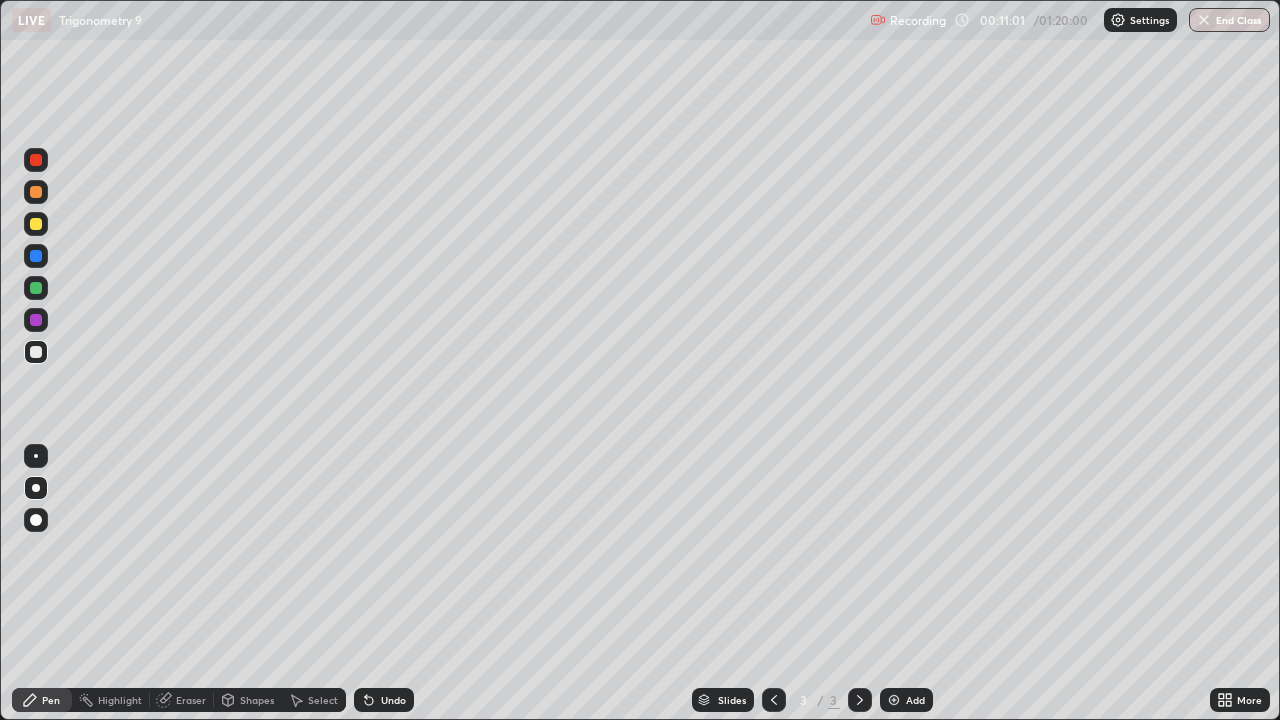 click on "Undo" at bounding box center (393, 700) 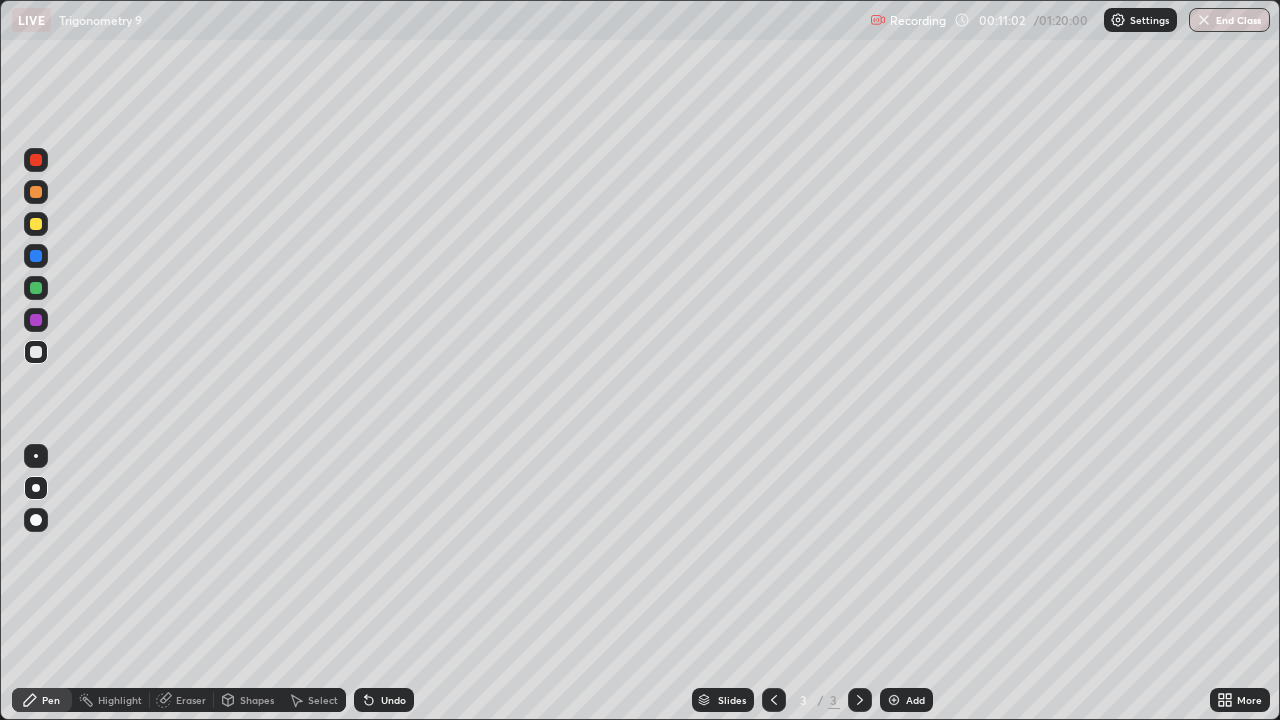 click on "Undo" at bounding box center [393, 700] 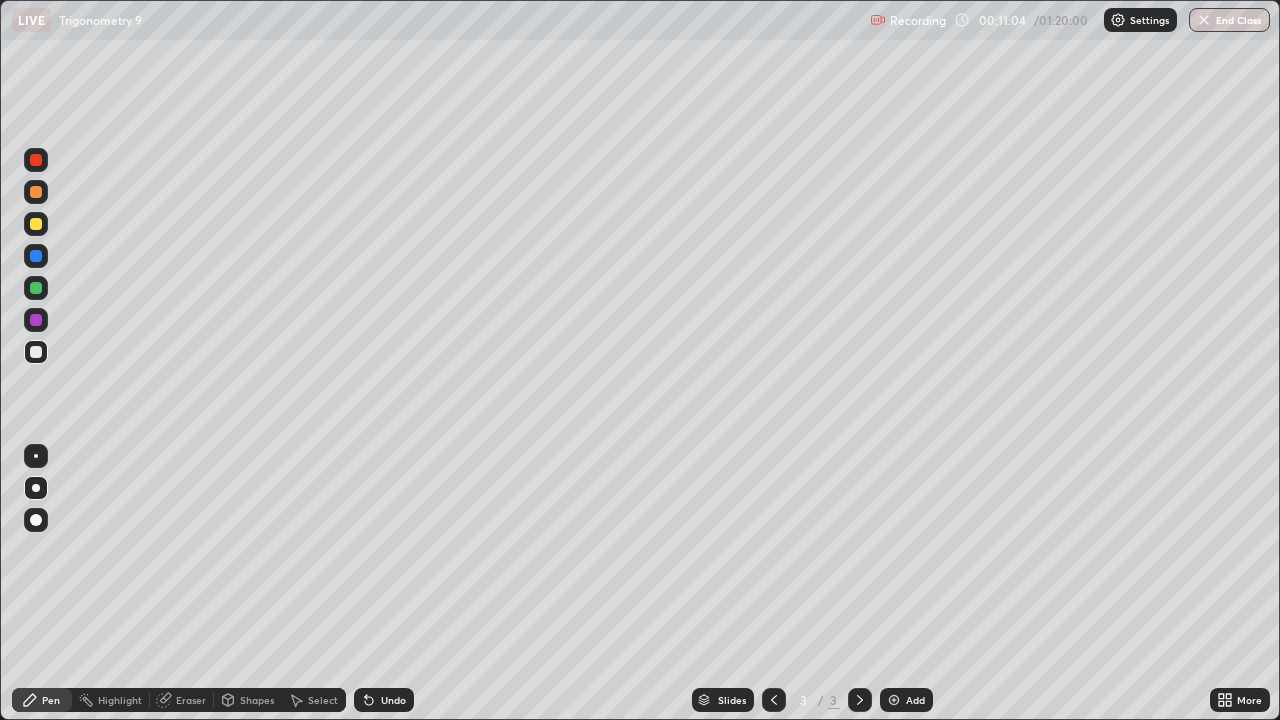 click at bounding box center [36, 320] 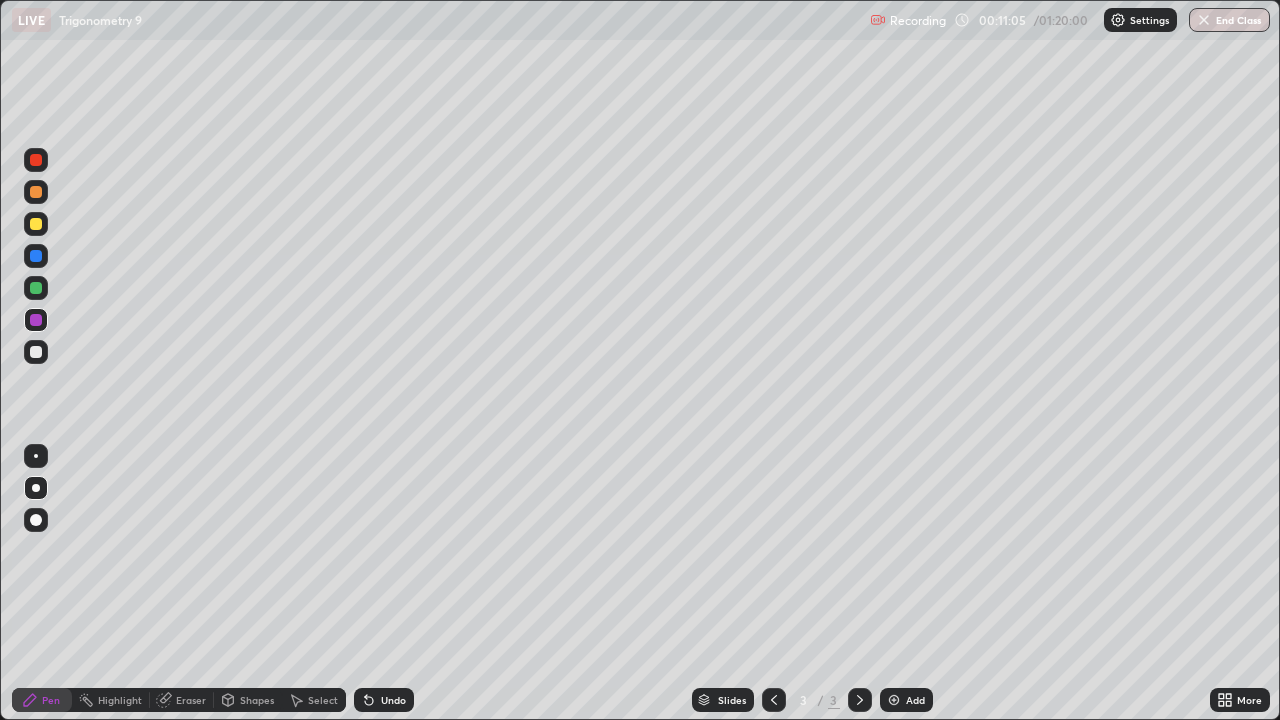 click at bounding box center [36, 456] 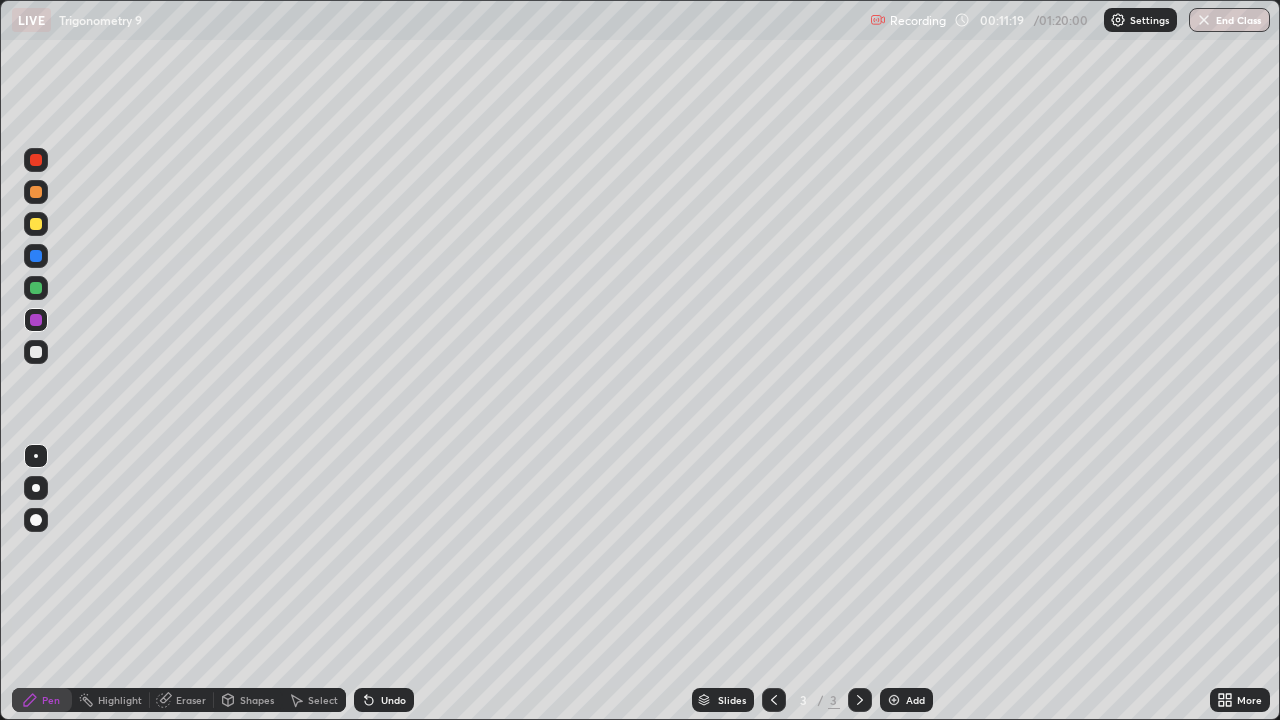 click at bounding box center [36, 352] 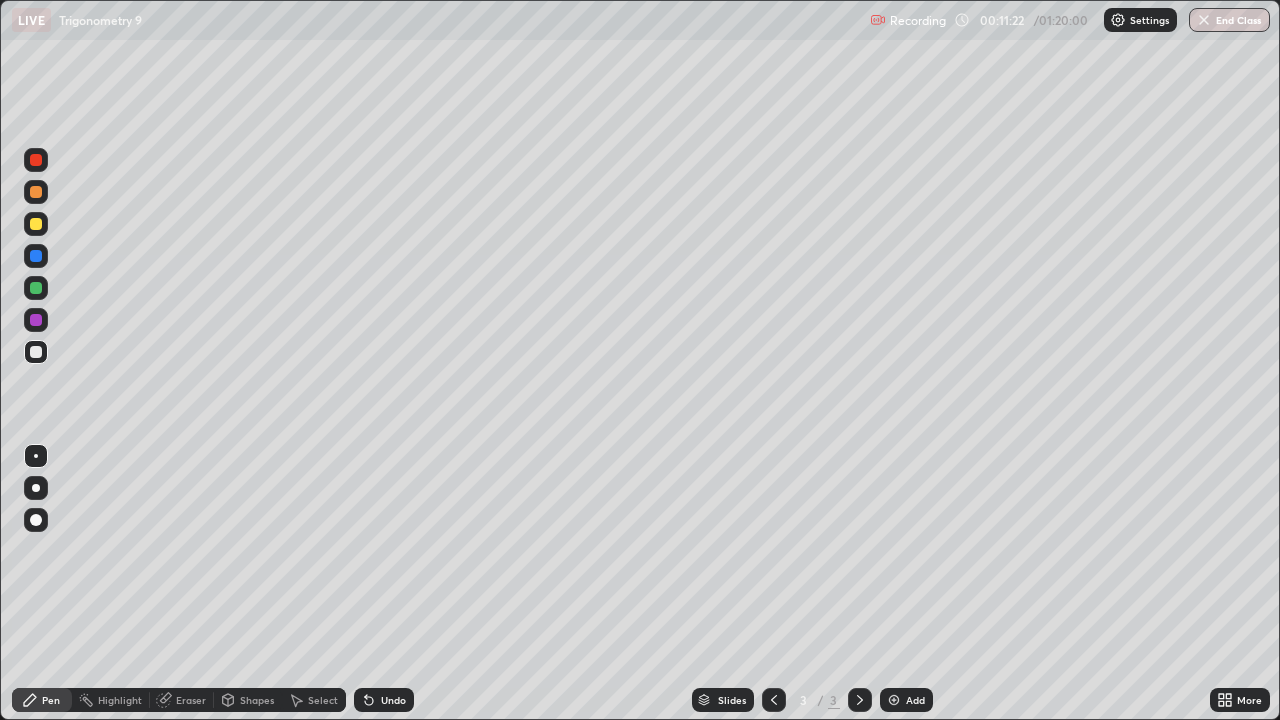 click at bounding box center (36, 352) 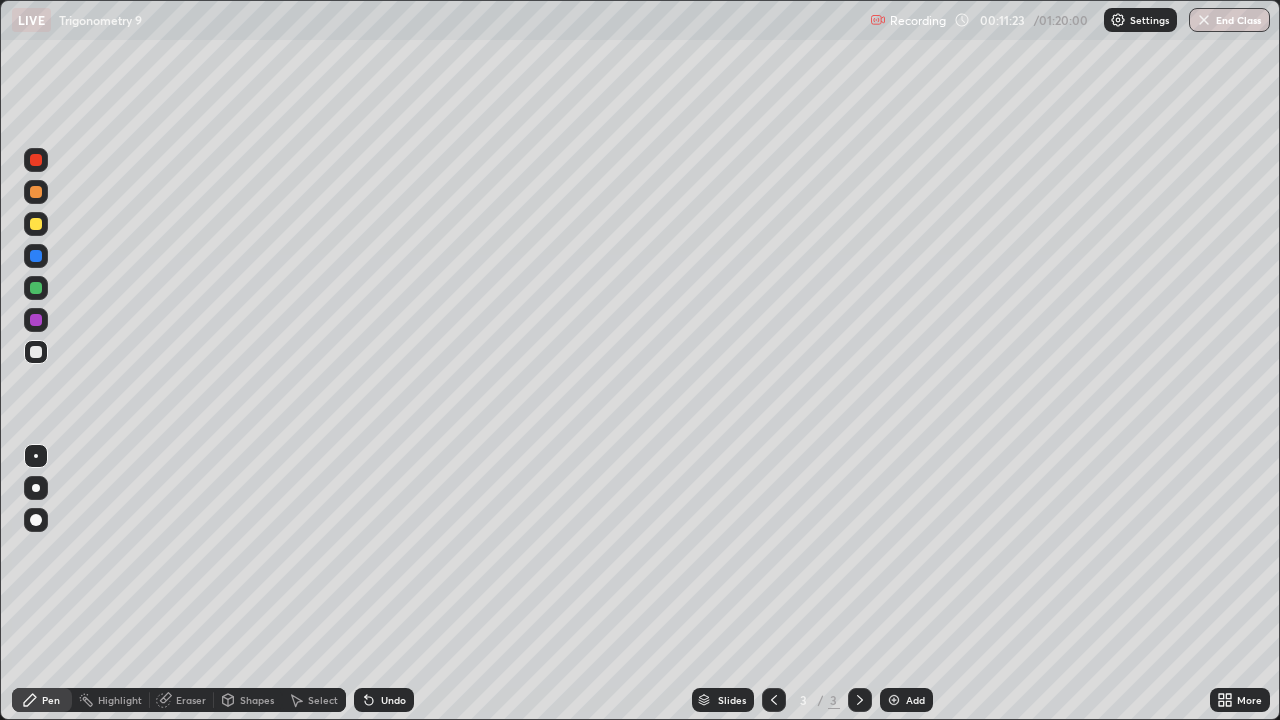 click at bounding box center [36, 488] 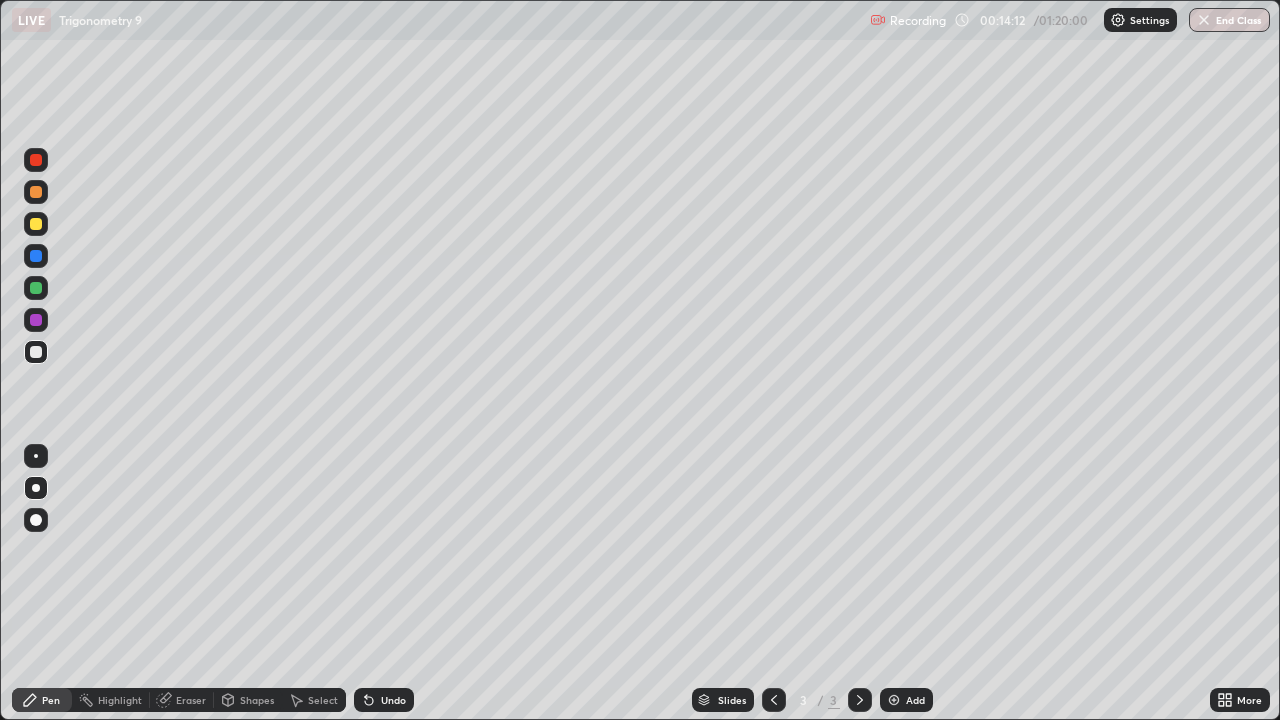 click at bounding box center [36, 160] 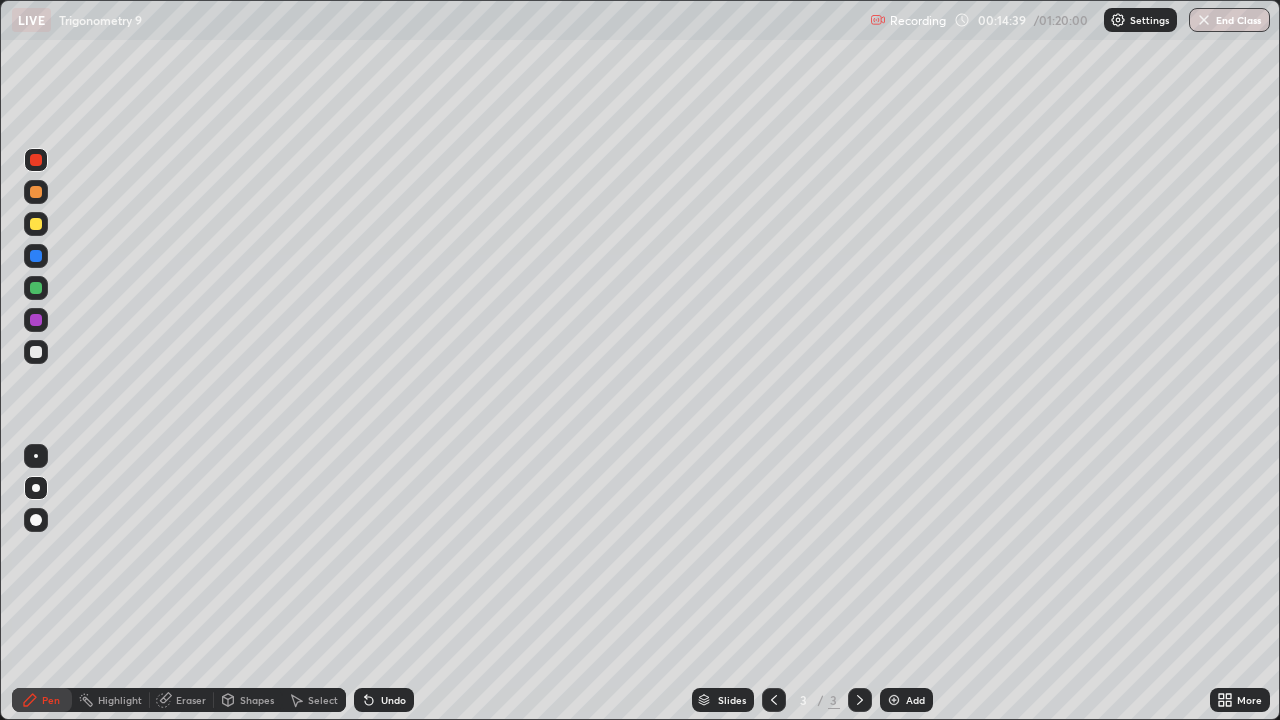 click at bounding box center (36, 224) 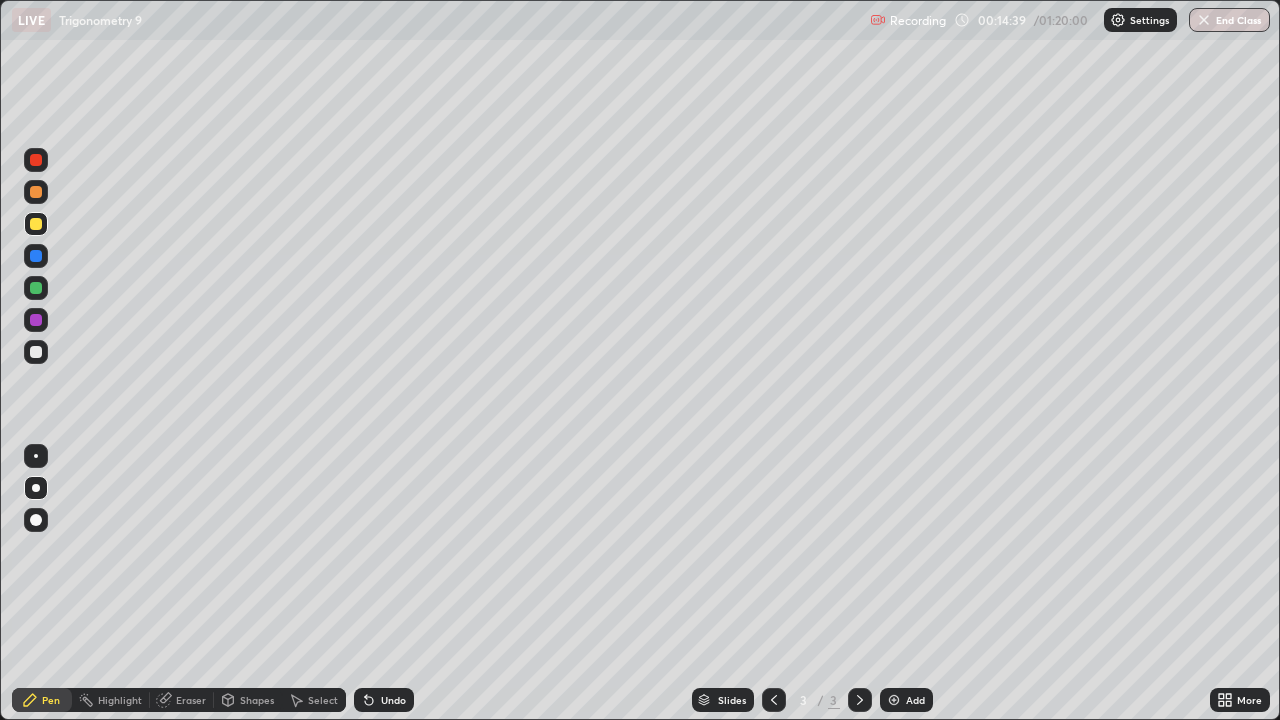 click at bounding box center [36, 488] 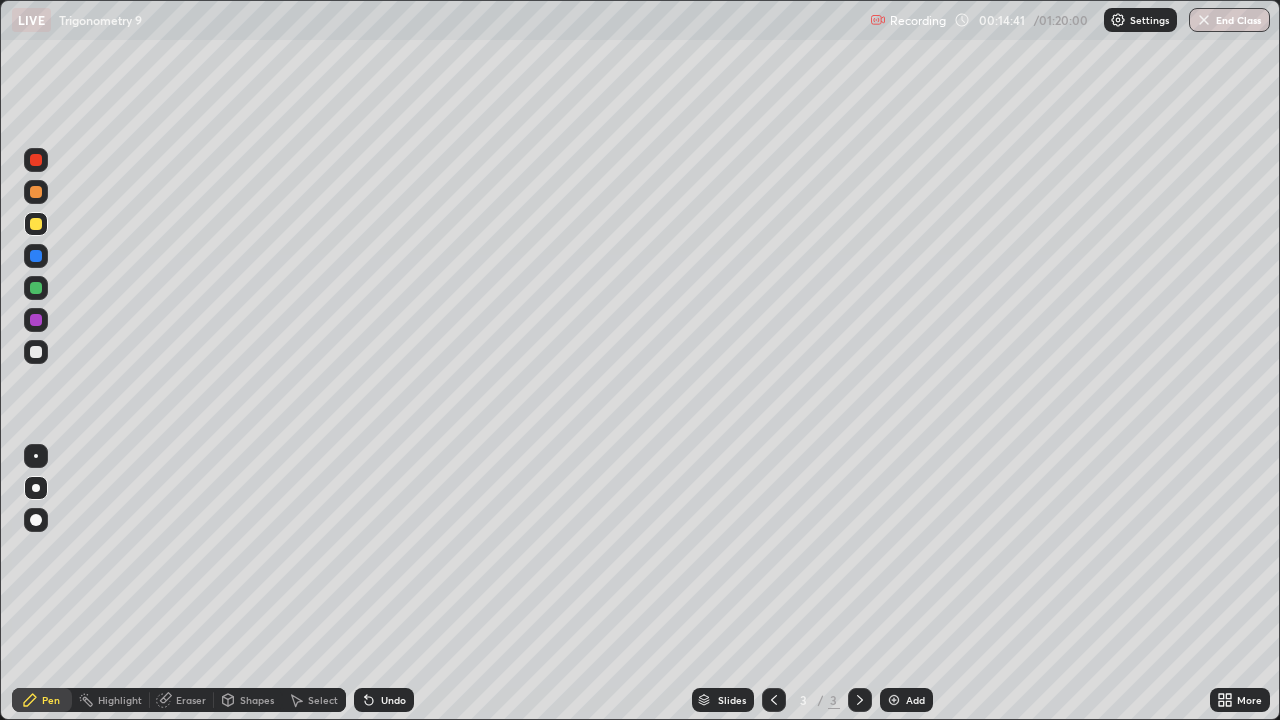 click 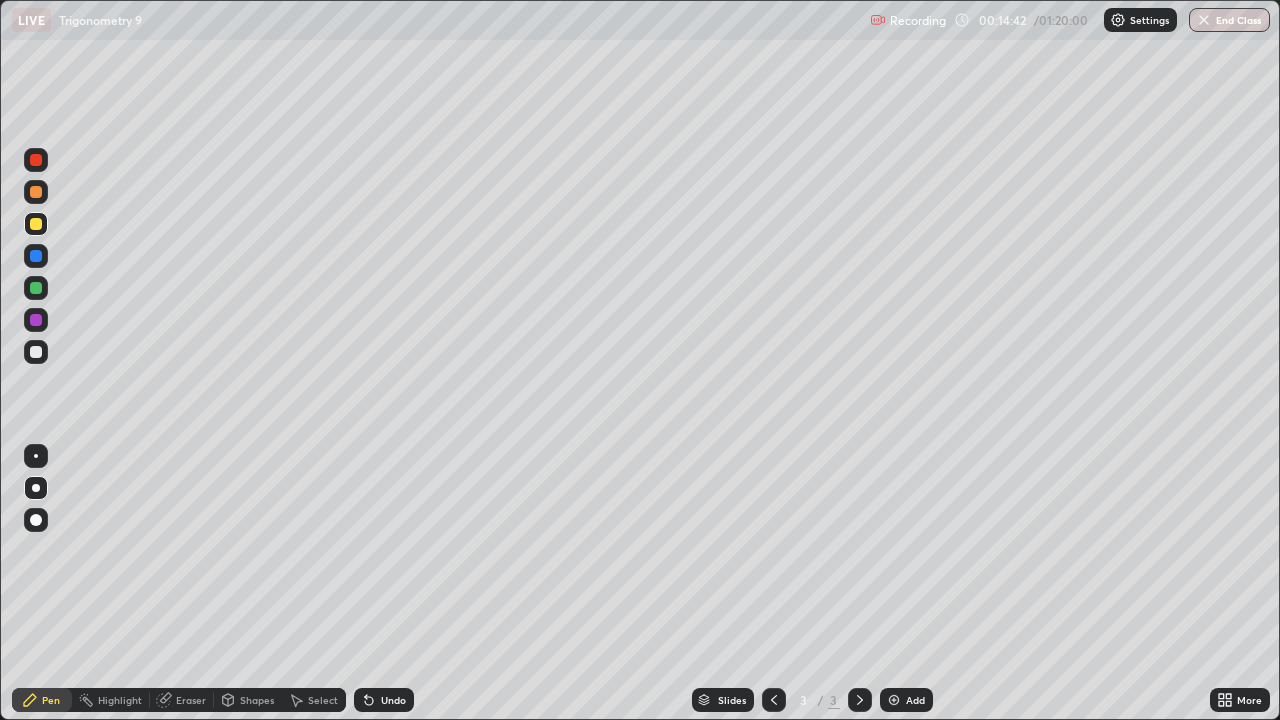 click at bounding box center [860, 700] 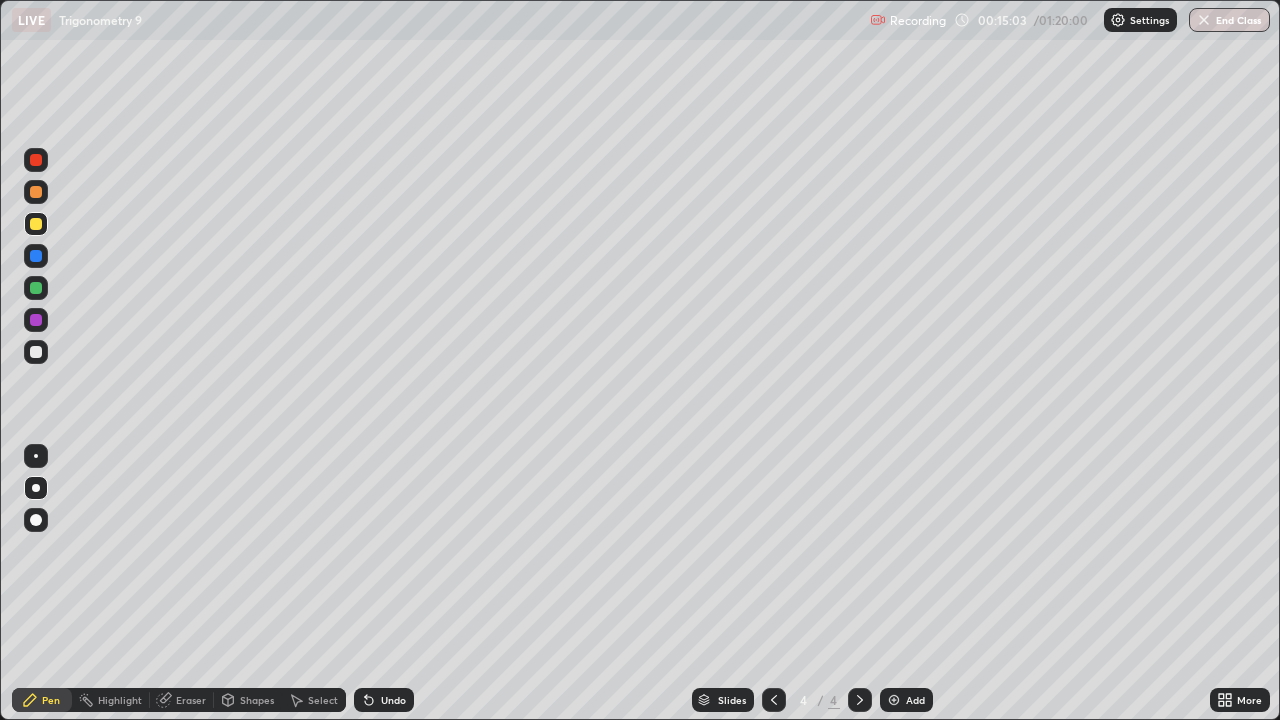 click on "Undo" at bounding box center (393, 700) 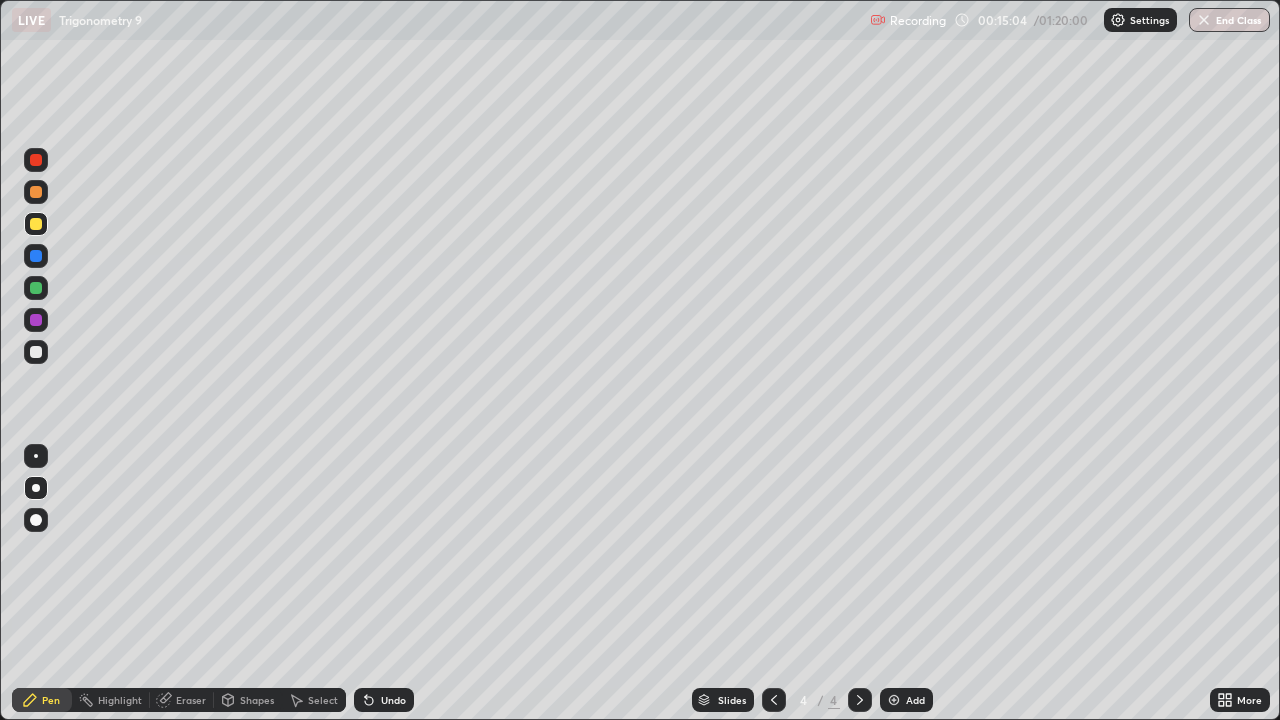 click on "Undo" at bounding box center (393, 700) 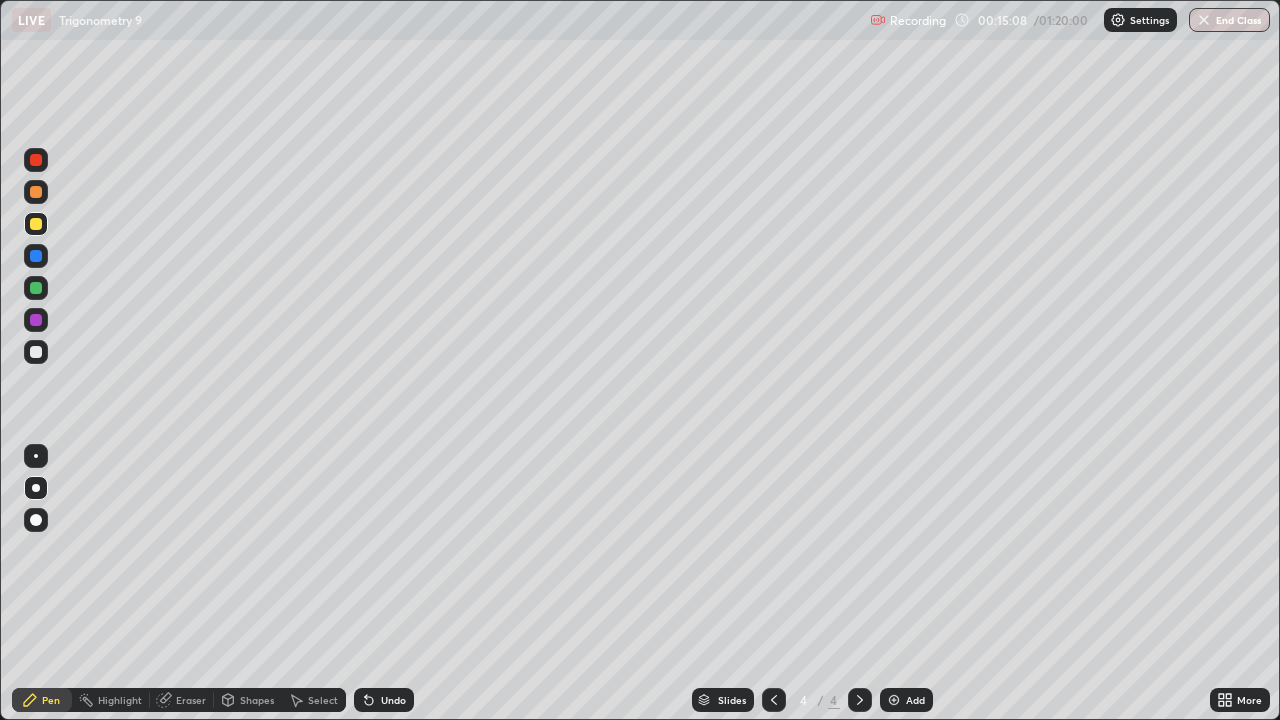 click at bounding box center [36, 352] 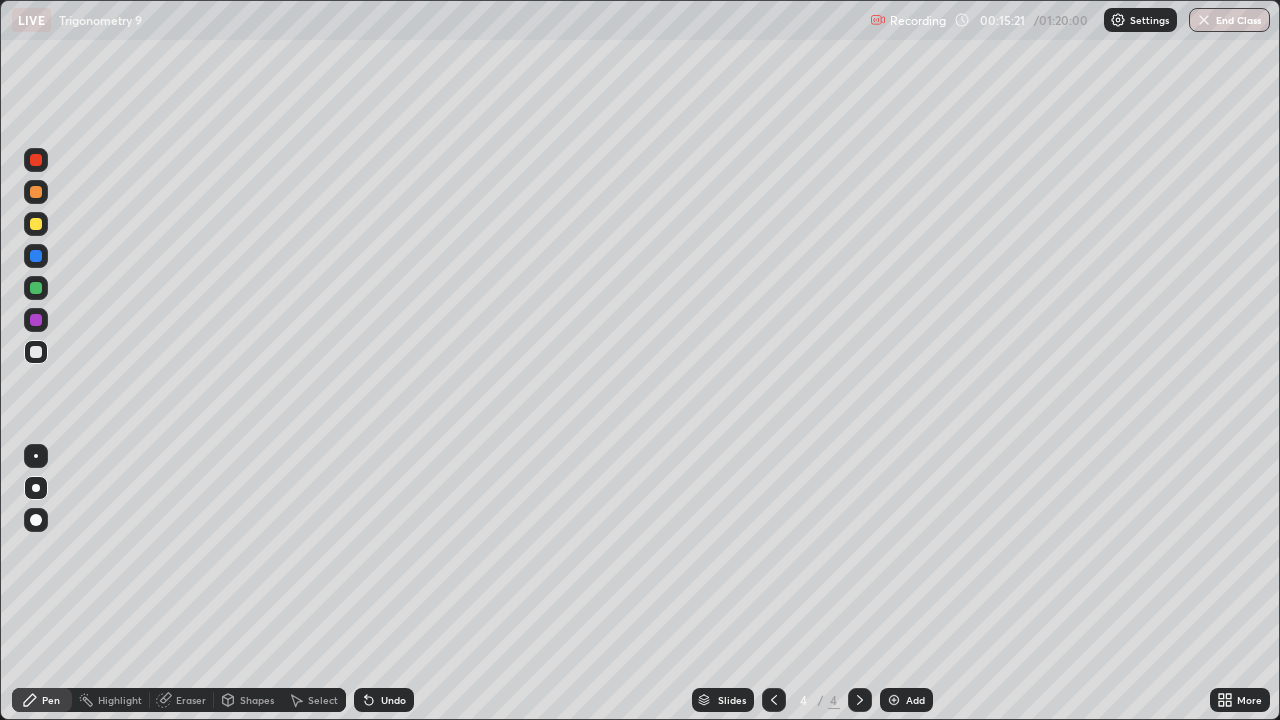 click on "Undo" at bounding box center (393, 700) 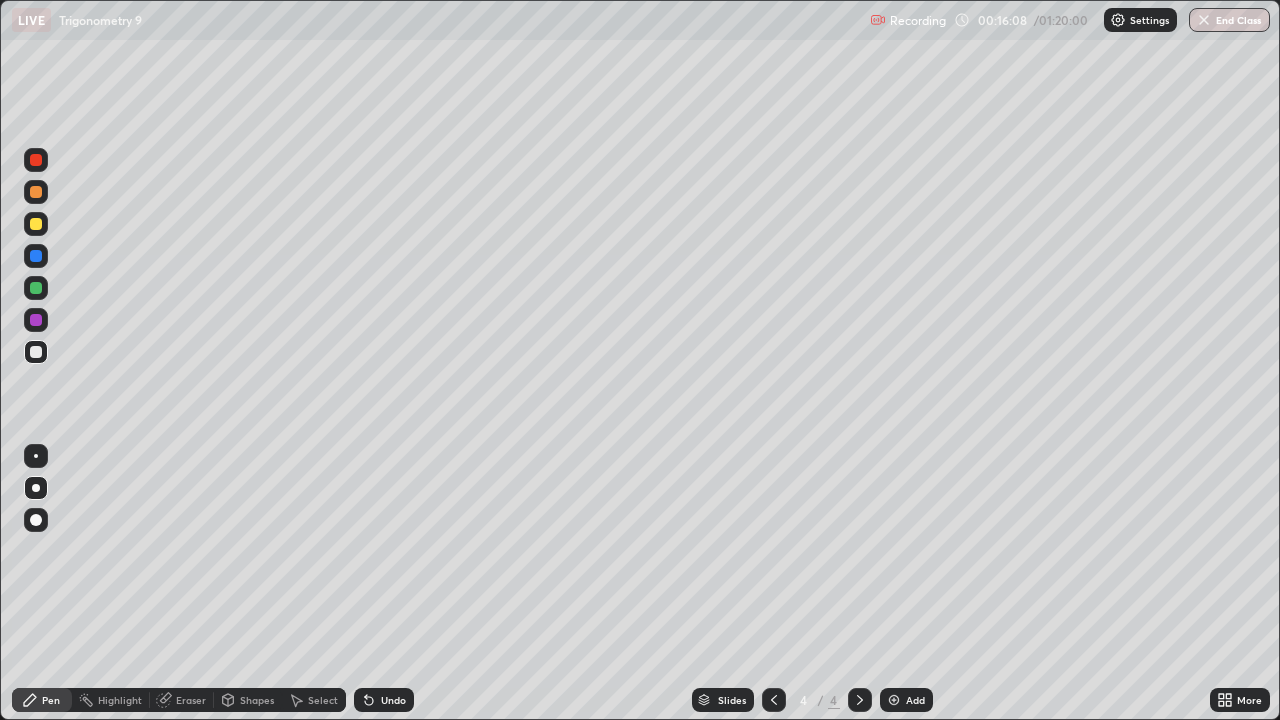 click at bounding box center (36, 160) 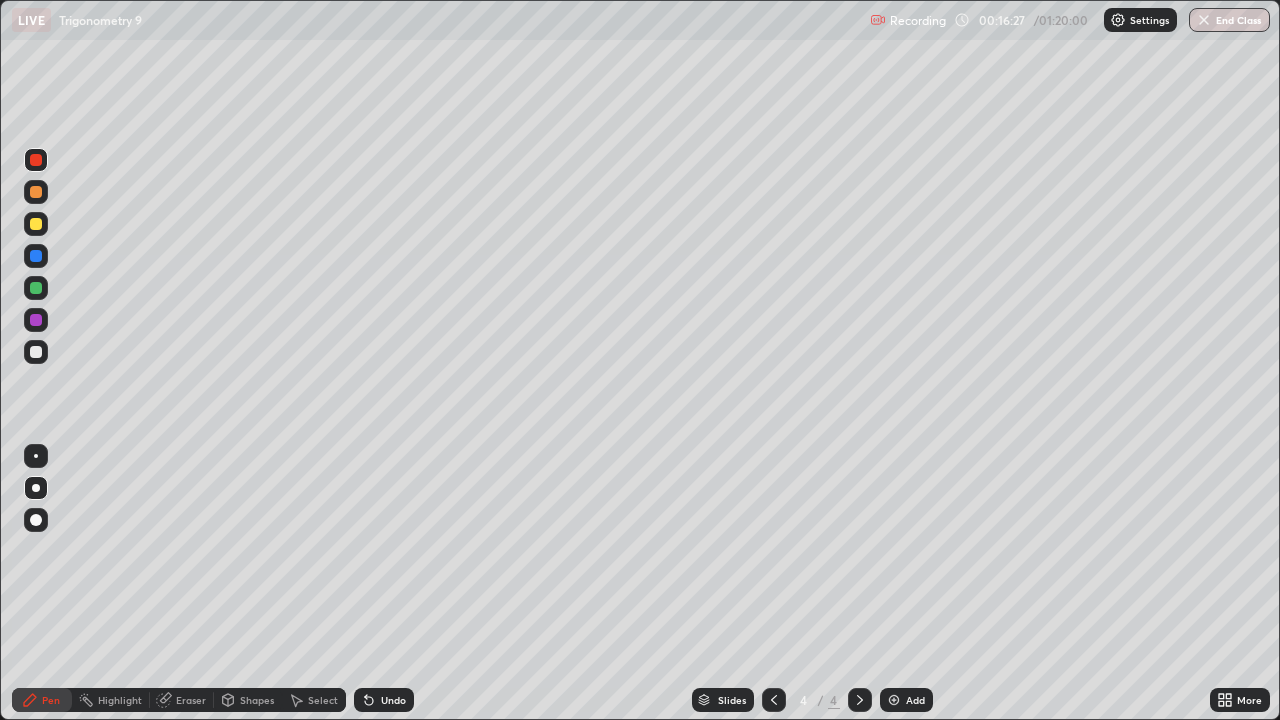 click at bounding box center (36, 224) 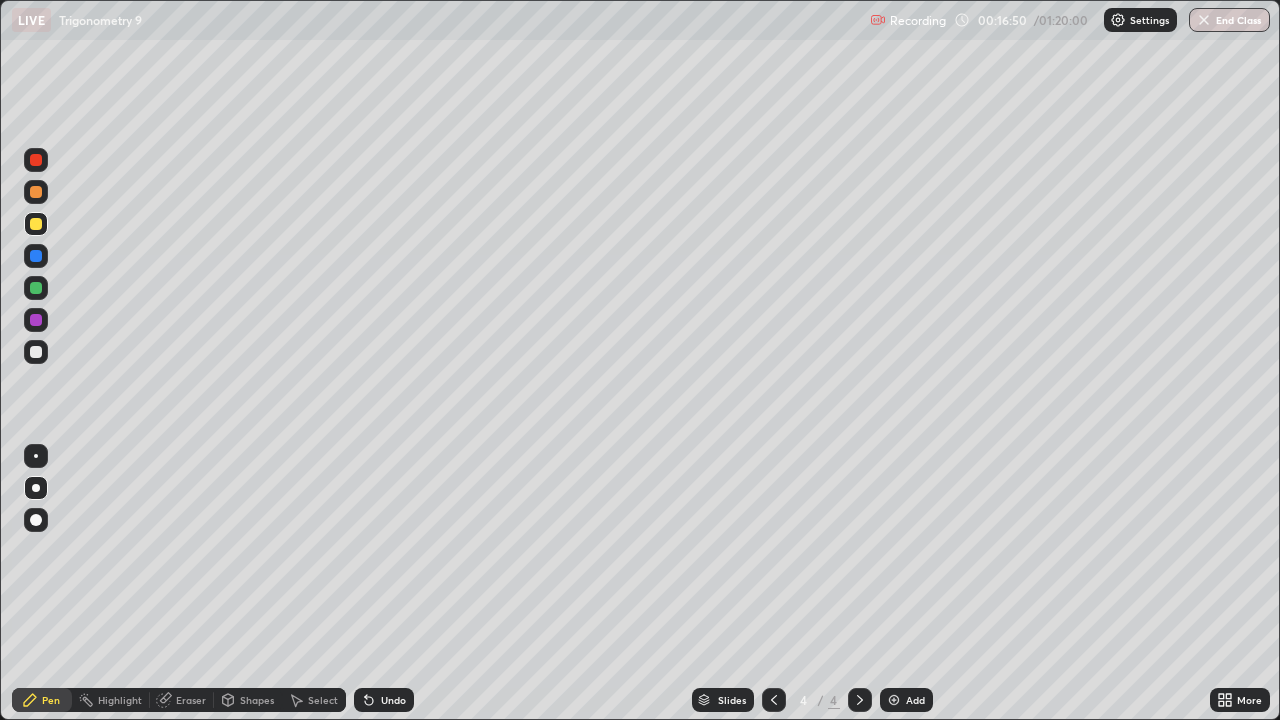 click at bounding box center (36, 320) 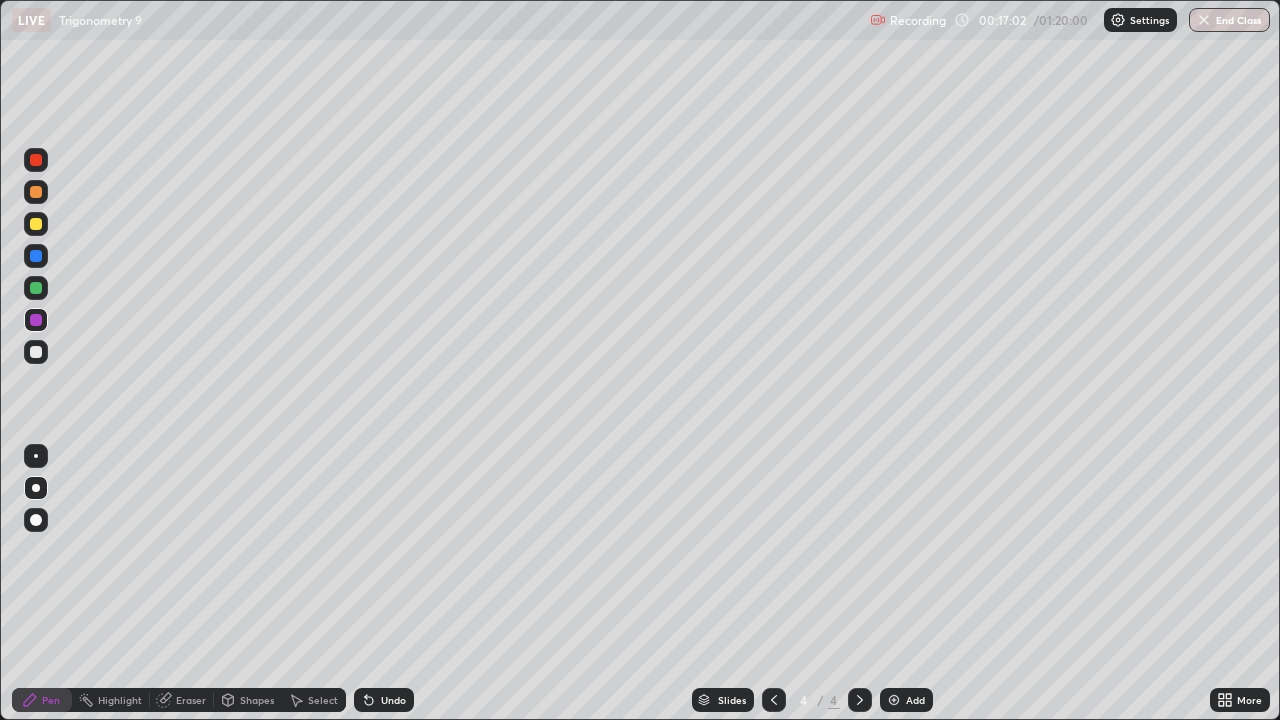 click on "Undo" at bounding box center [393, 700] 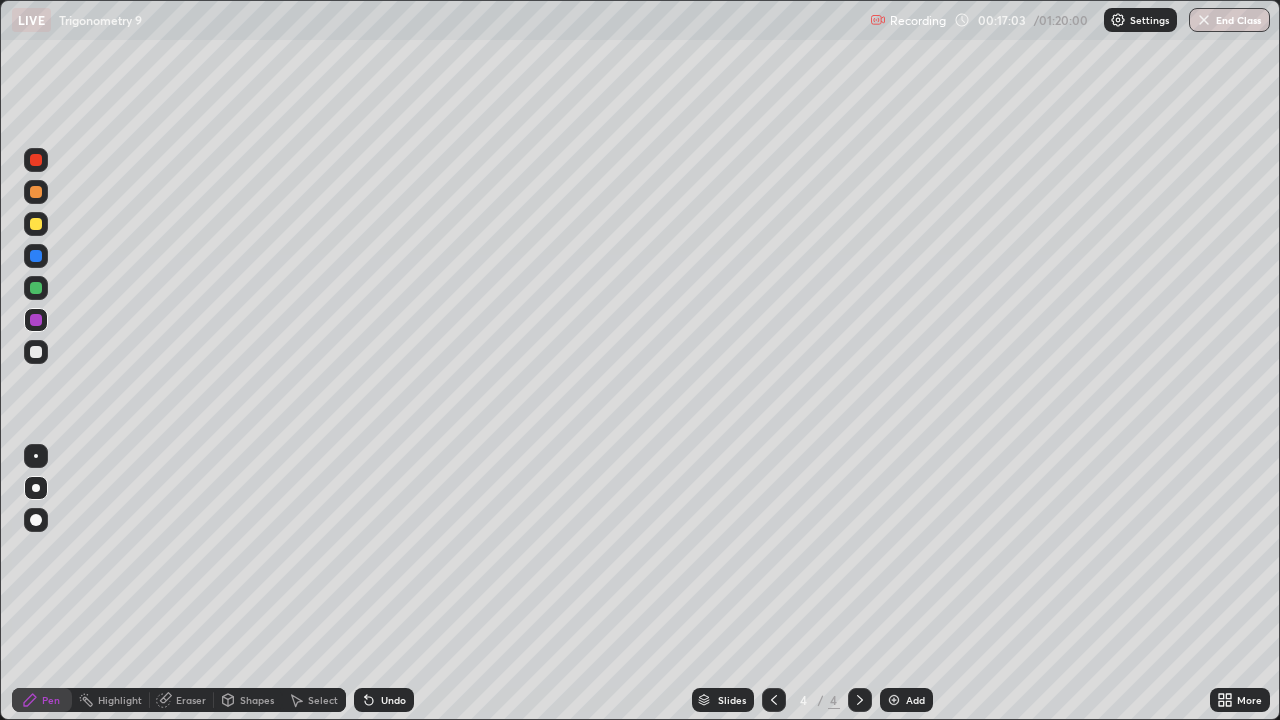 click on "Undo" at bounding box center [384, 700] 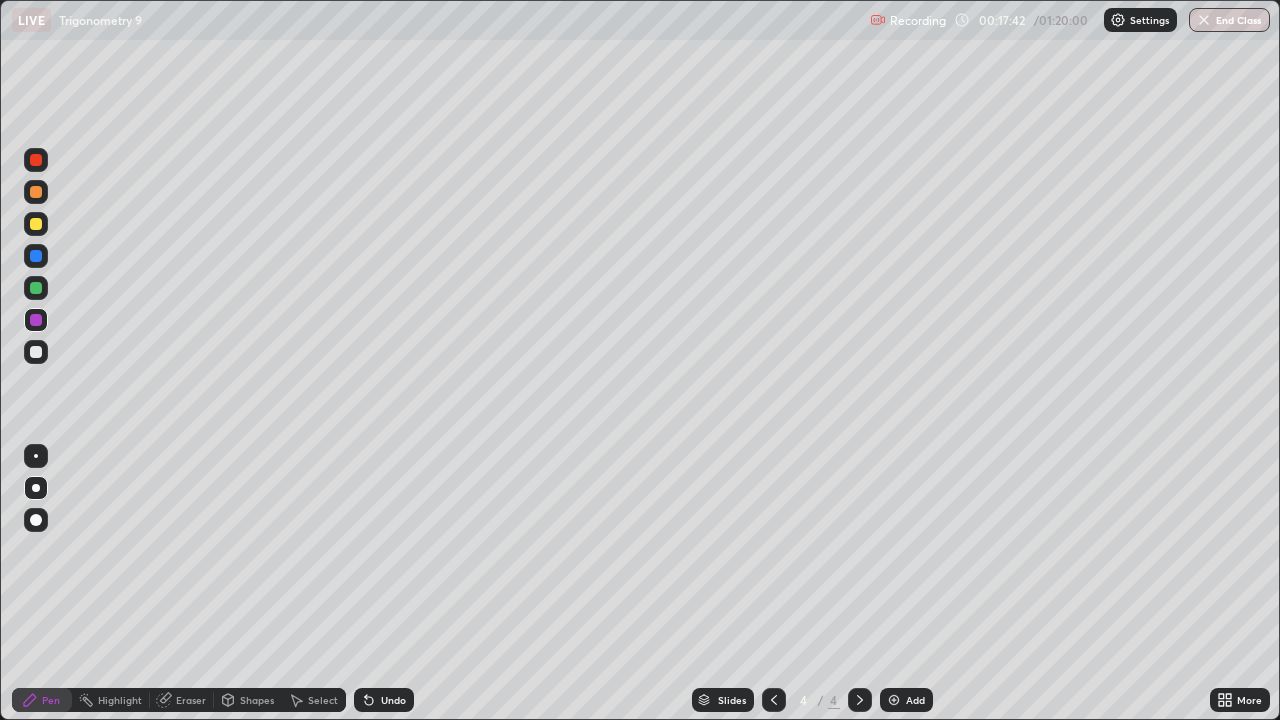click on "Eraser" at bounding box center [191, 700] 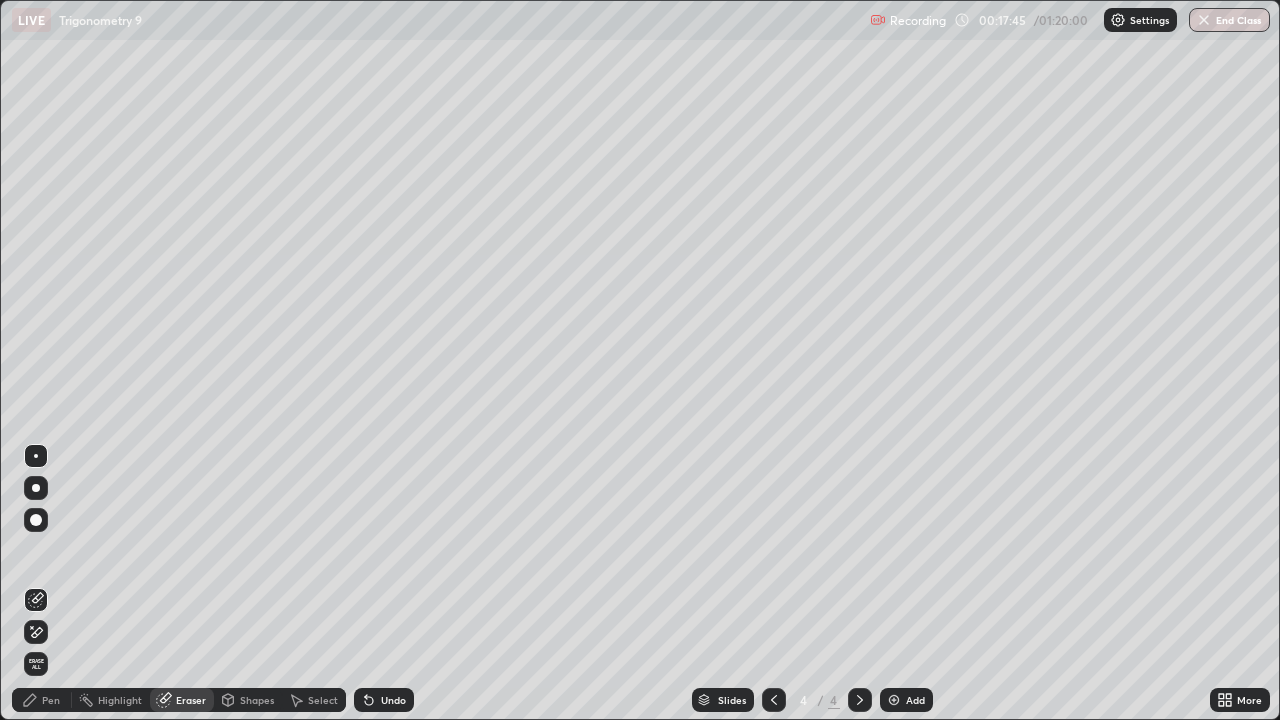 click on "Pen" at bounding box center [42, 700] 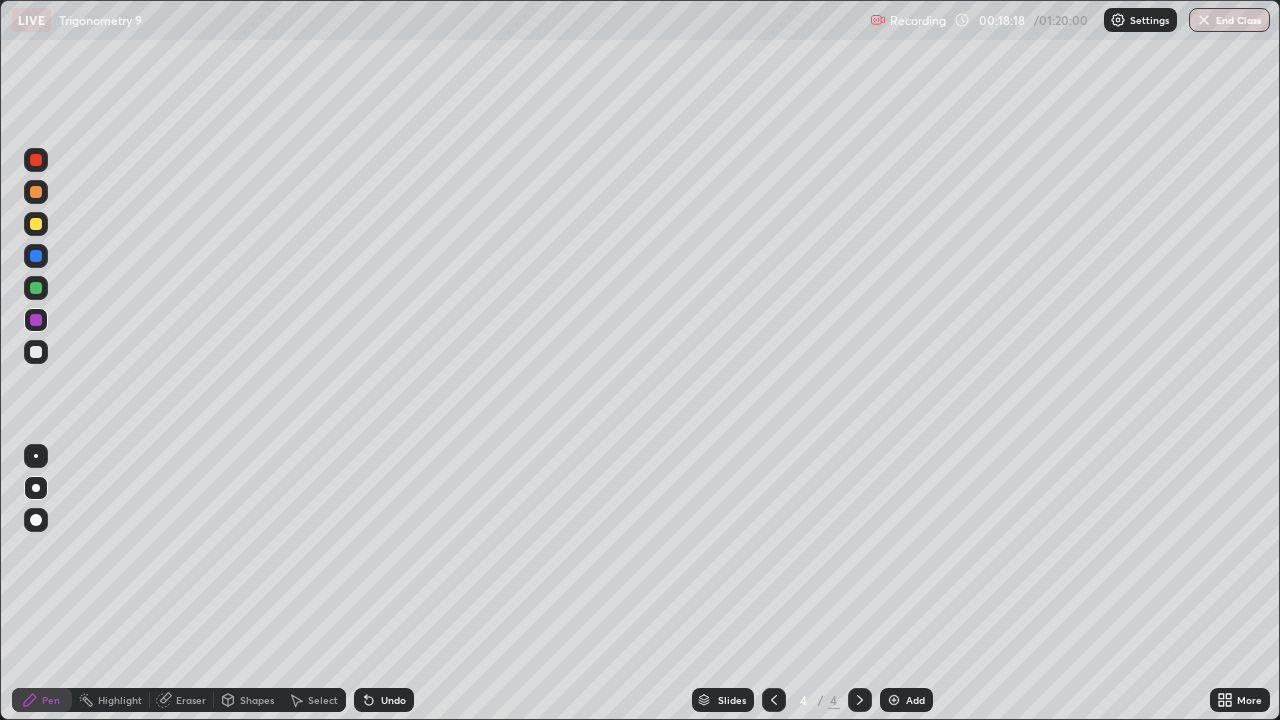 click on "Eraser" at bounding box center (191, 700) 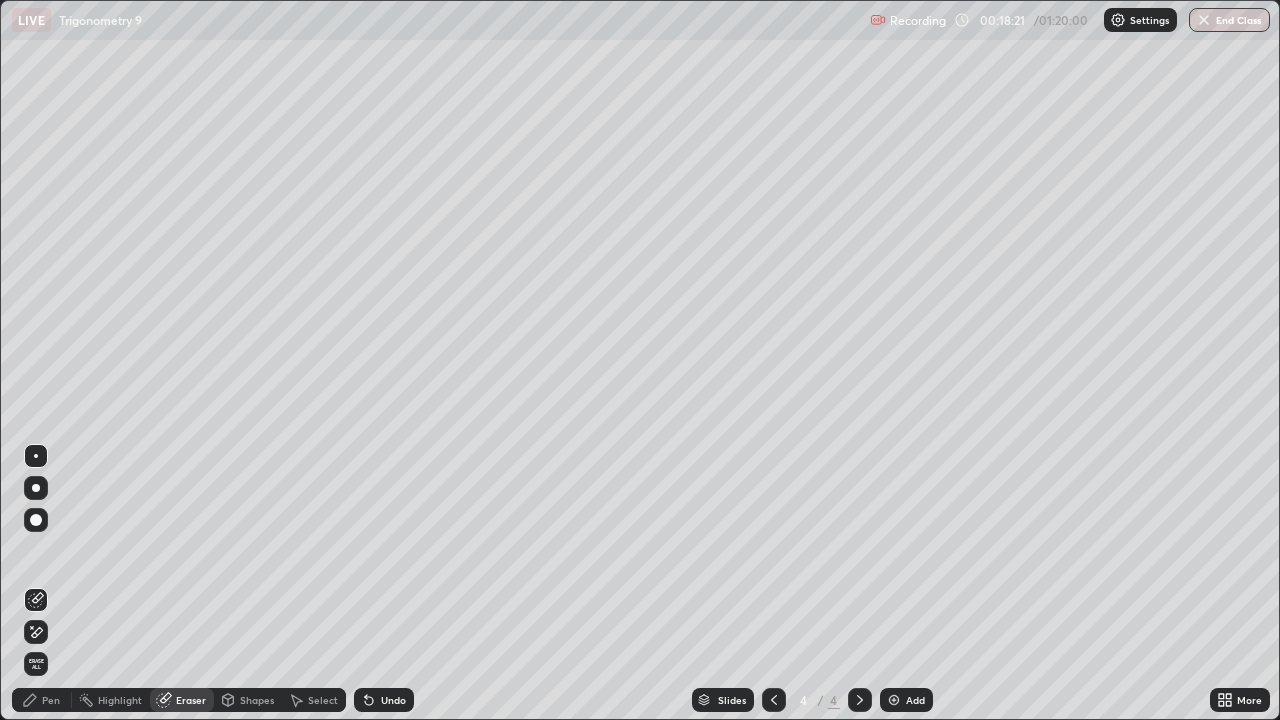 click on "Pen" at bounding box center [51, 700] 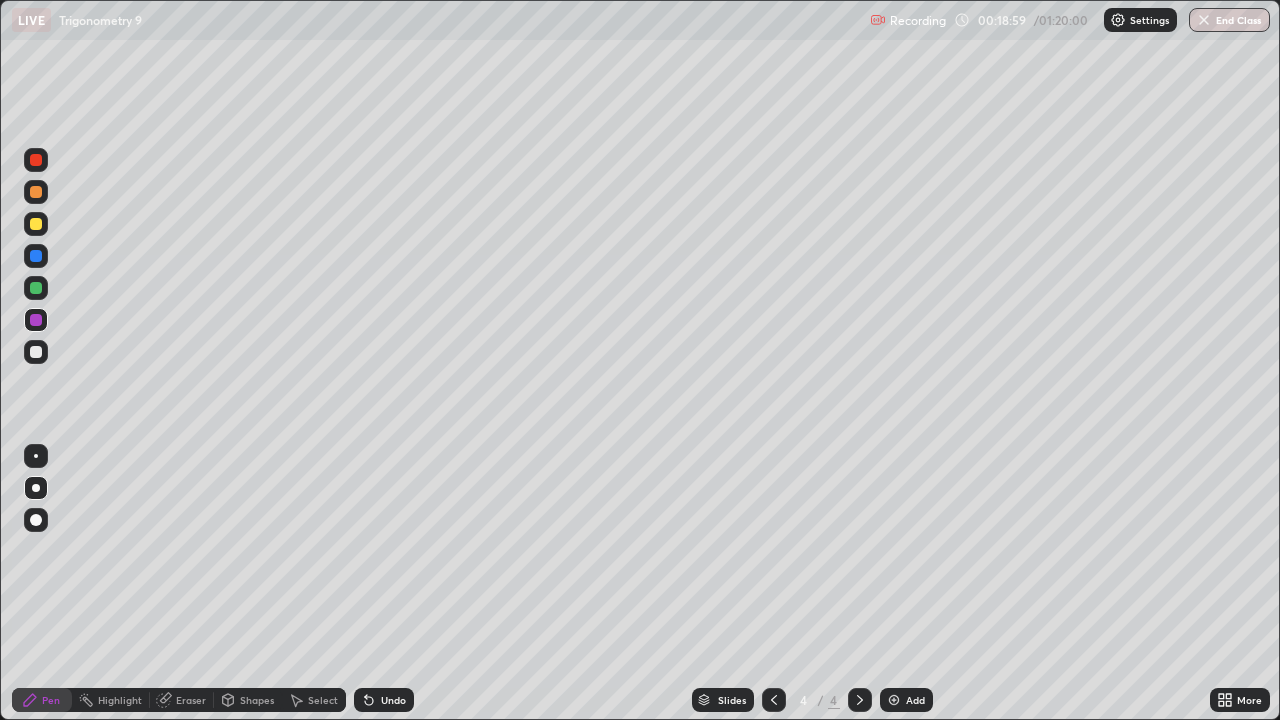 click at bounding box center (36, 192) 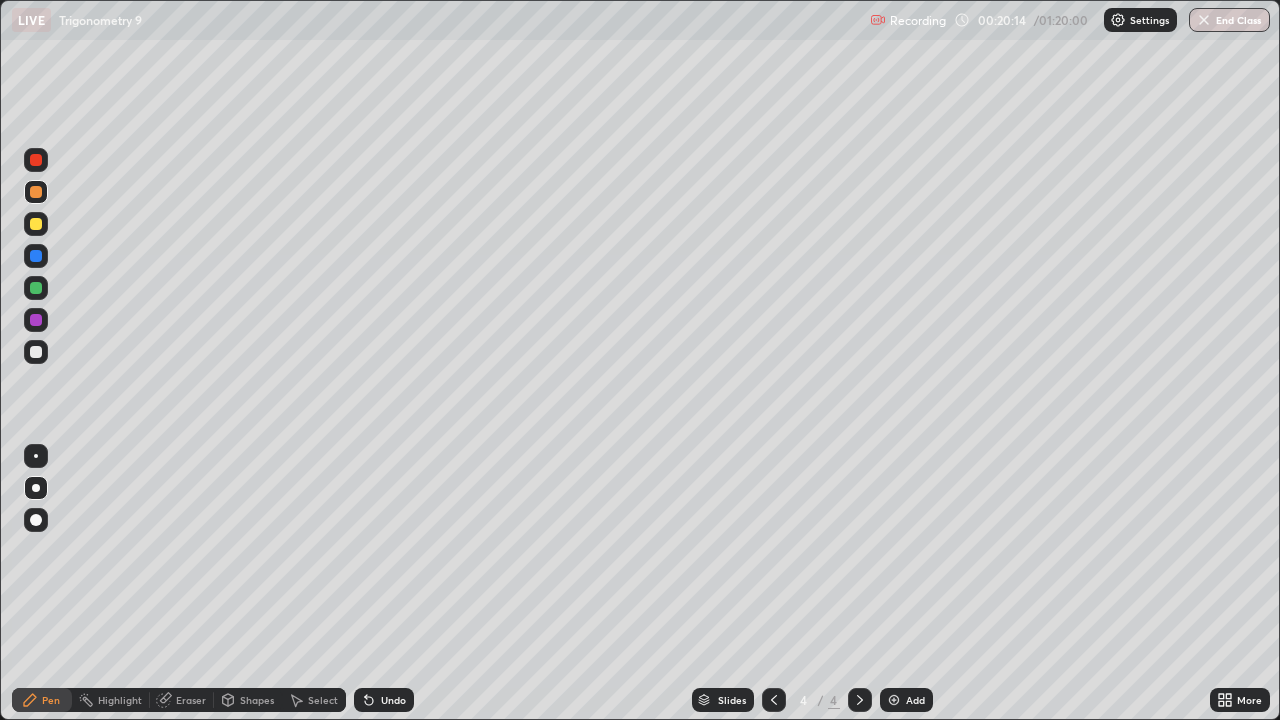 click on "Undo" at bounding box center [393, 700] 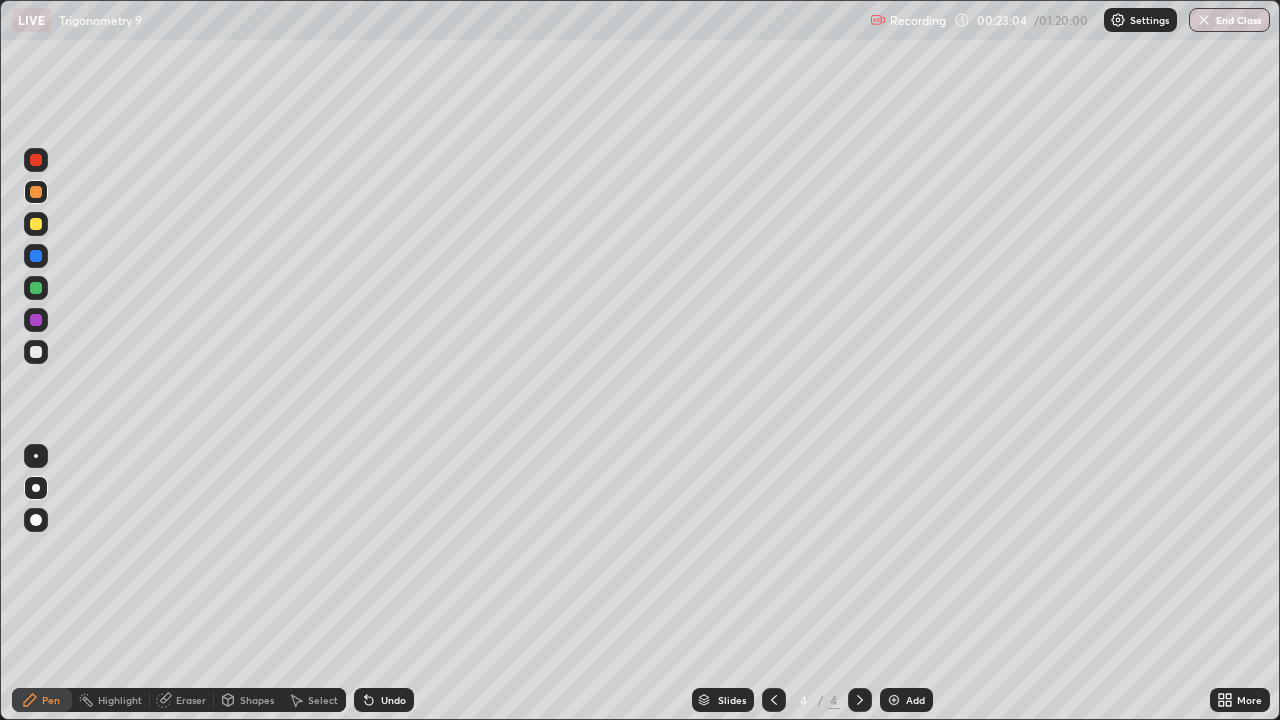 click at bounding box center [36, 224] 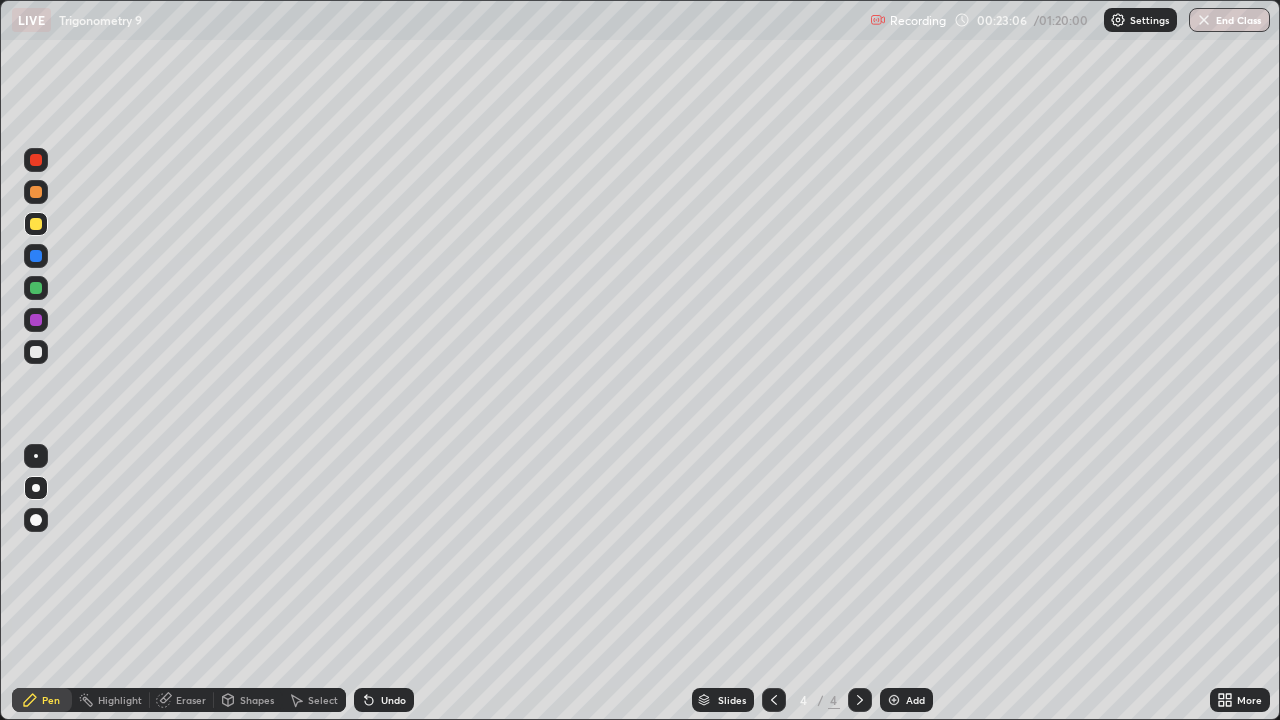 click 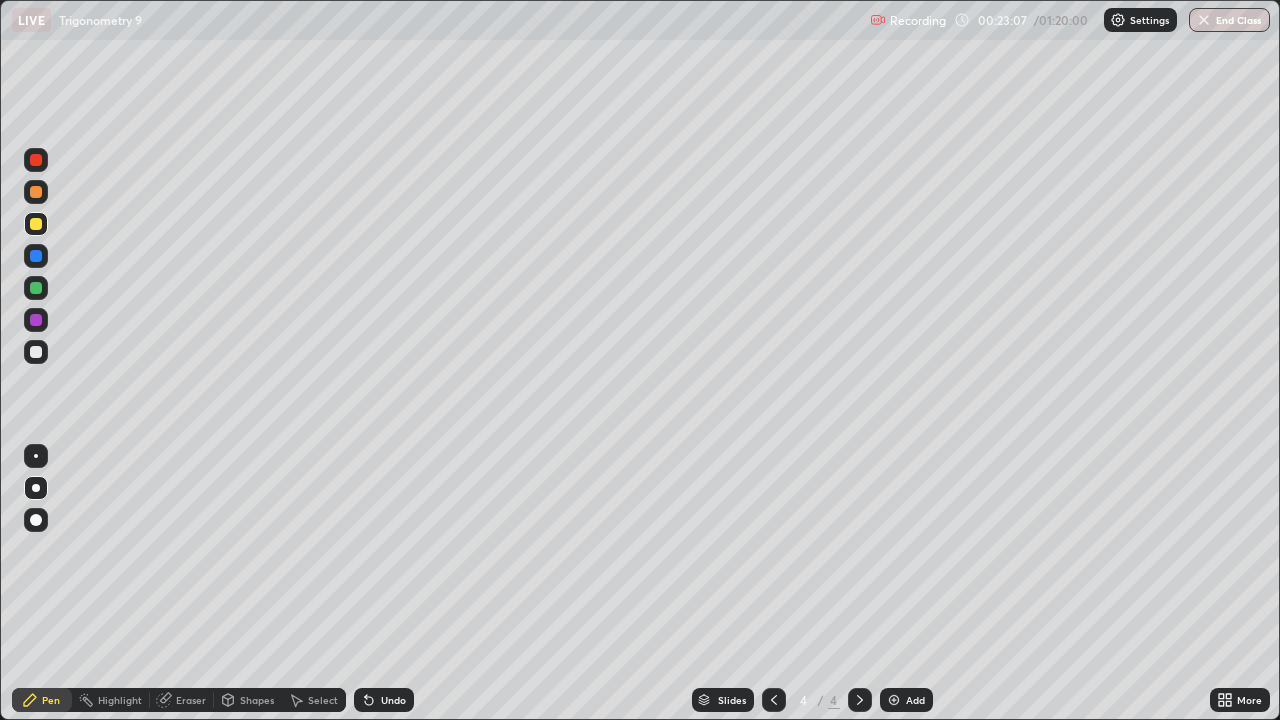 click on "Add" at bounding box center [906, 700] 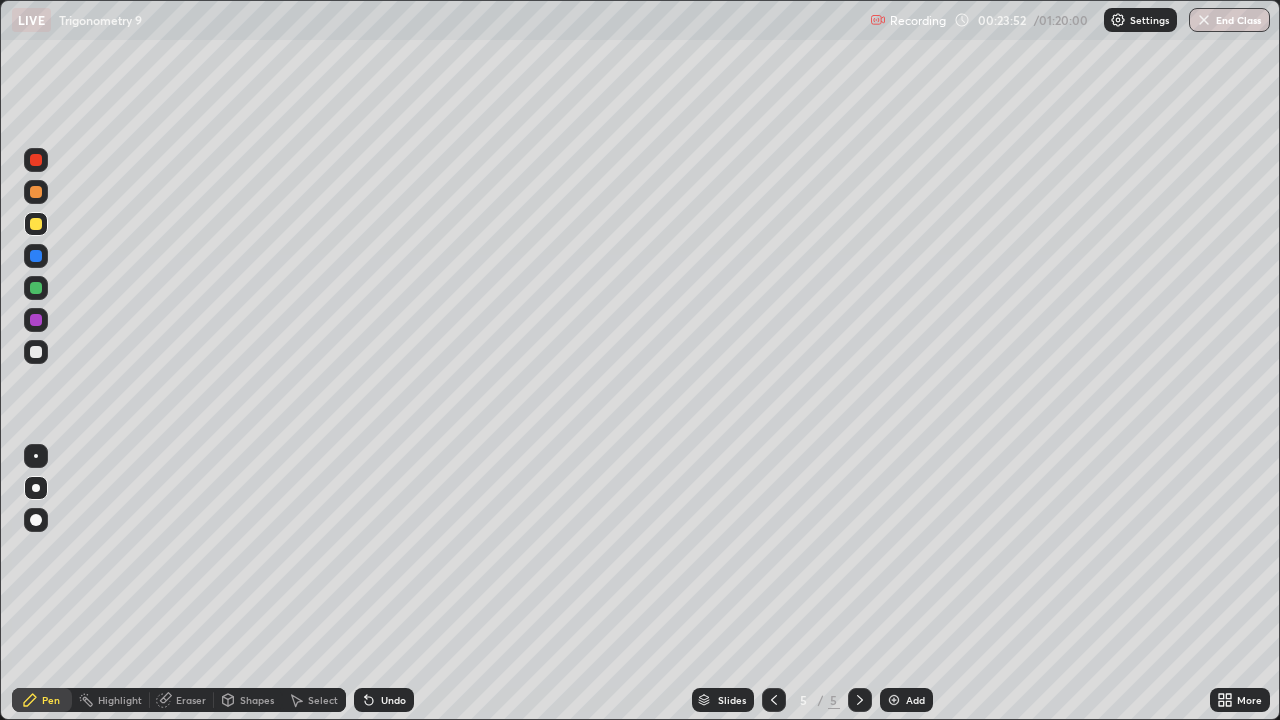 click 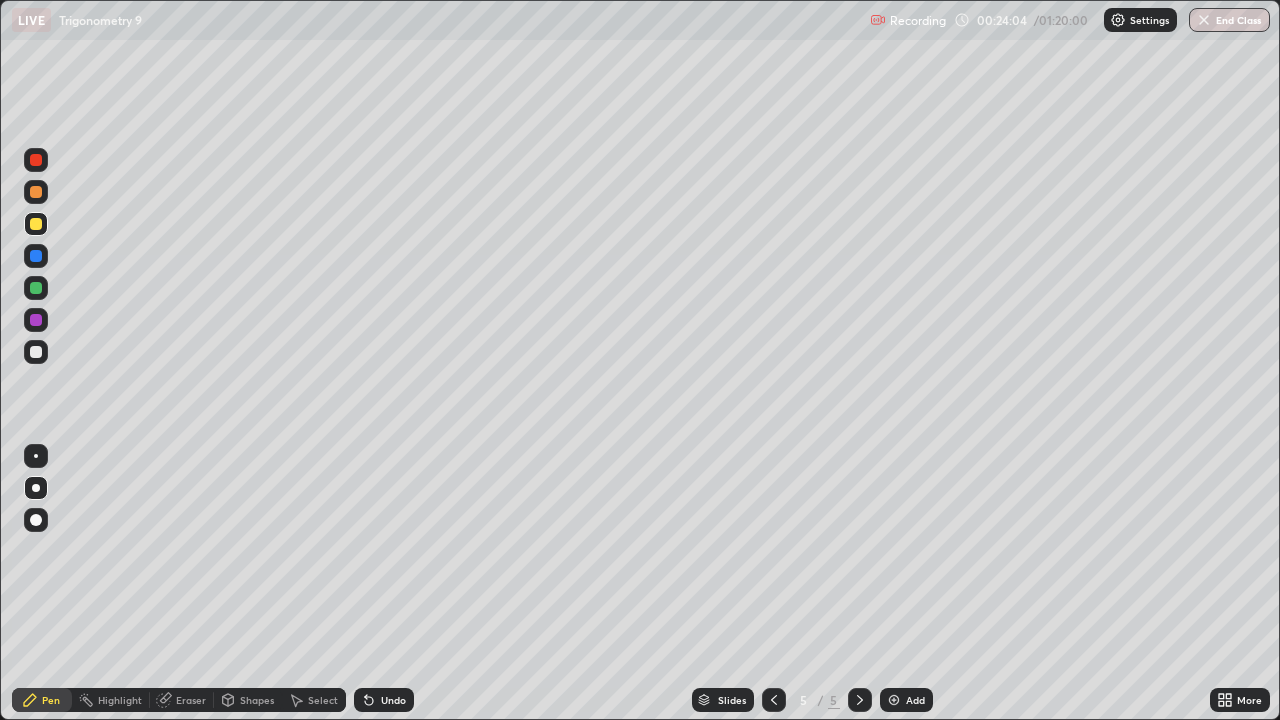 click on "Undo" at bounding box center [393, 700] 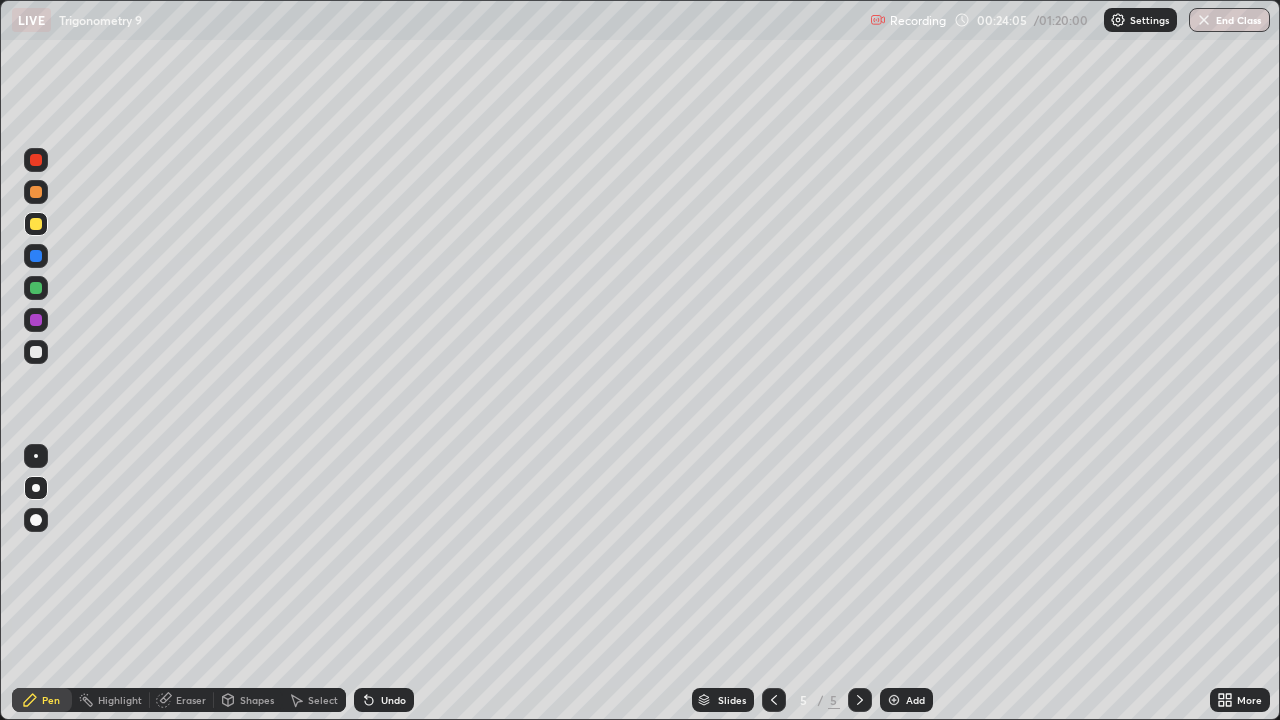 click on "Undo" at bounding box center (393, 700) 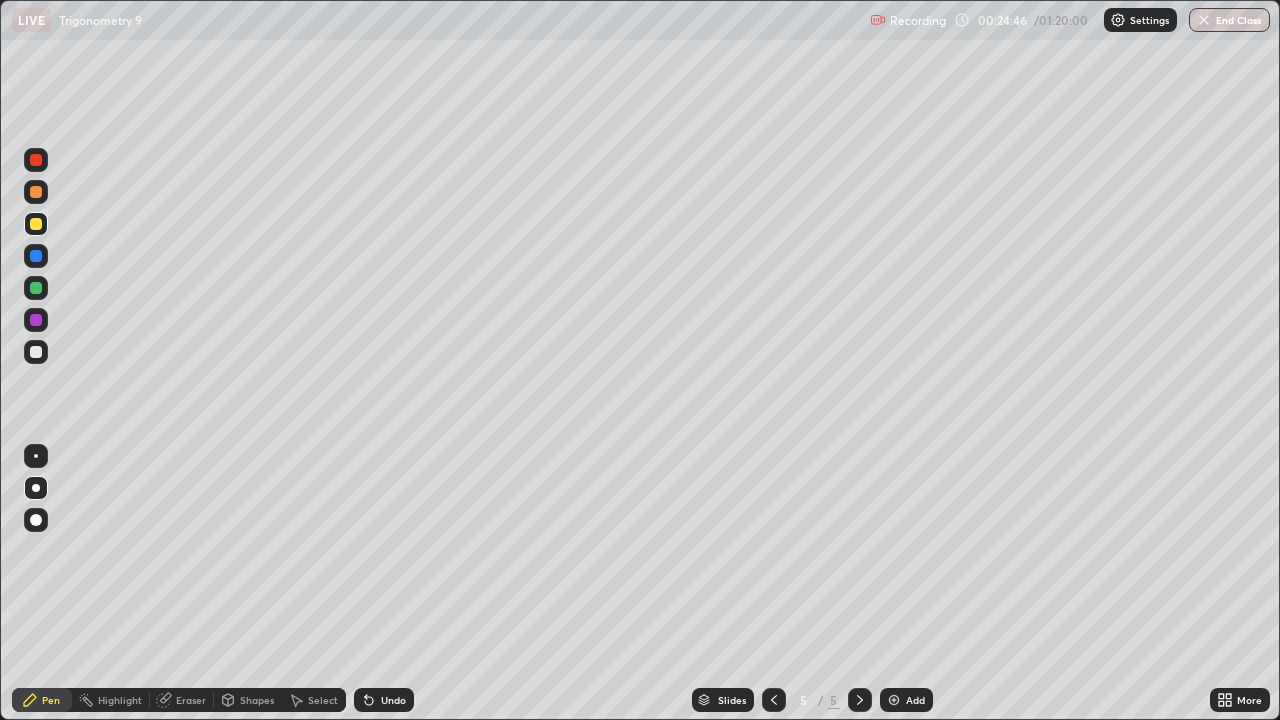 click at bounding box center (36, 352) 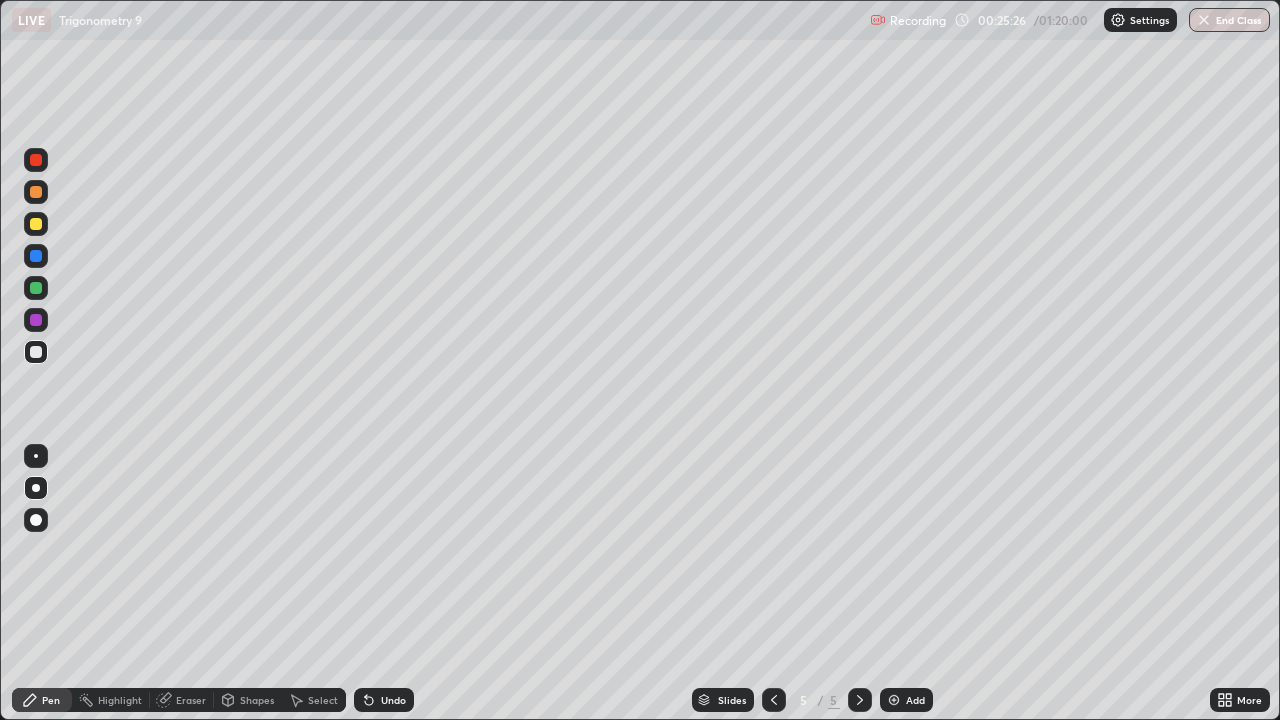 click at bounding box center (36, 352) 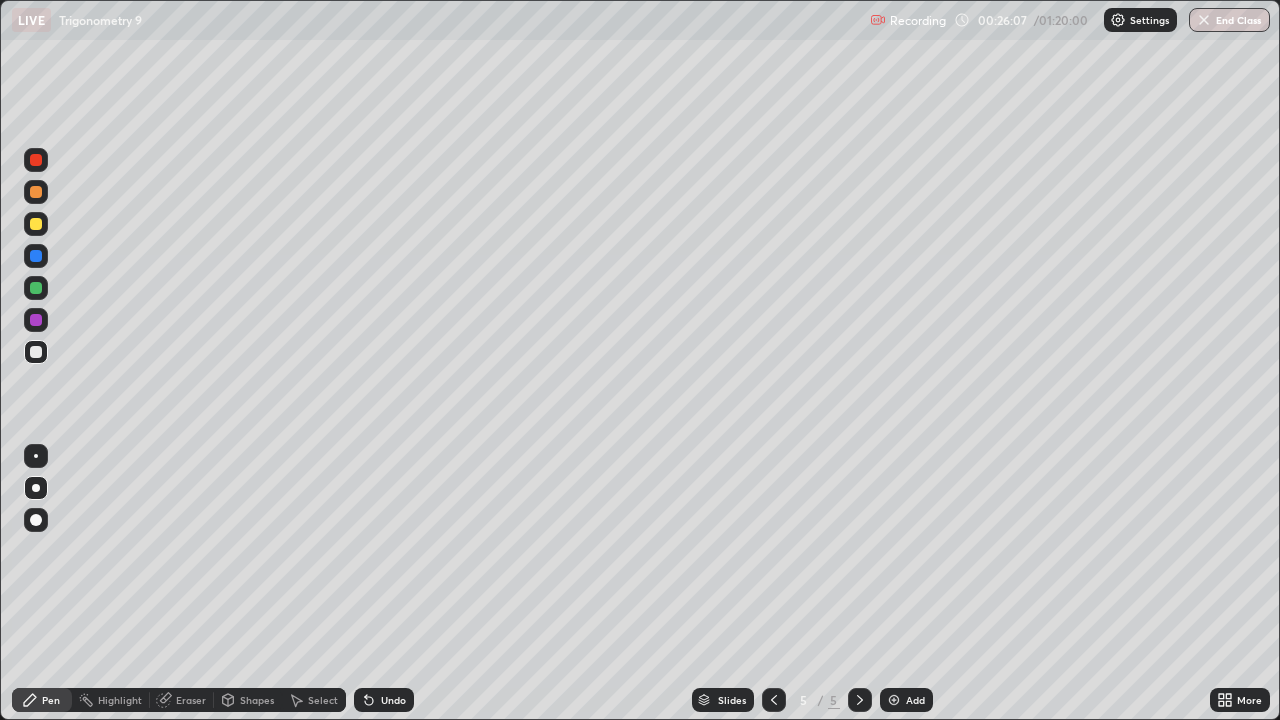 click at bounding box center [36, 320] 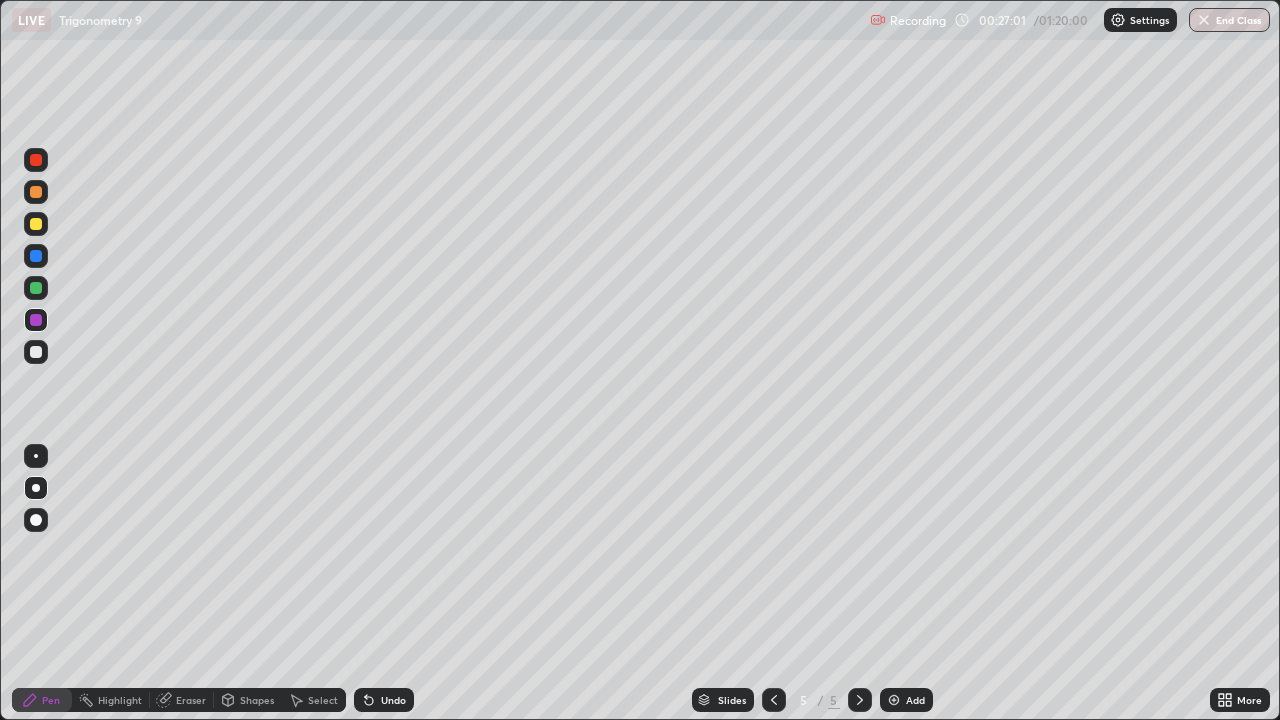 click at bounding box center [36, 288] 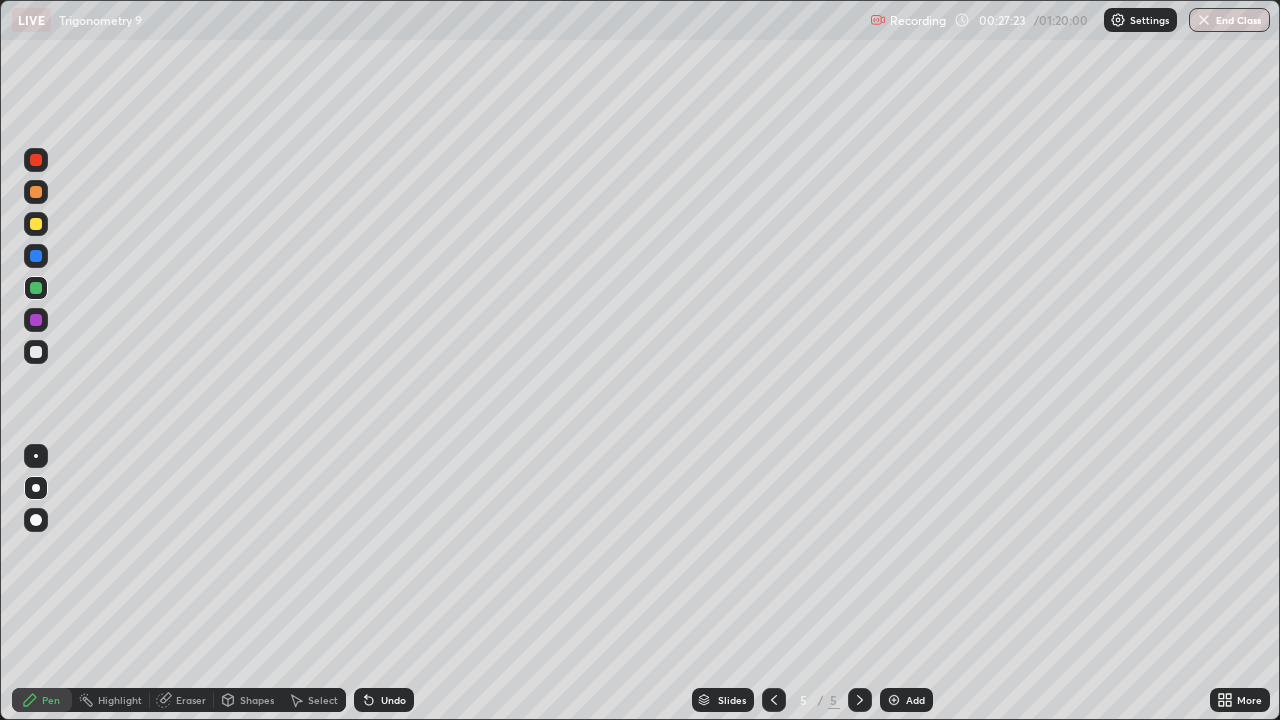 click on "Undo" at bounding box center [393, 700] 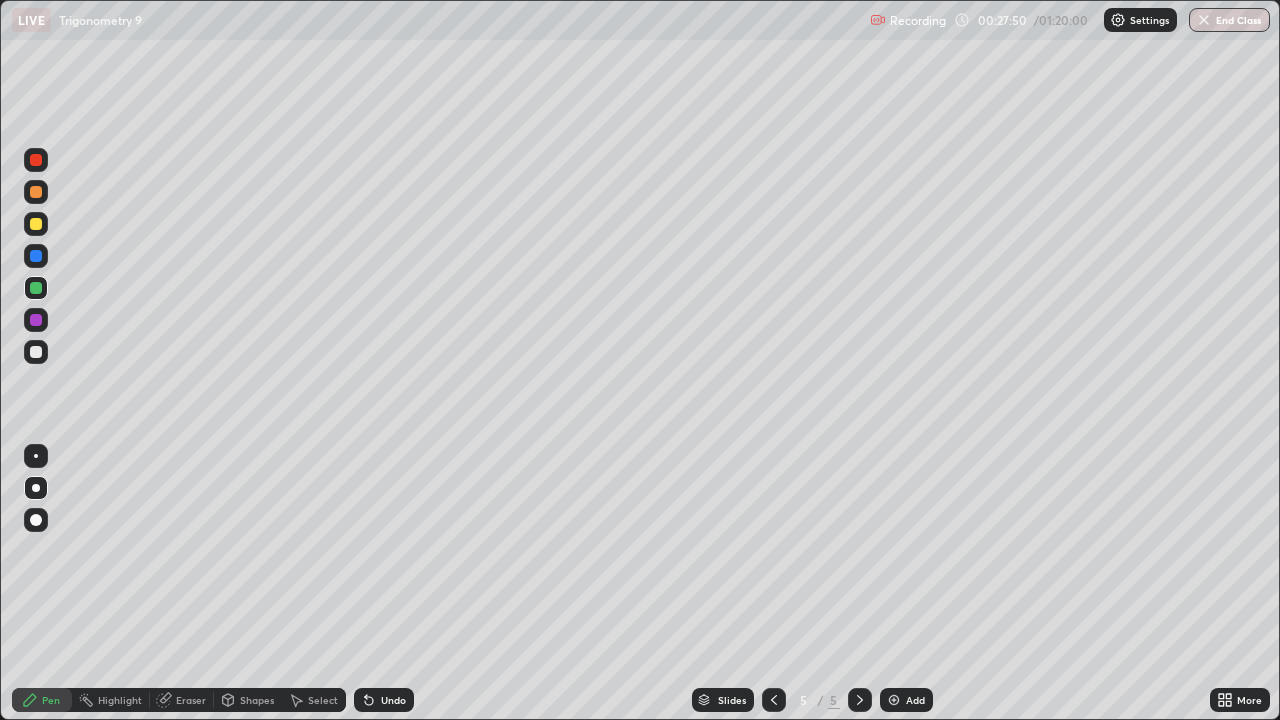 click at bounding box center (36, 256) 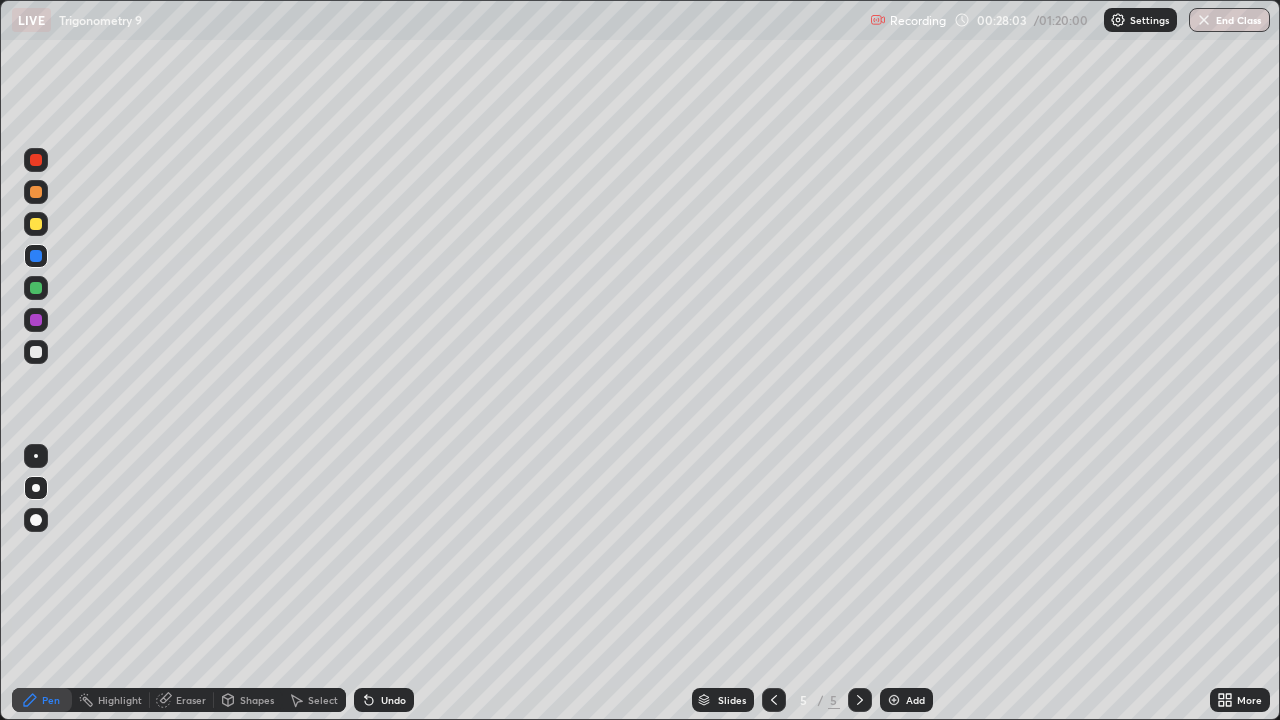 click on "Undo" at bounding box center [393, 700] 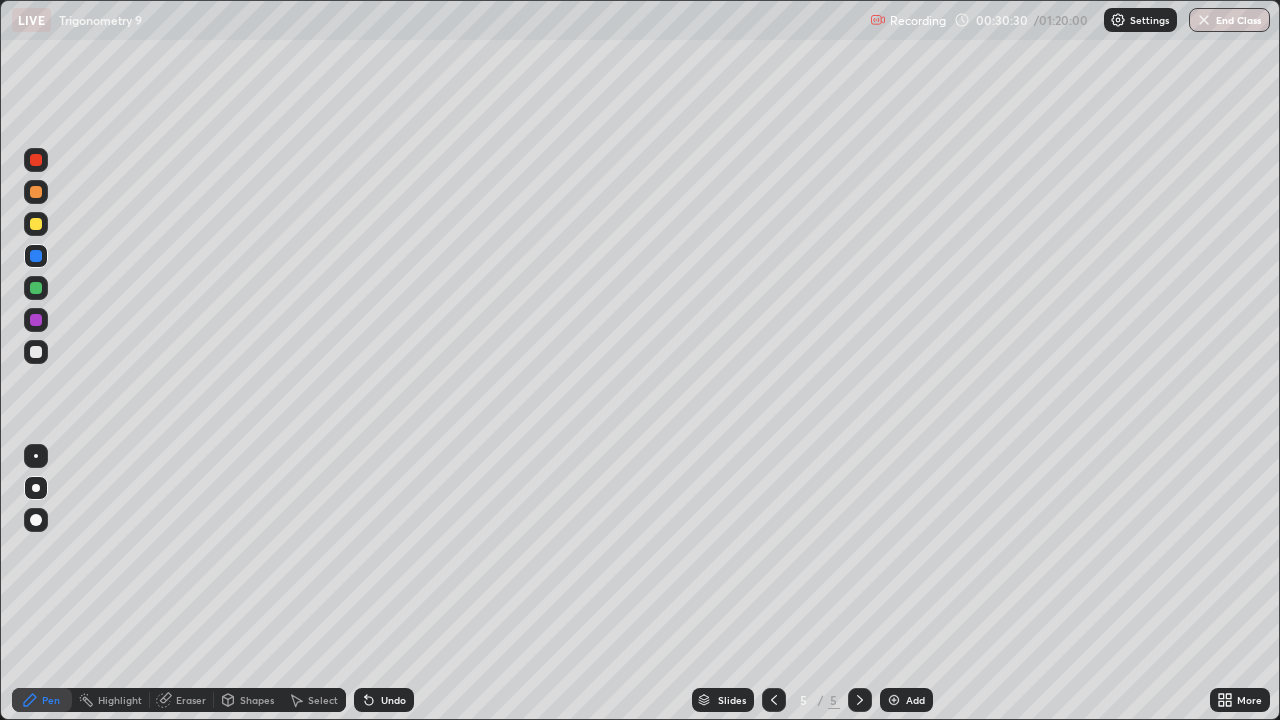 click 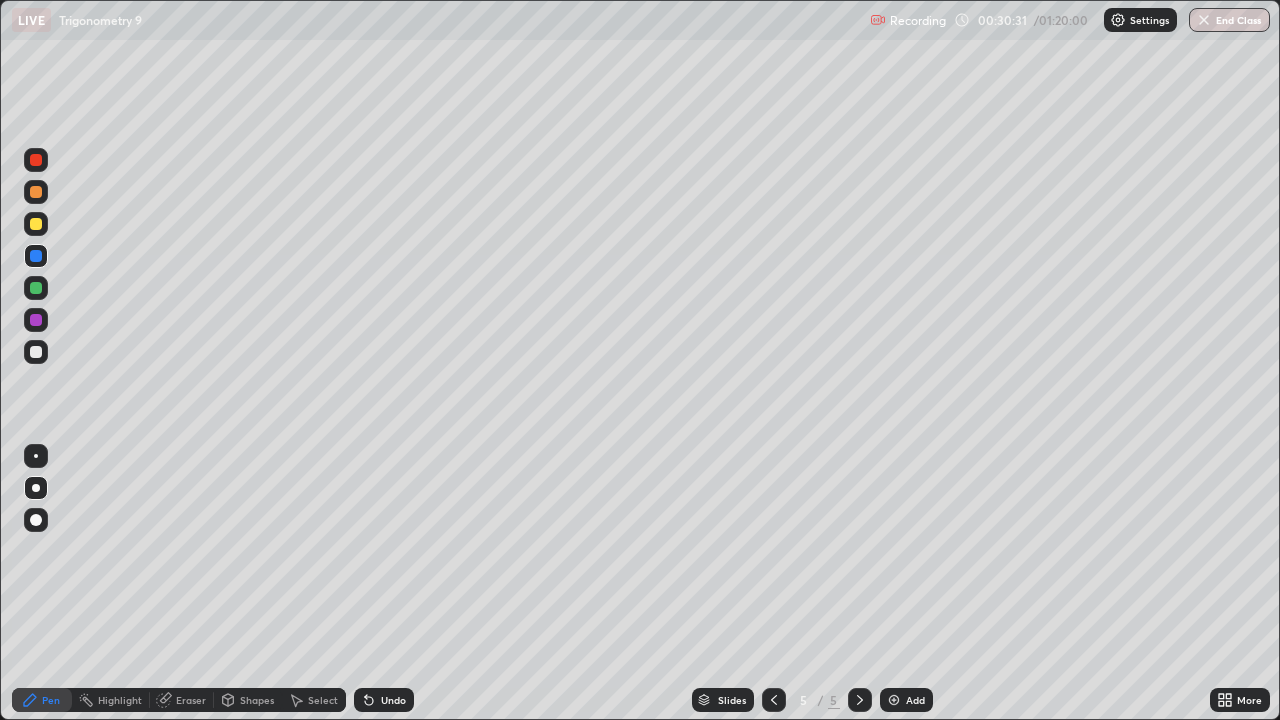 click 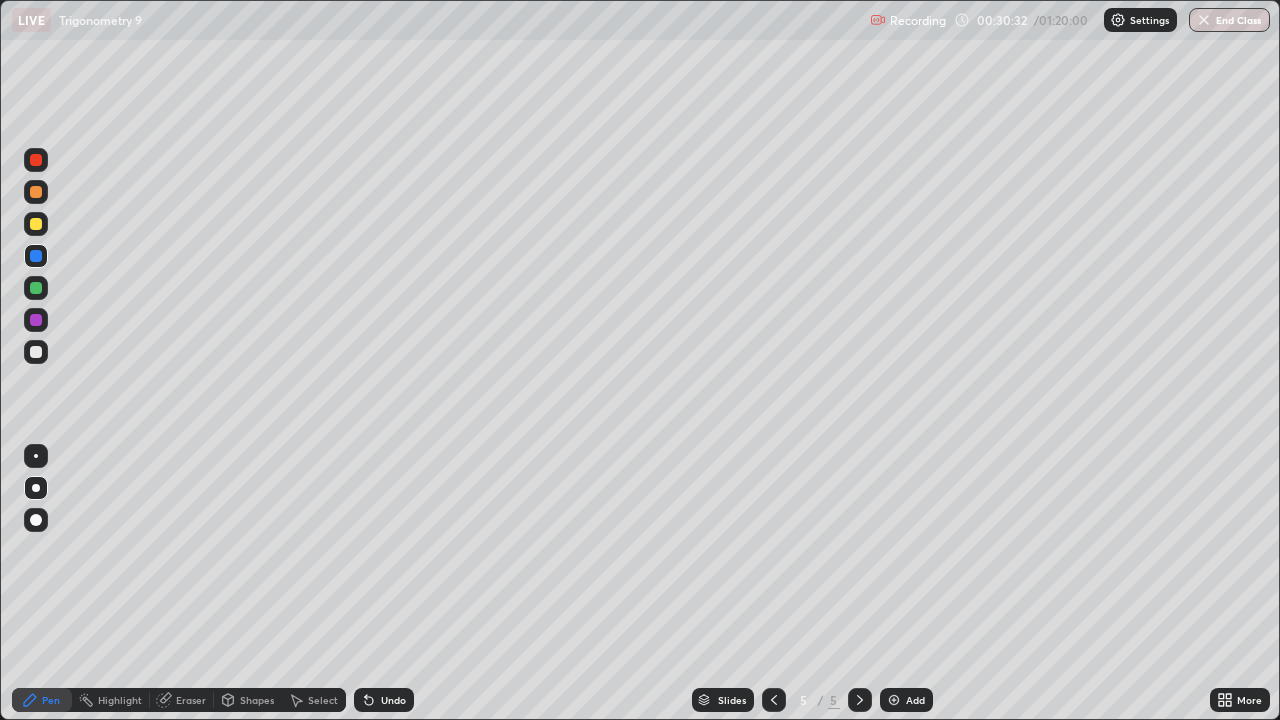 click on "Add" at bounding box center [915, 700] 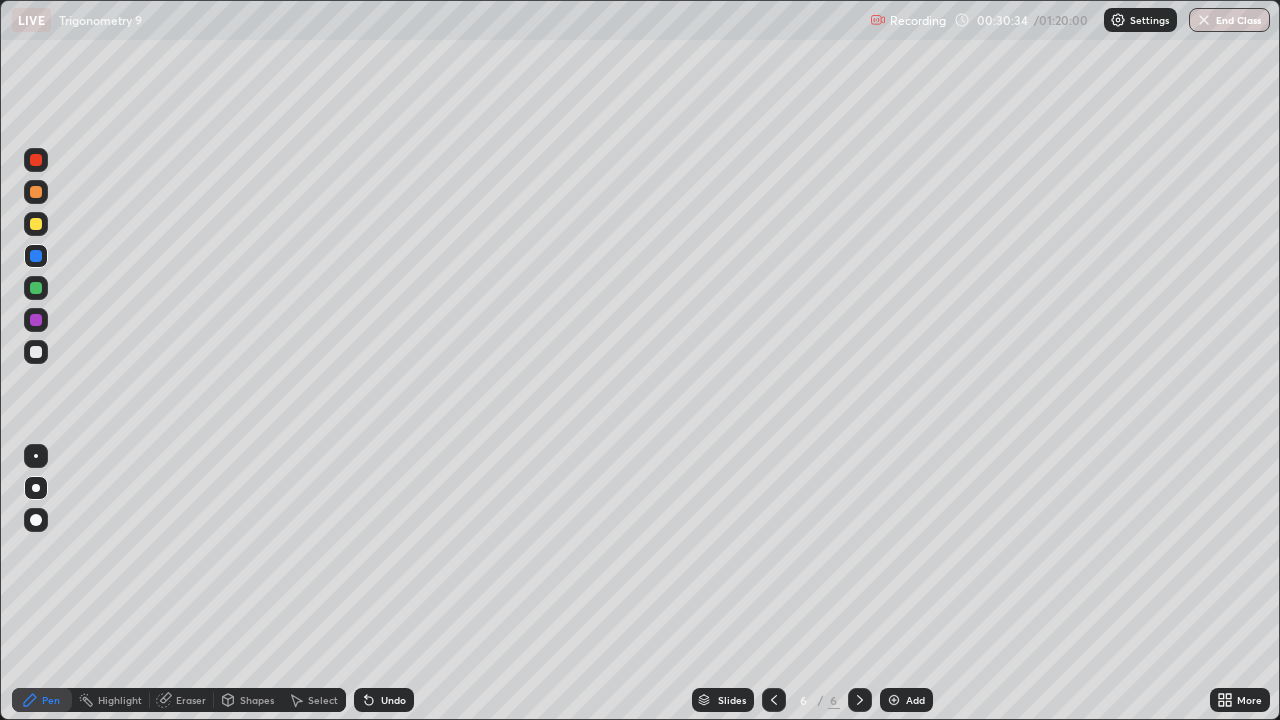 click at bounding box center (36, 224) 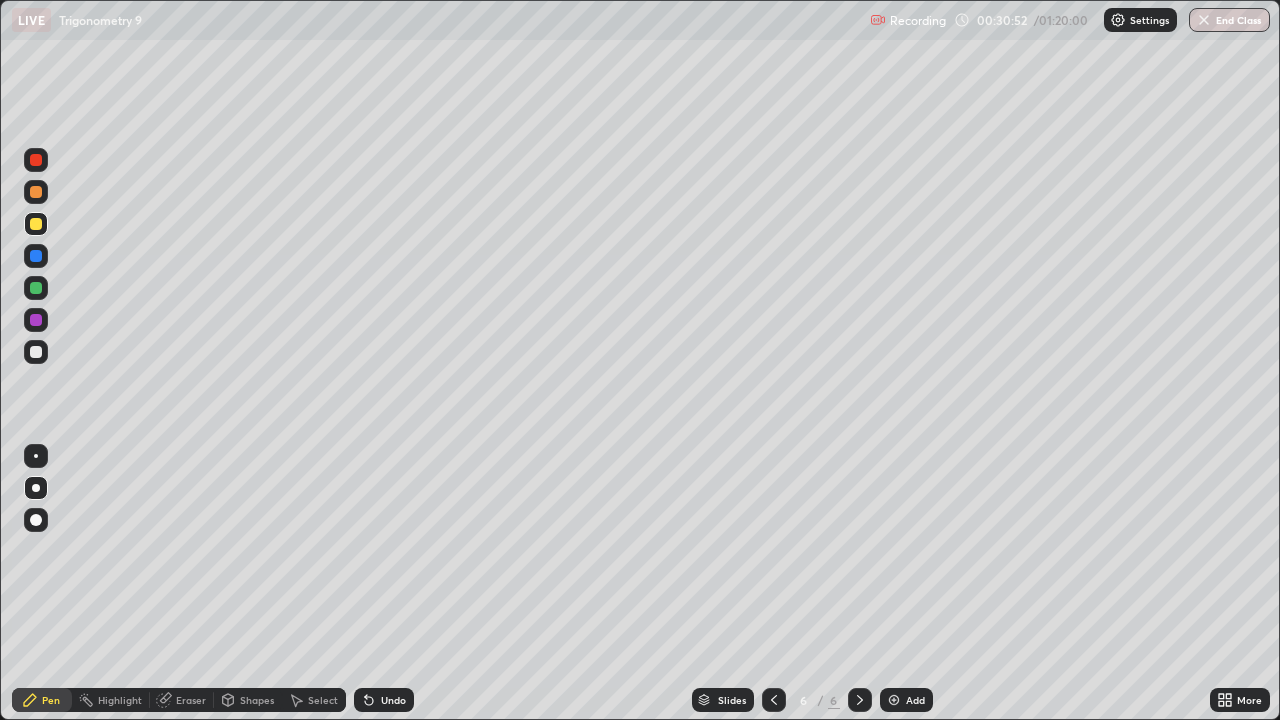 click on "Undo" at bounding box center [393, 700] 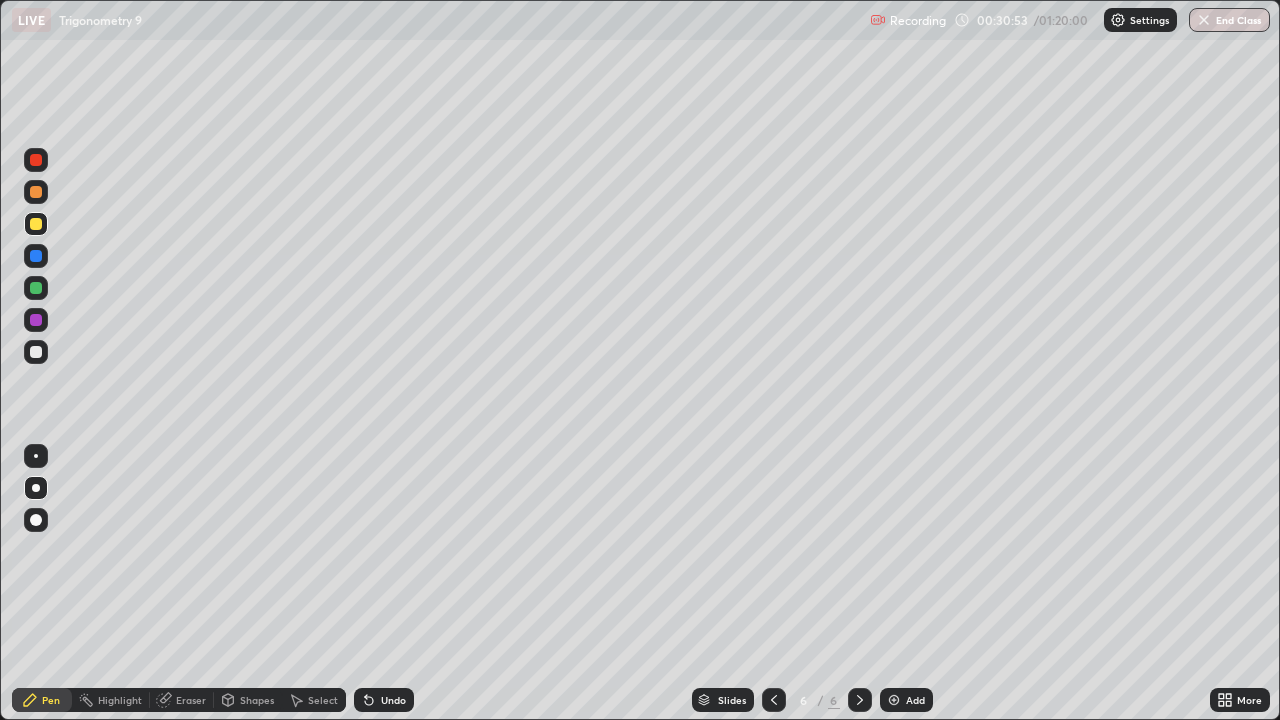 click on "Undo" at bounding box center (384, 700) 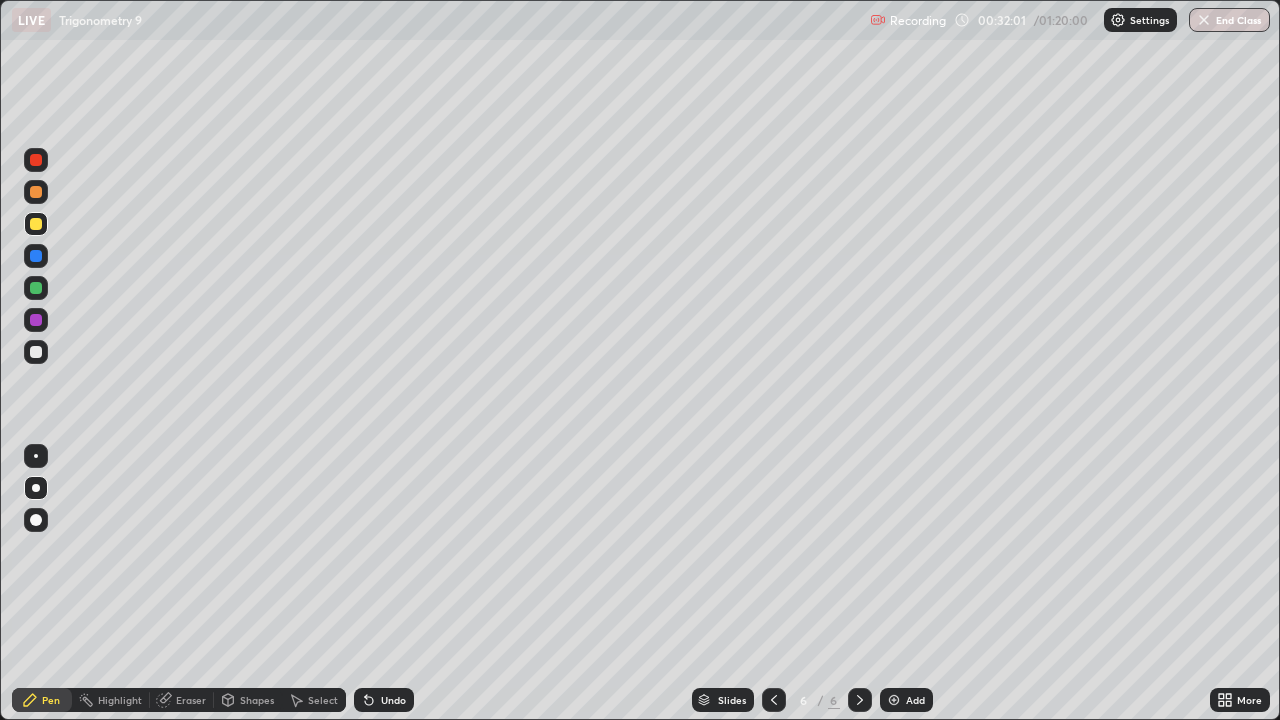 click at bounding box center [36, 352] 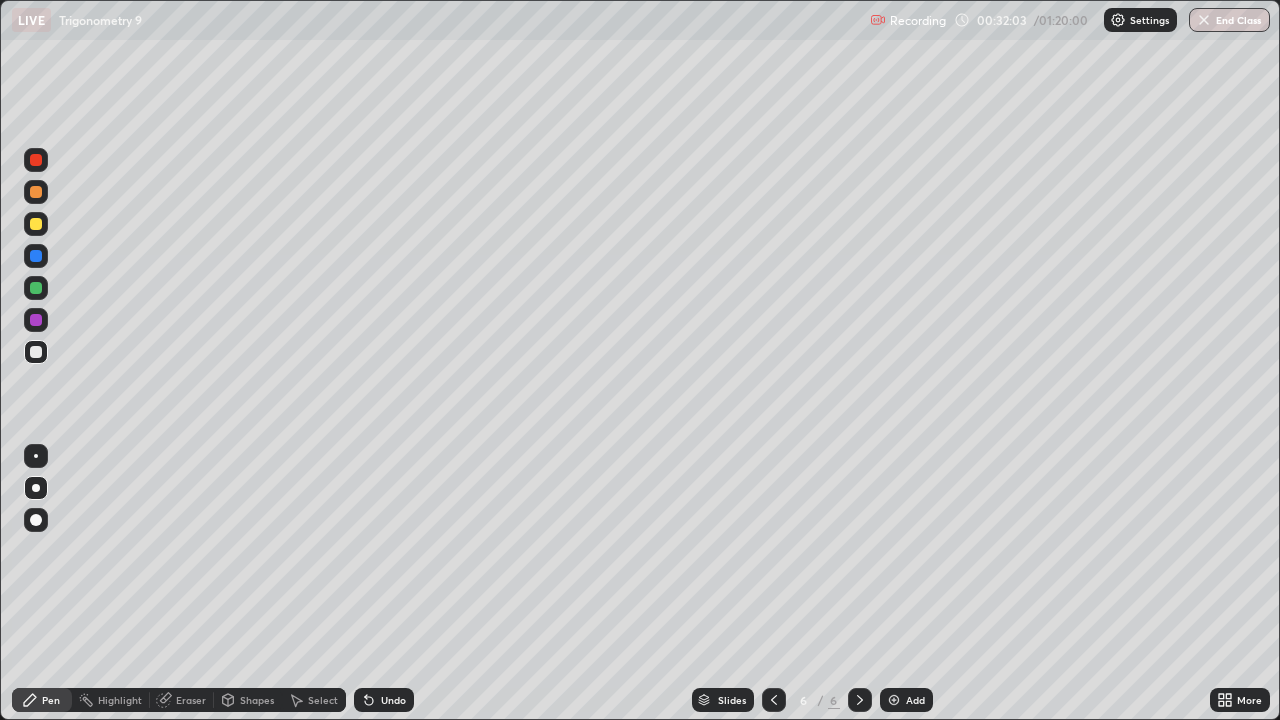 click on "Undo" at bounding box center [393, 700] 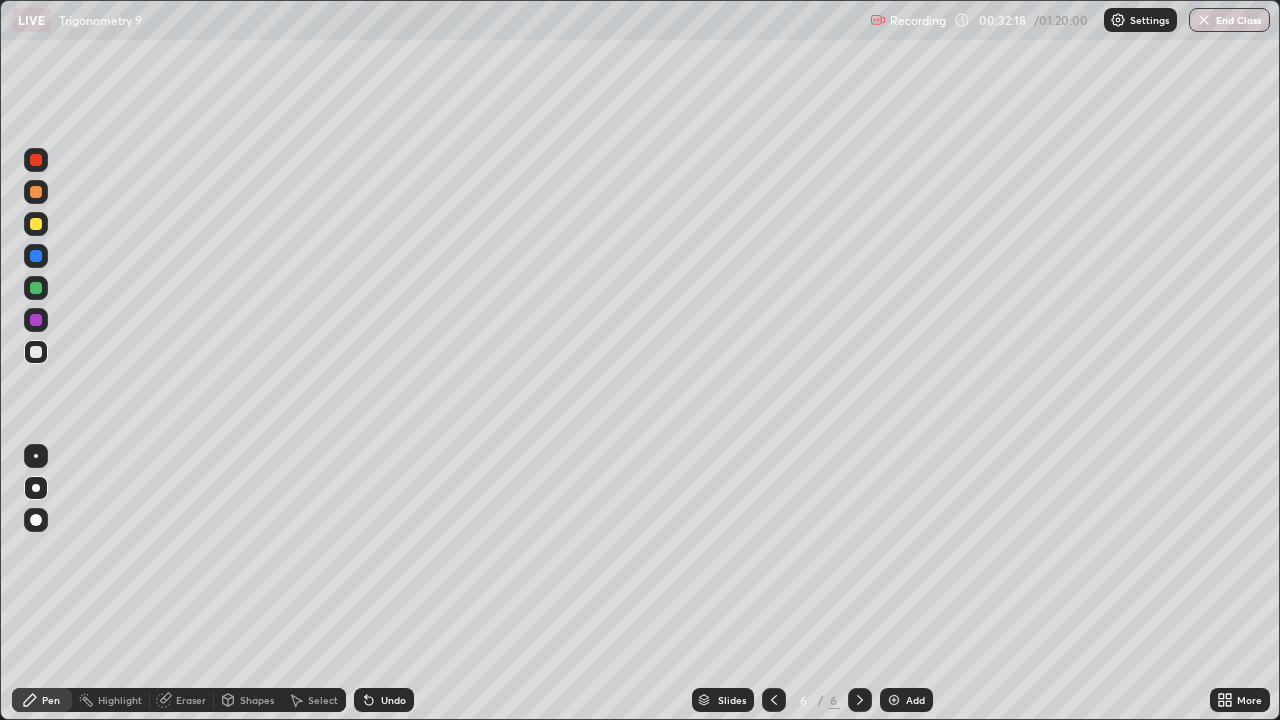 click on "Undo" at bounding box center [393, 700] 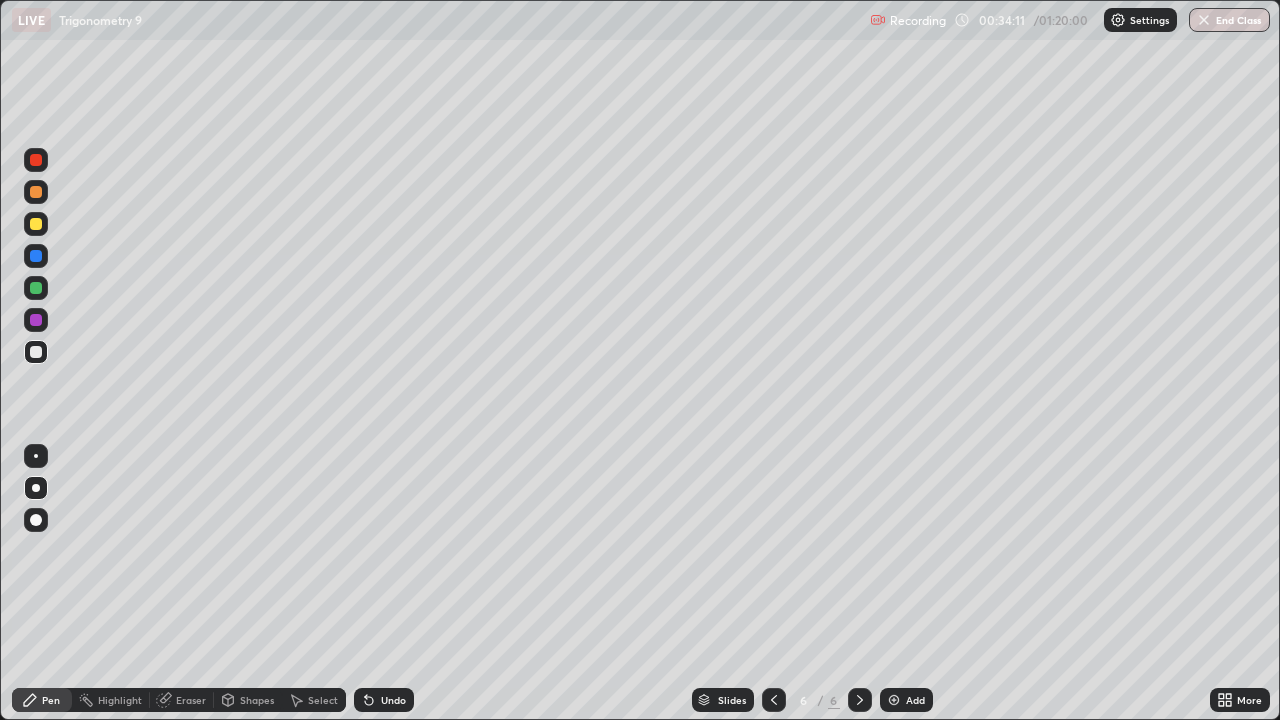 click at bounding box center [36, 352] 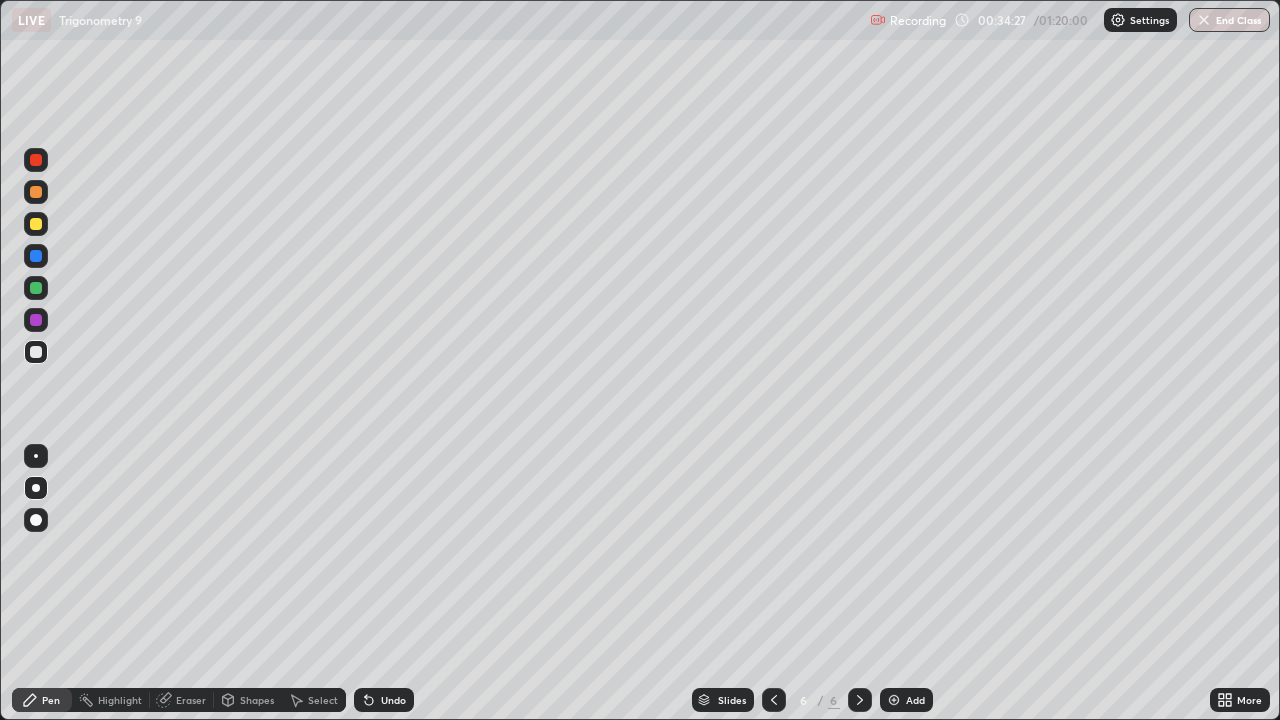 click at bounding box center [36, 160] 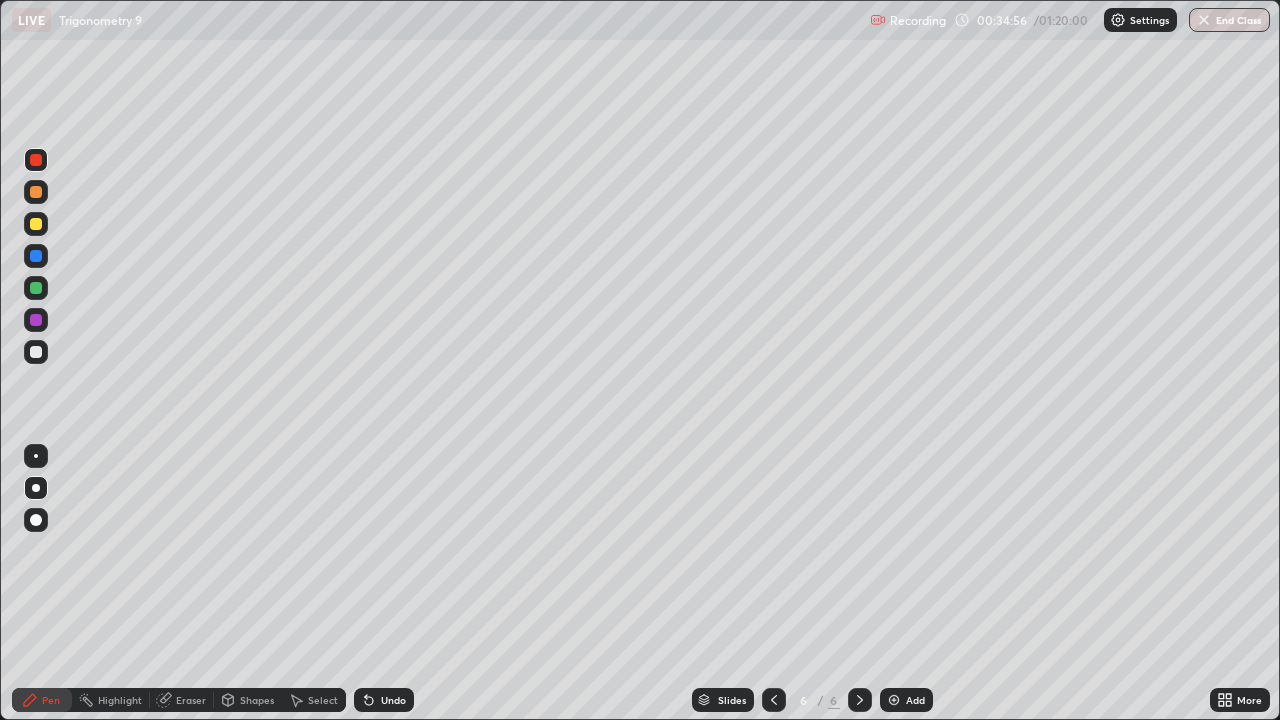 click 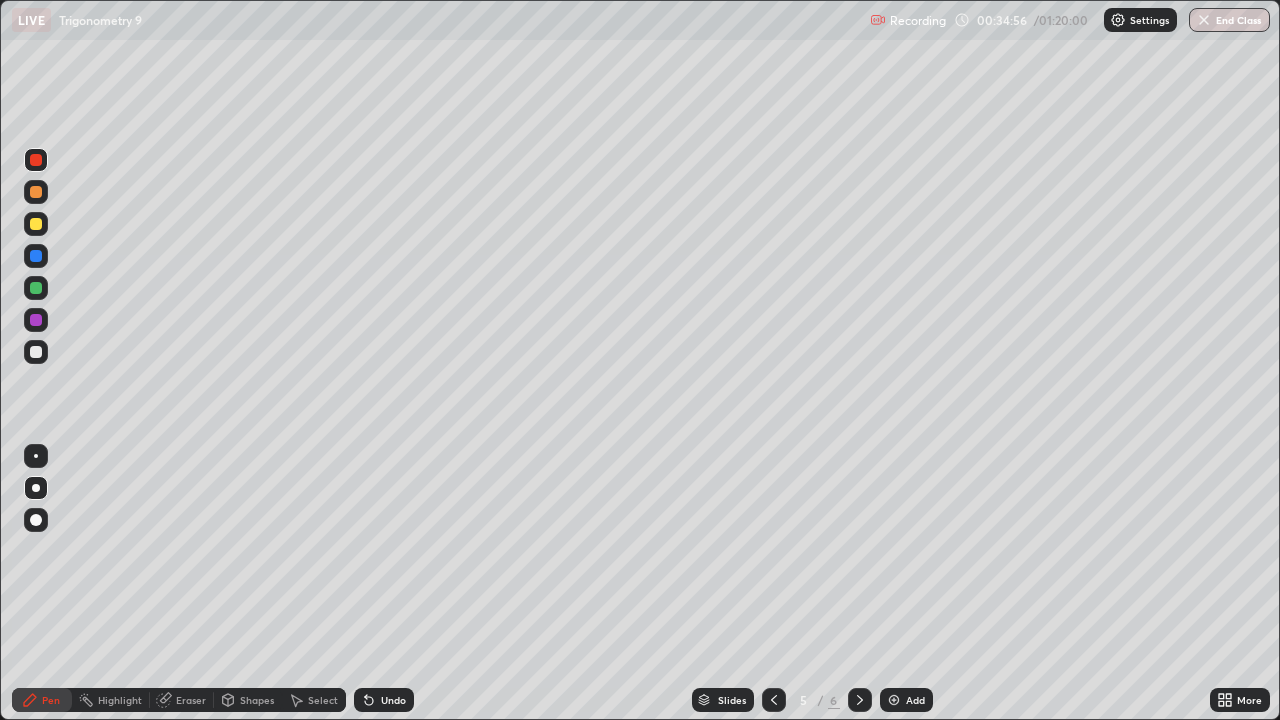 click 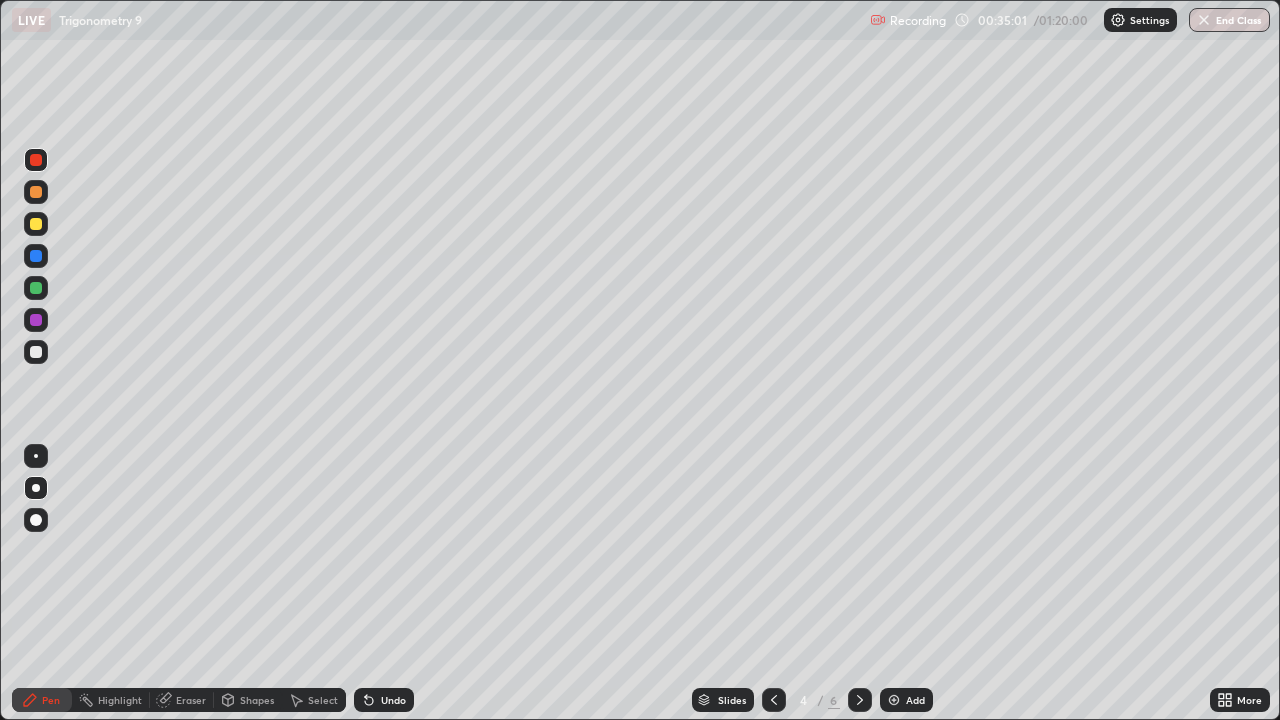 click 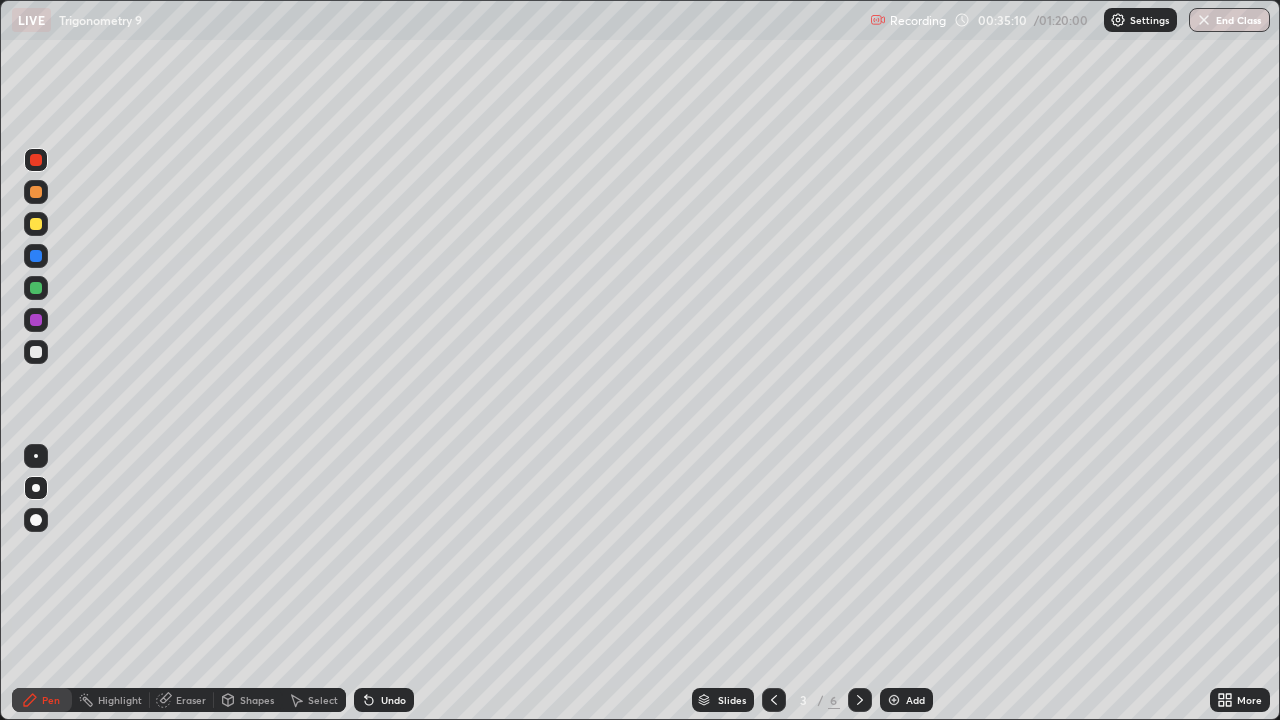 click 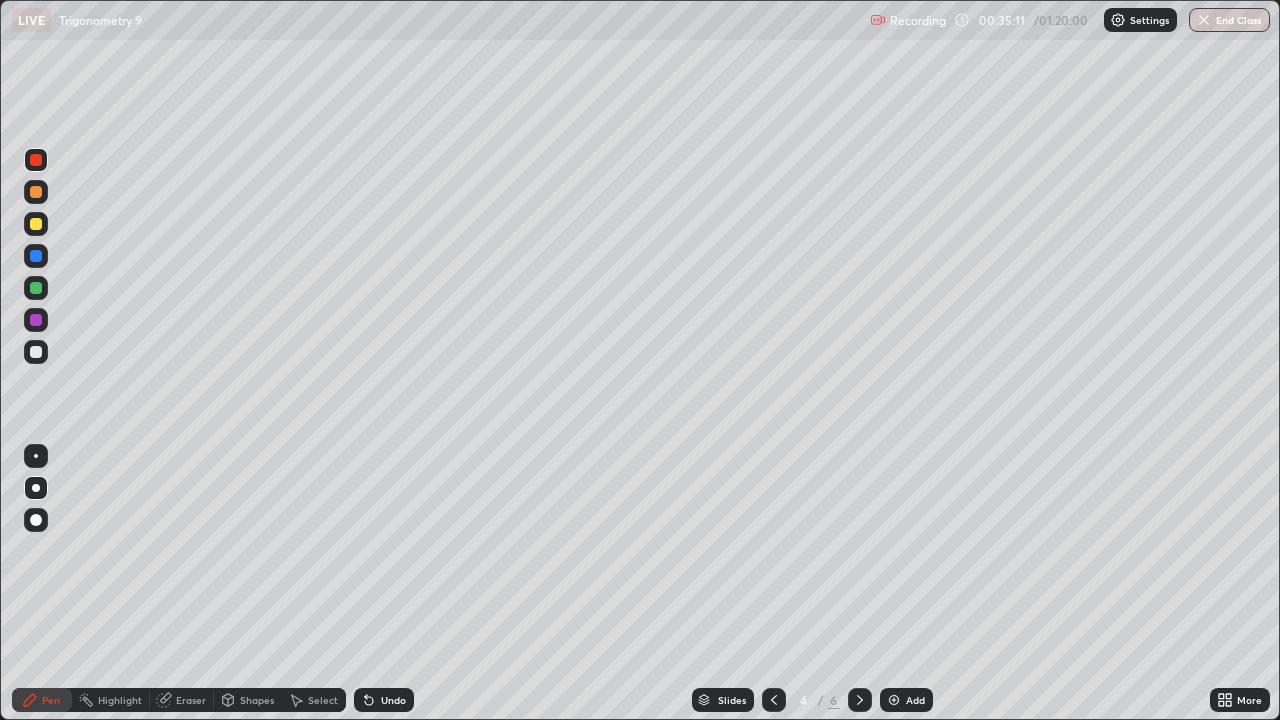 click 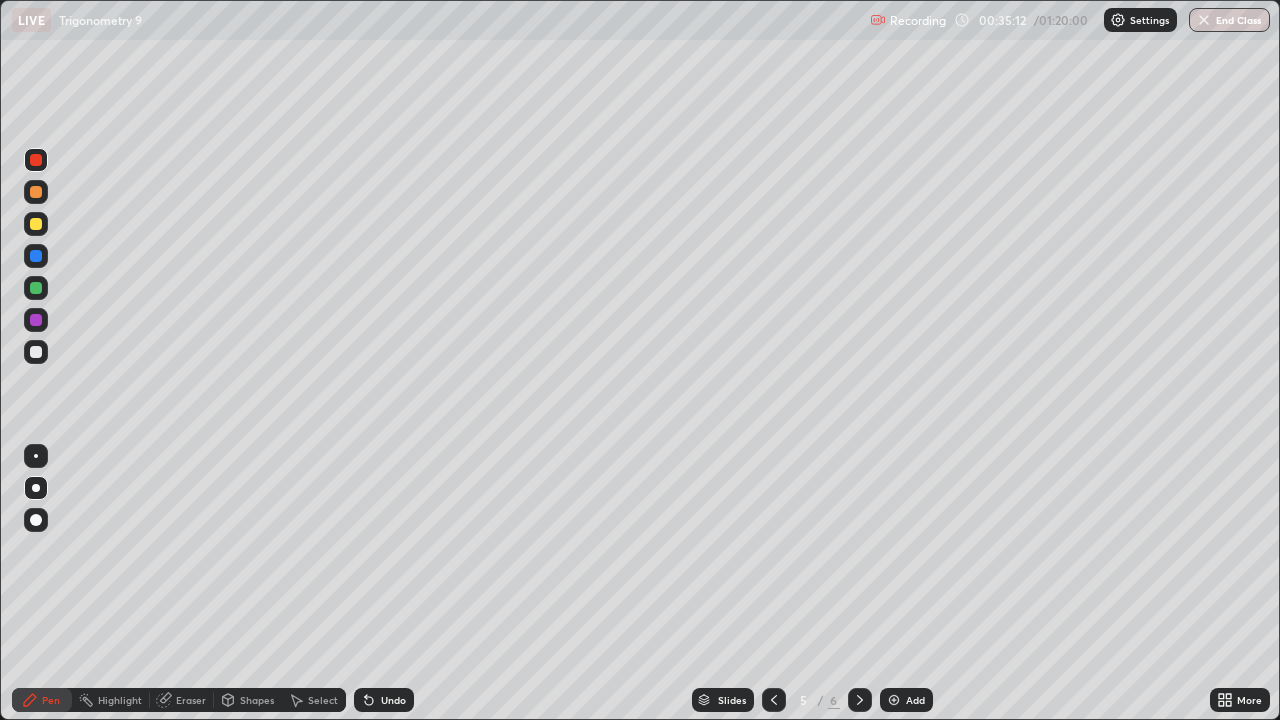 click 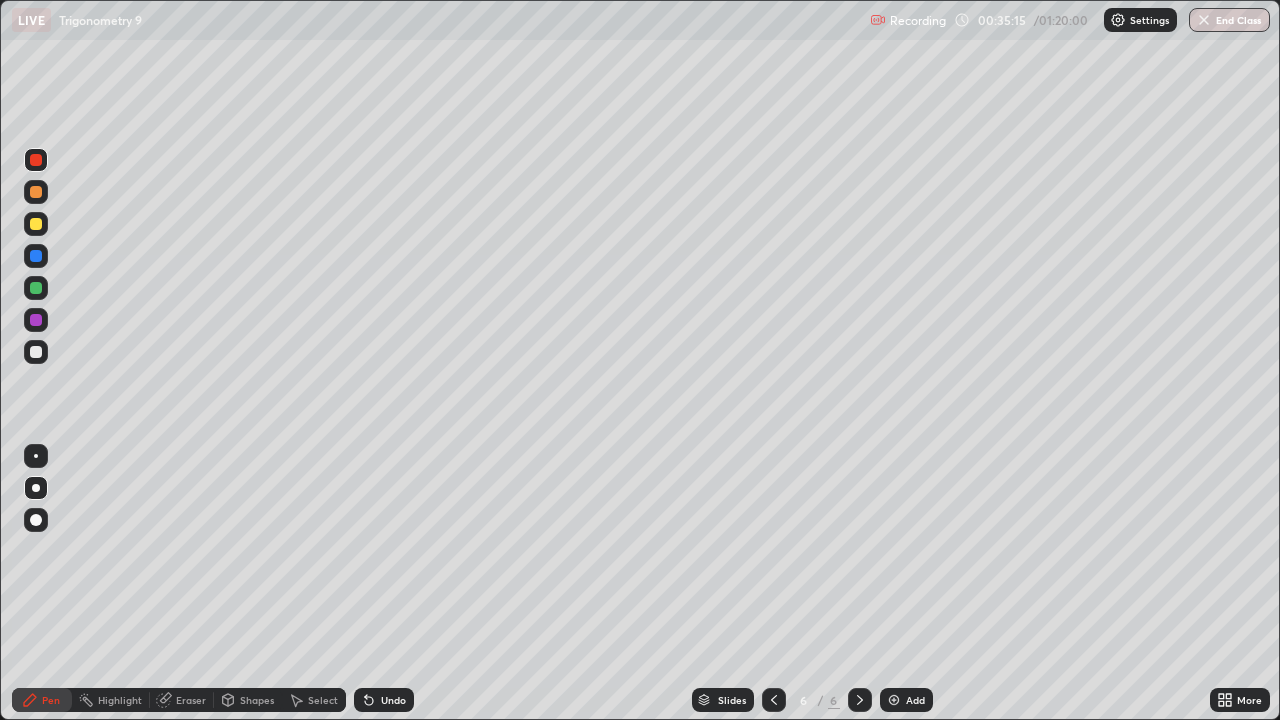 click at bounding box center (36, 352) 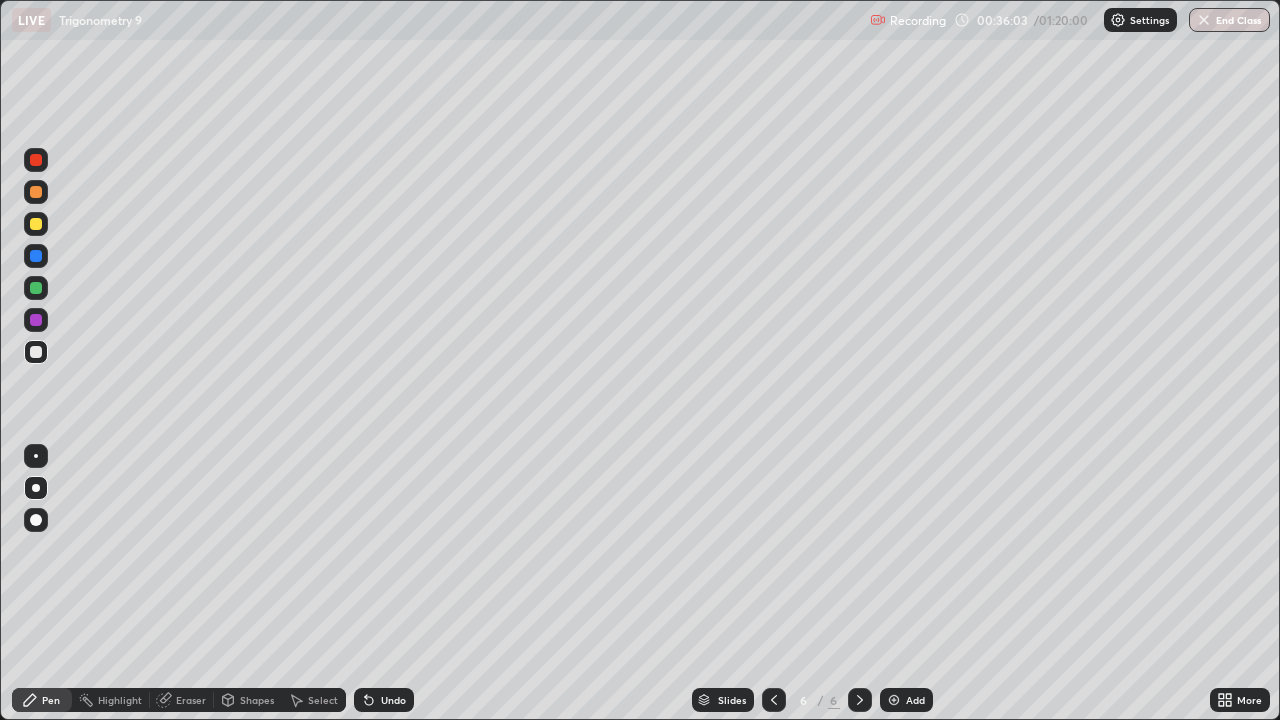 click on "Undo" at bounding box center (393, 700) 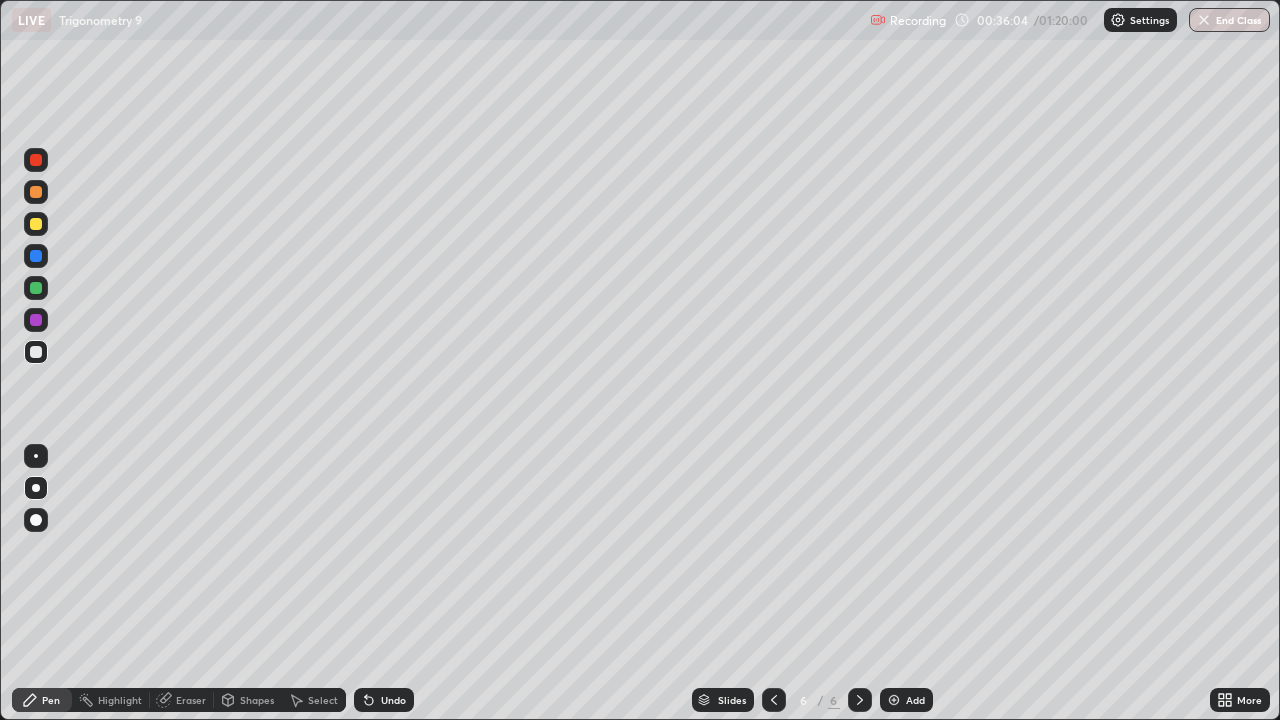 click on "Undo" at bounding box center [393, 700] 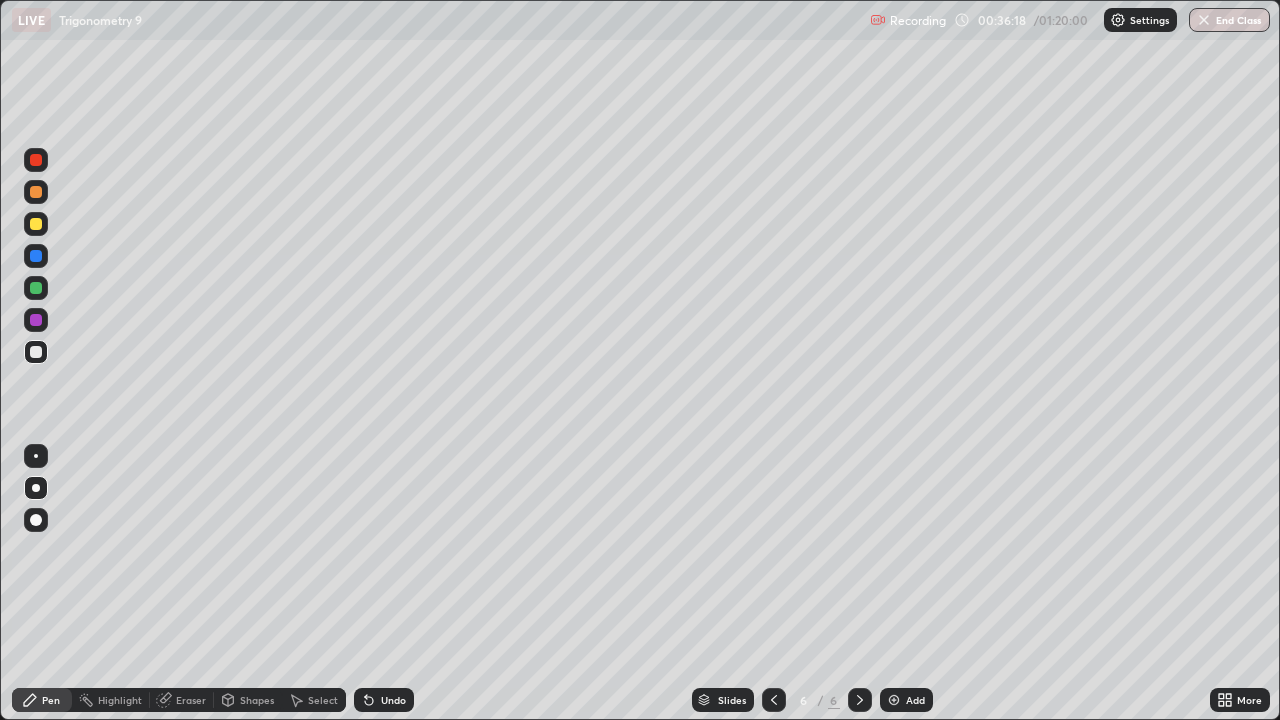 click on "Undo" at bounding box center (393, 700) 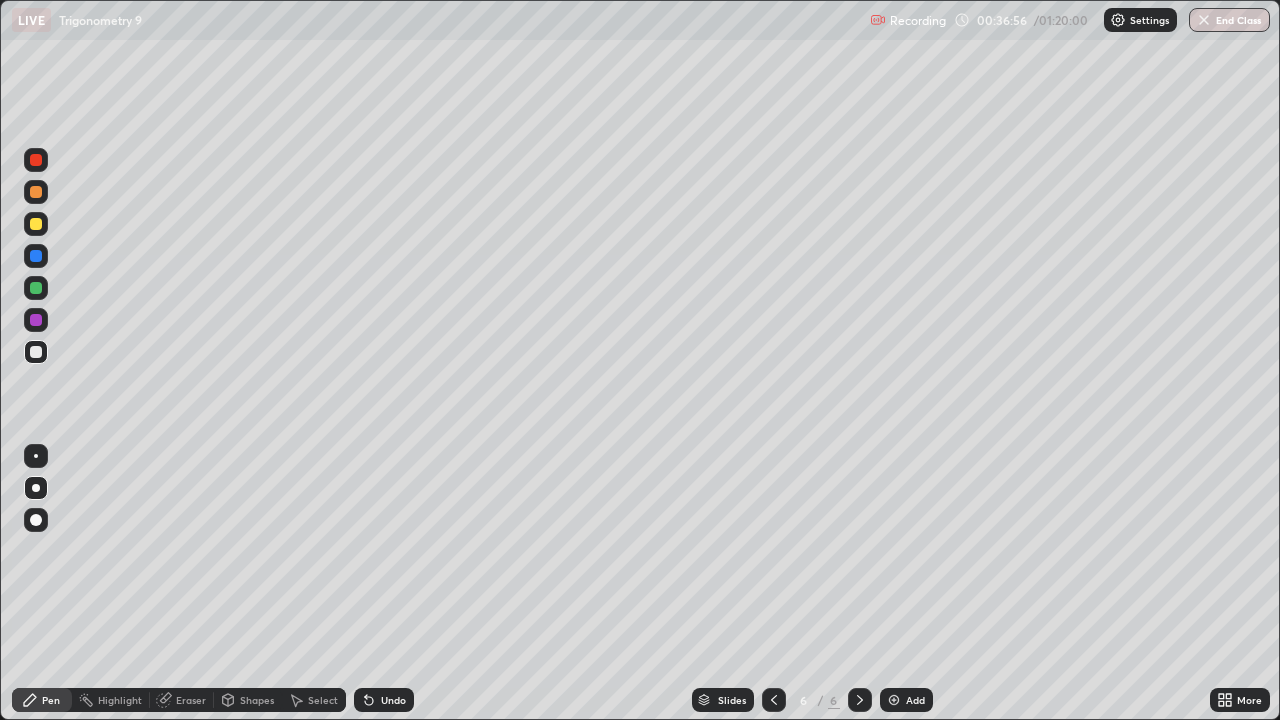 click at bounding box center [36, 320] 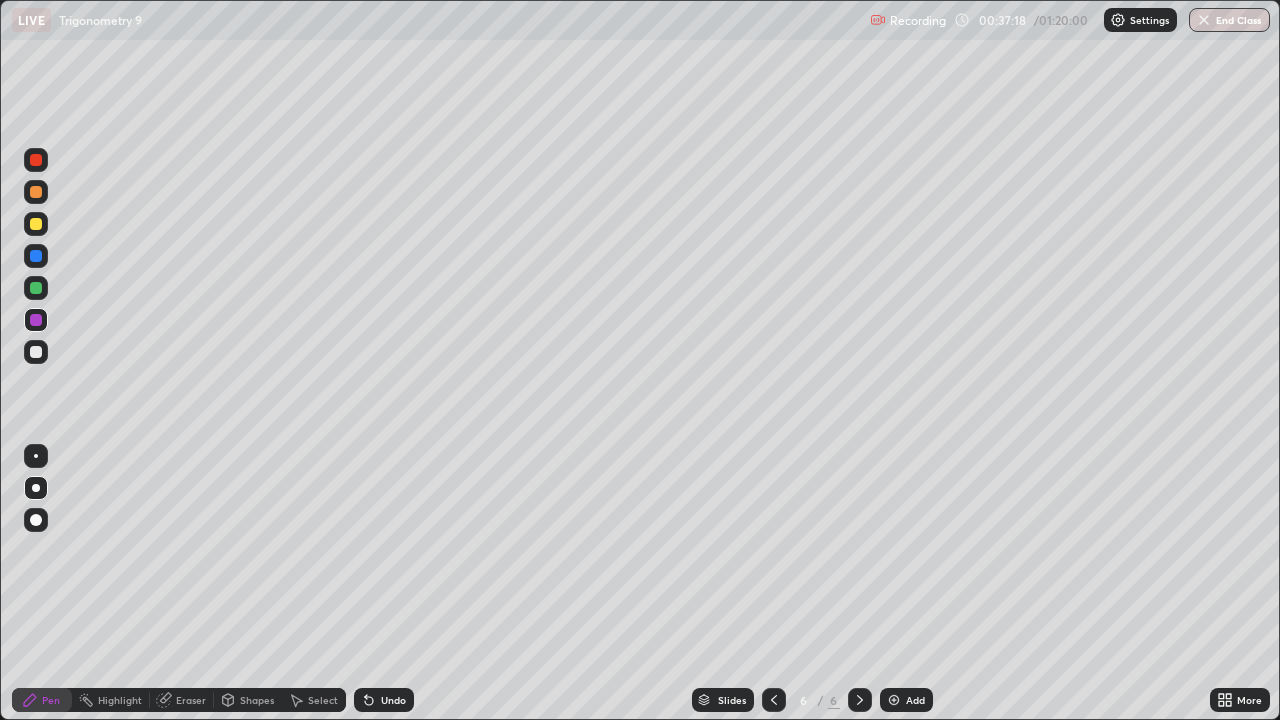 click on "Undo" at bounding box center [393, 700] 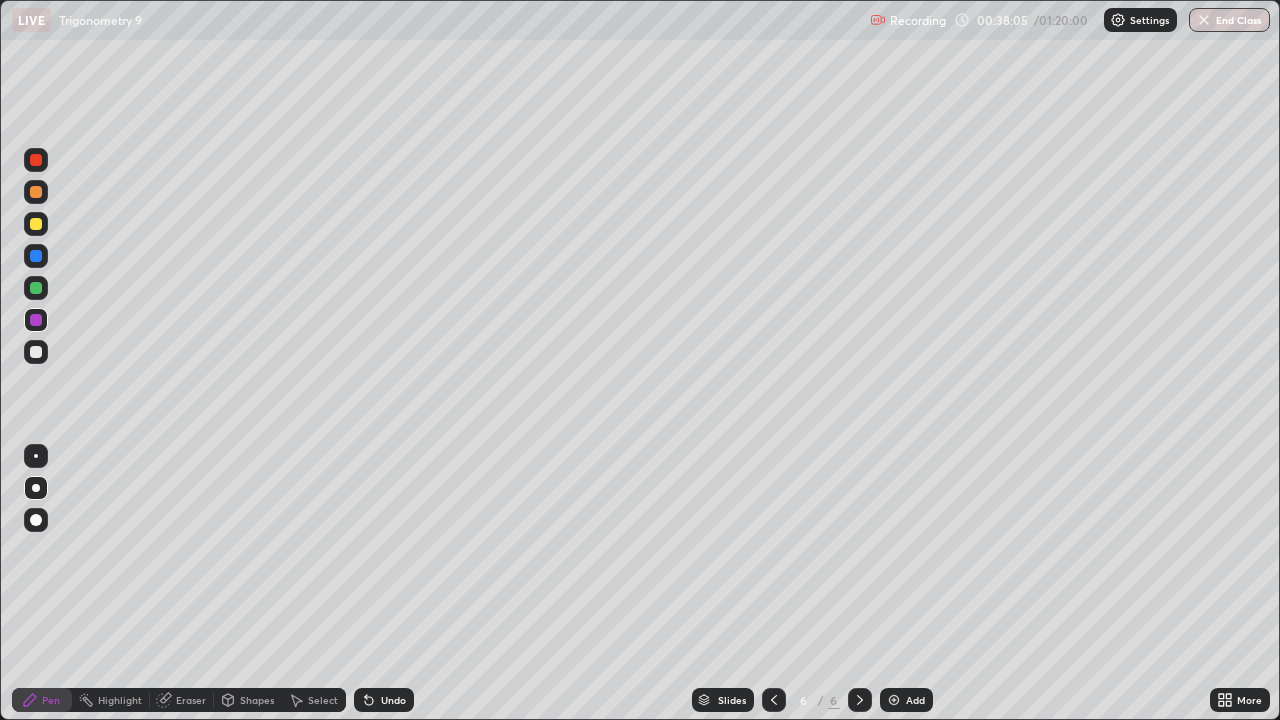 click on "Undo" at bounding box center (393, 700) 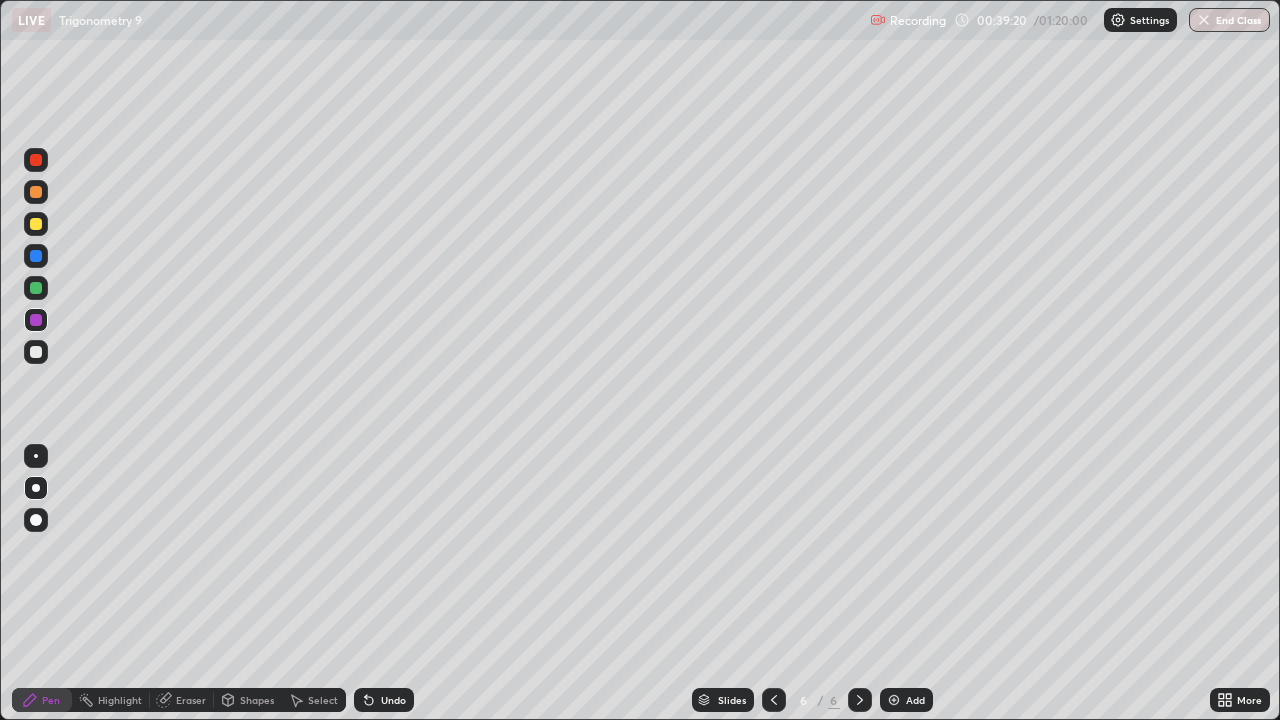 click at bounding box center (36, 288) 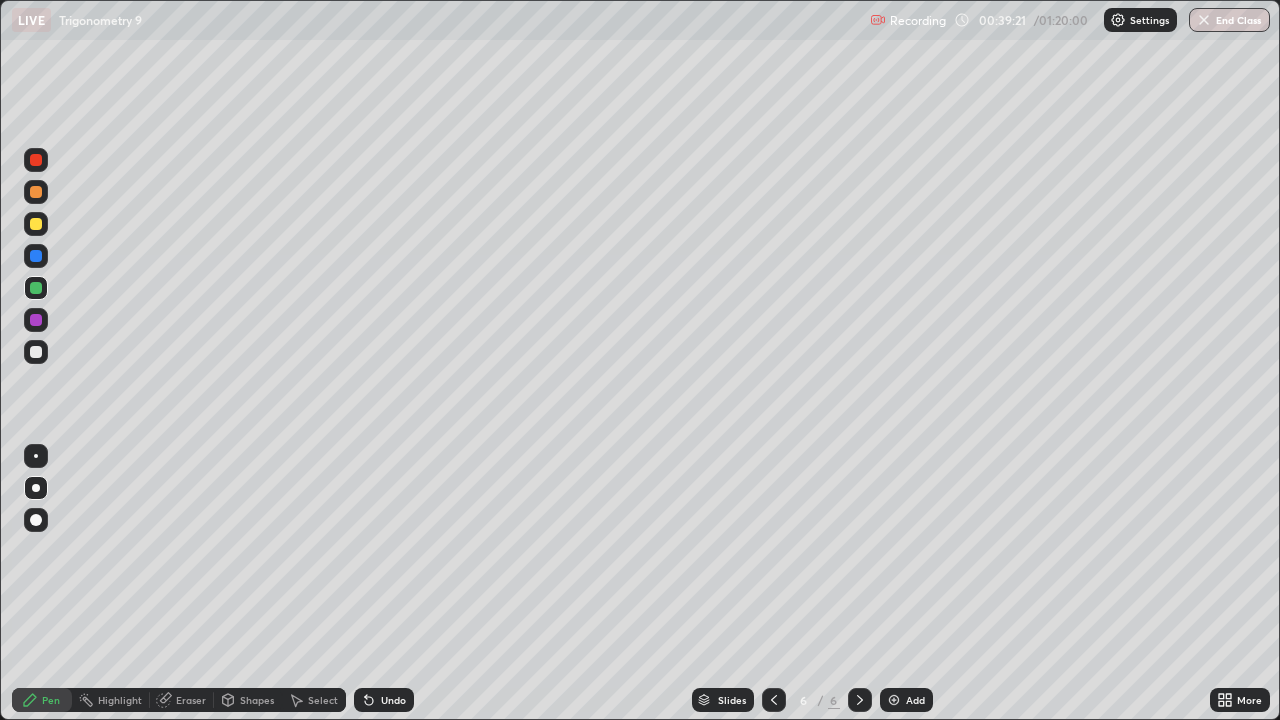 click at bounding box center (36, 520) 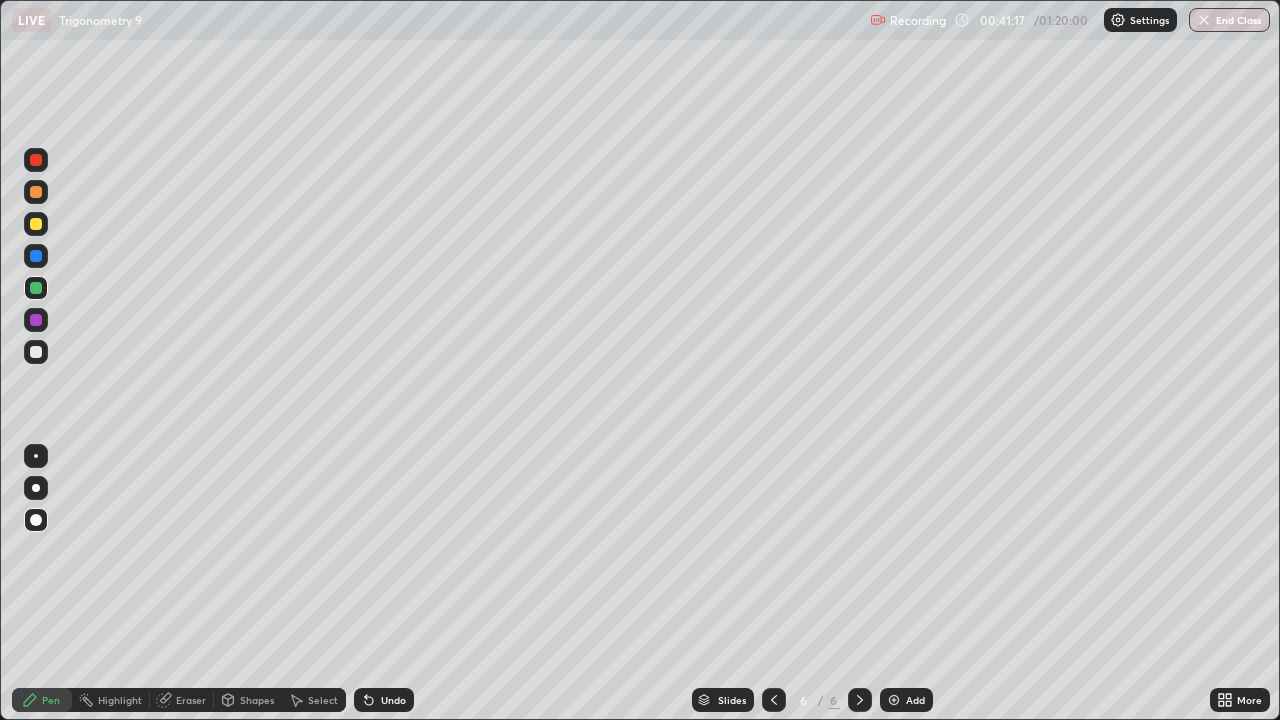 click at bounding box center [36, 224] 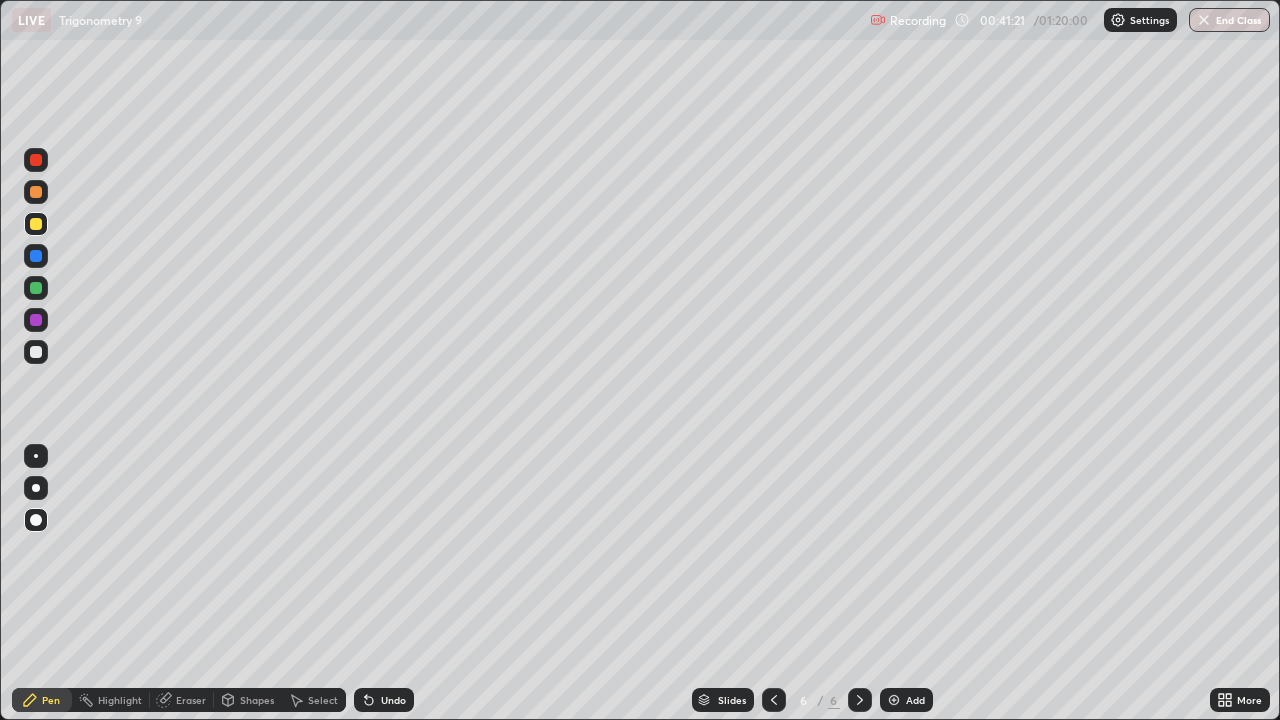 click 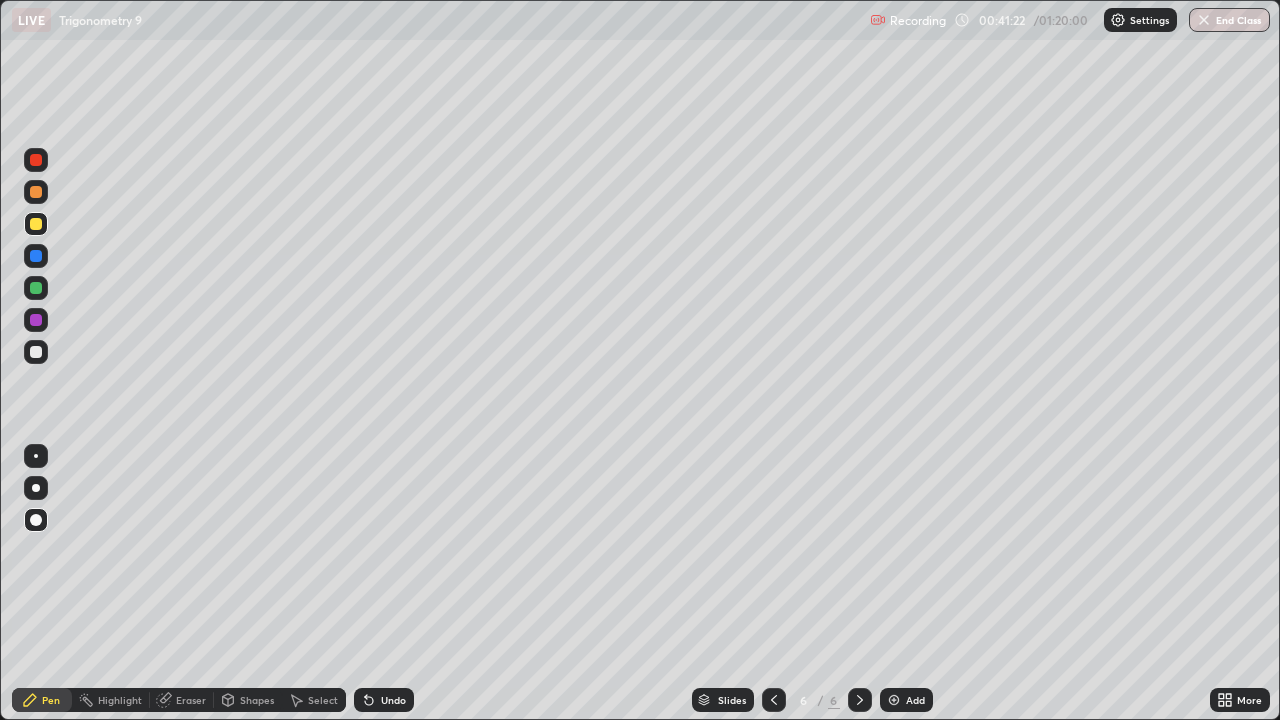 click at bounding box center (894, 700) 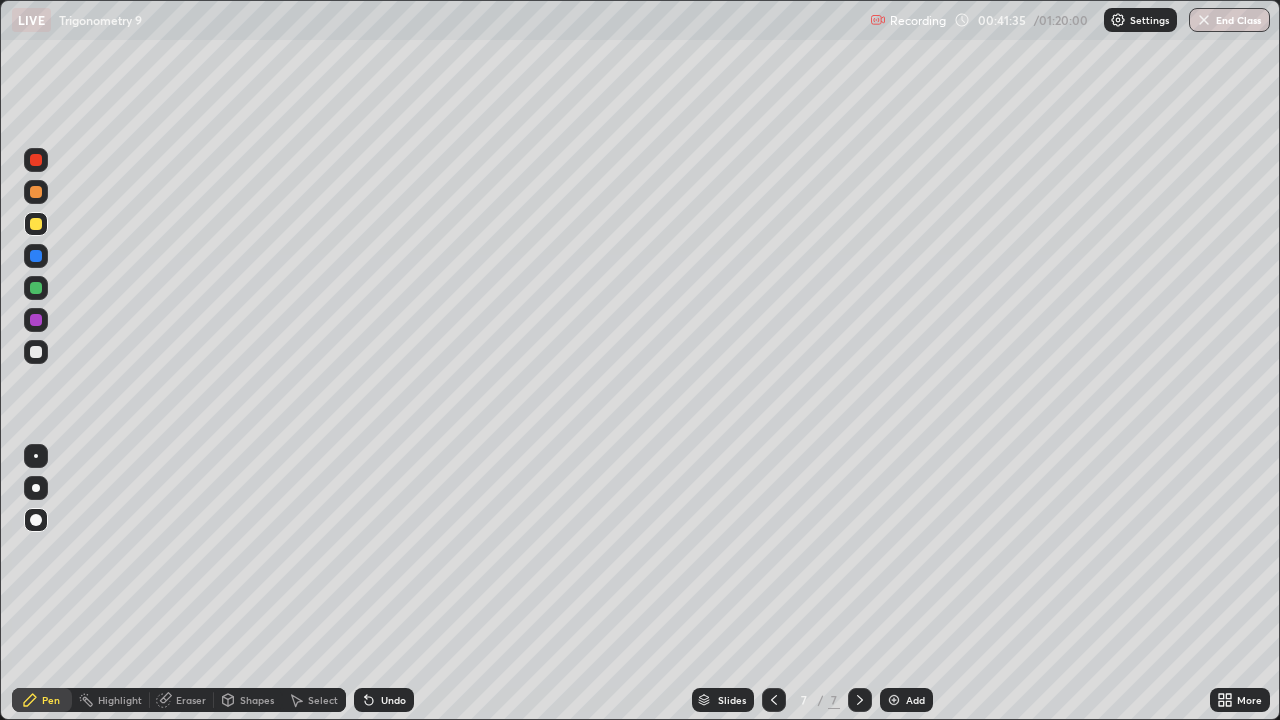 click on "Undo" at bounding box center [393, 700] 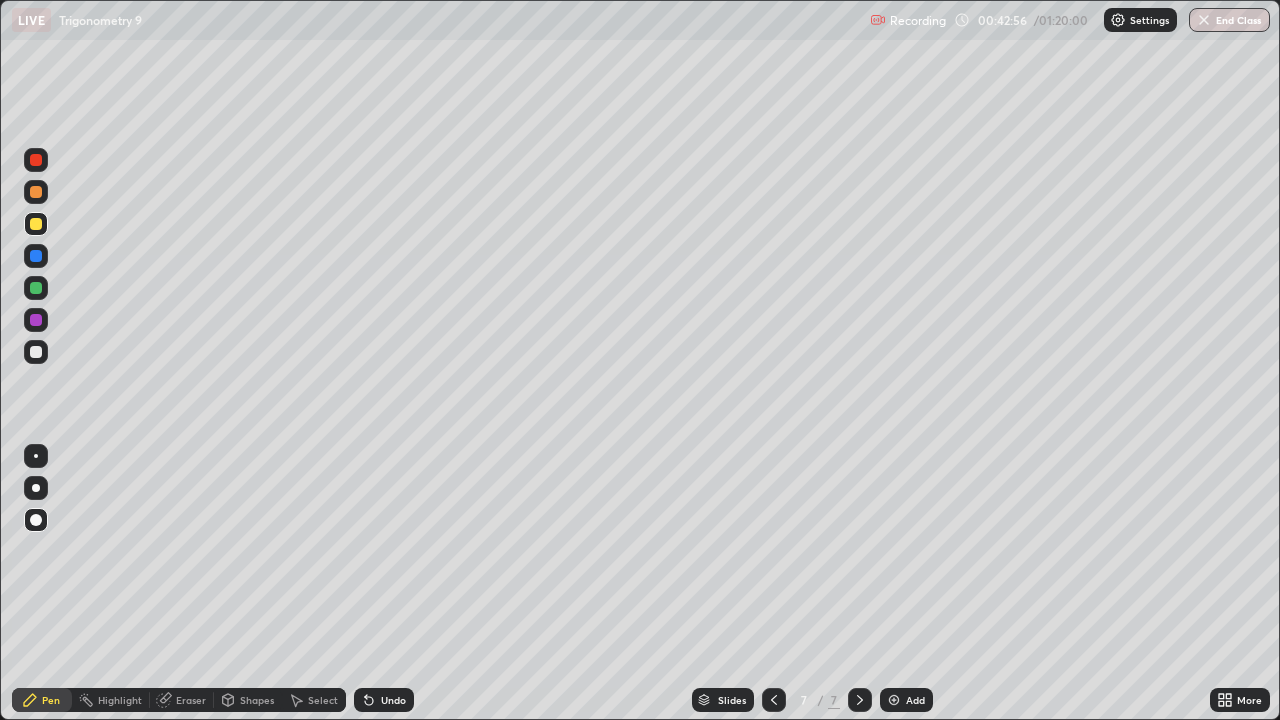click on "Undo" at bounding box center (393, 700) 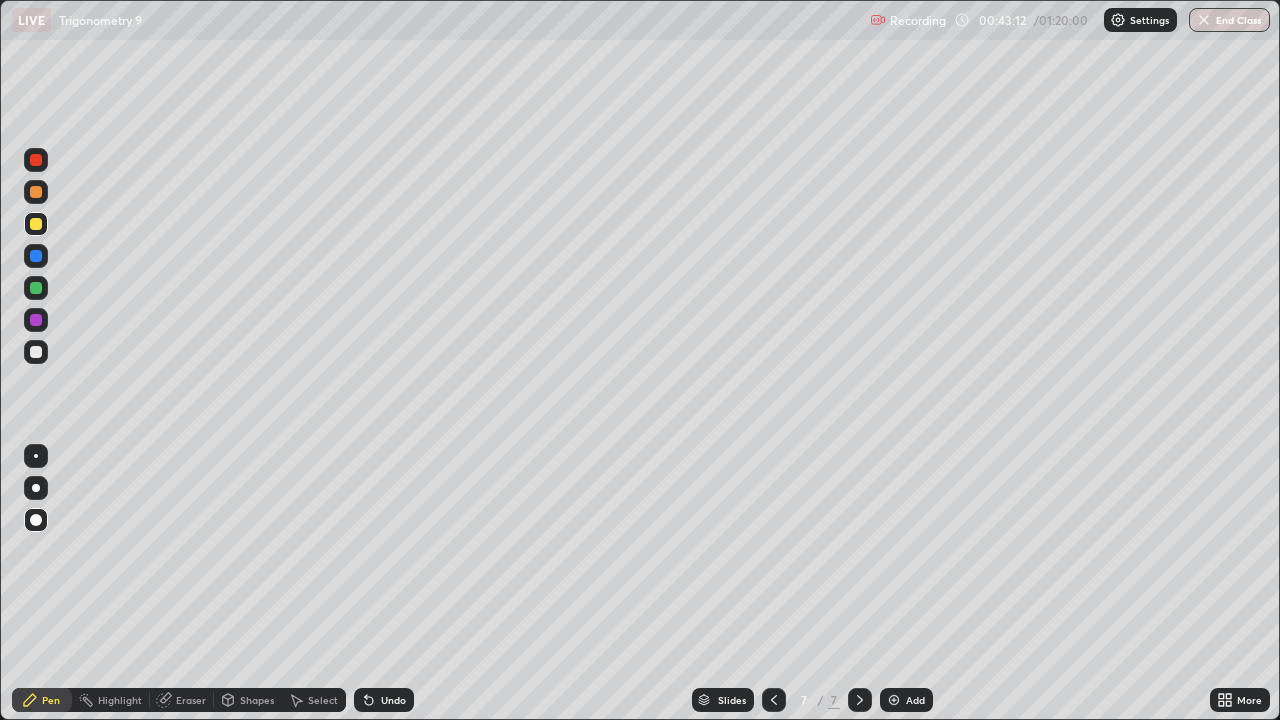 click at bounding box center (36, 320) 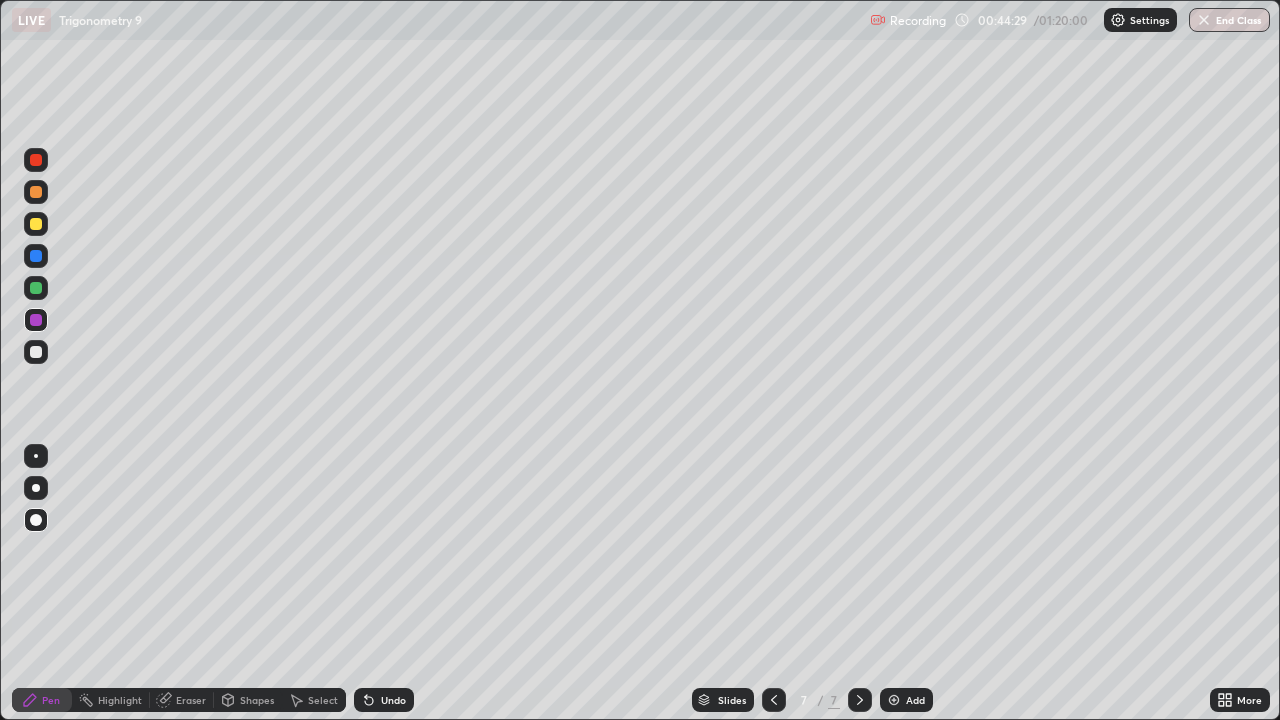 click at bounding box center (36, 288) 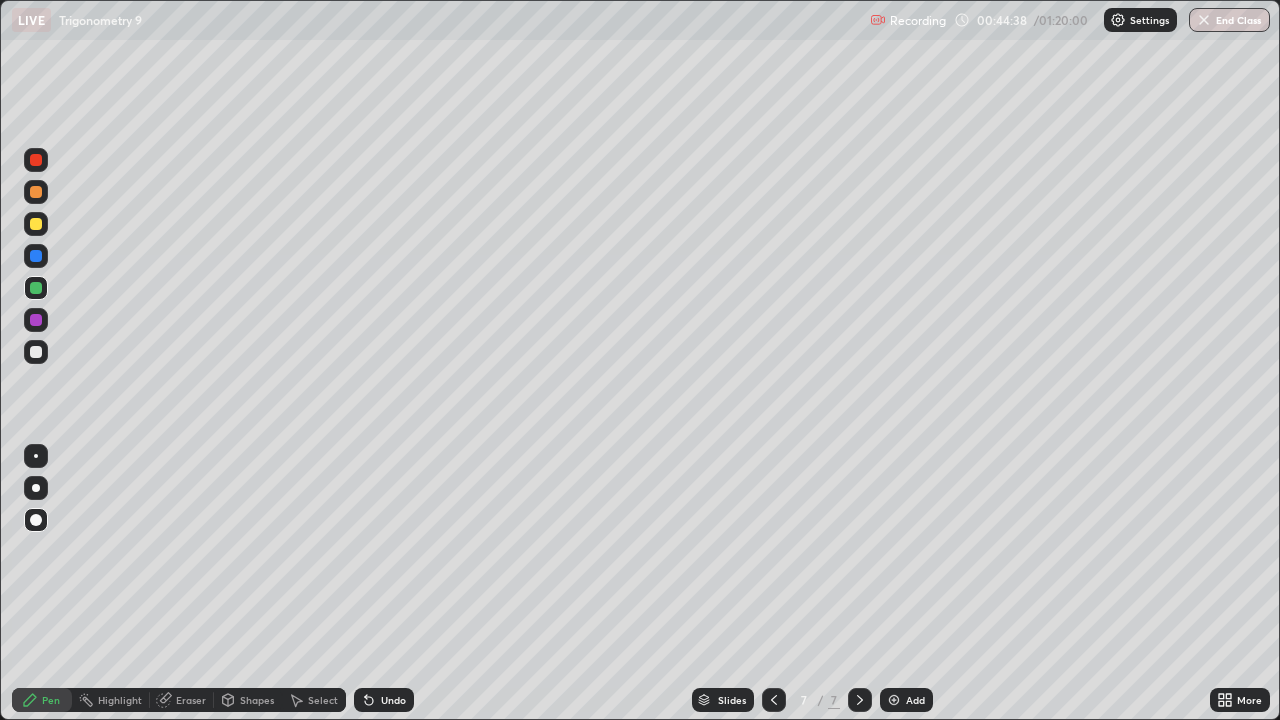 click on "Undo" at bounding box center (384, 700) 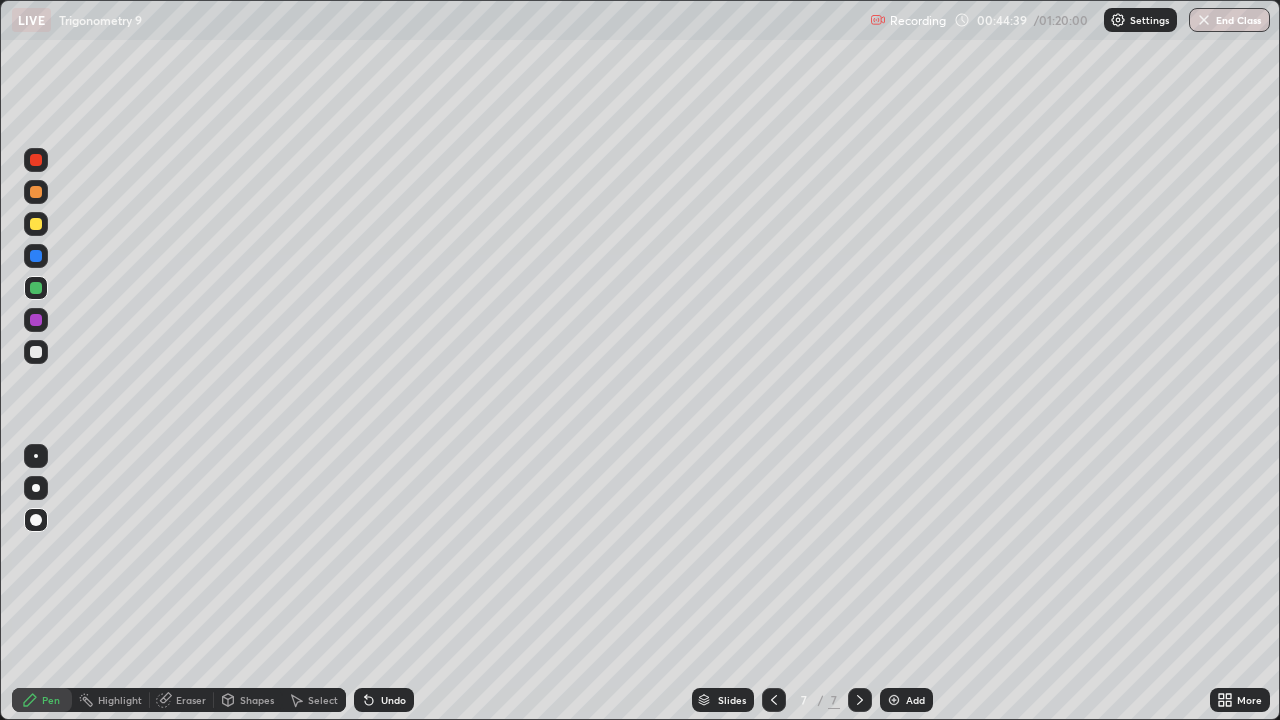 click on "Undo" at bounding box center [393, 700] 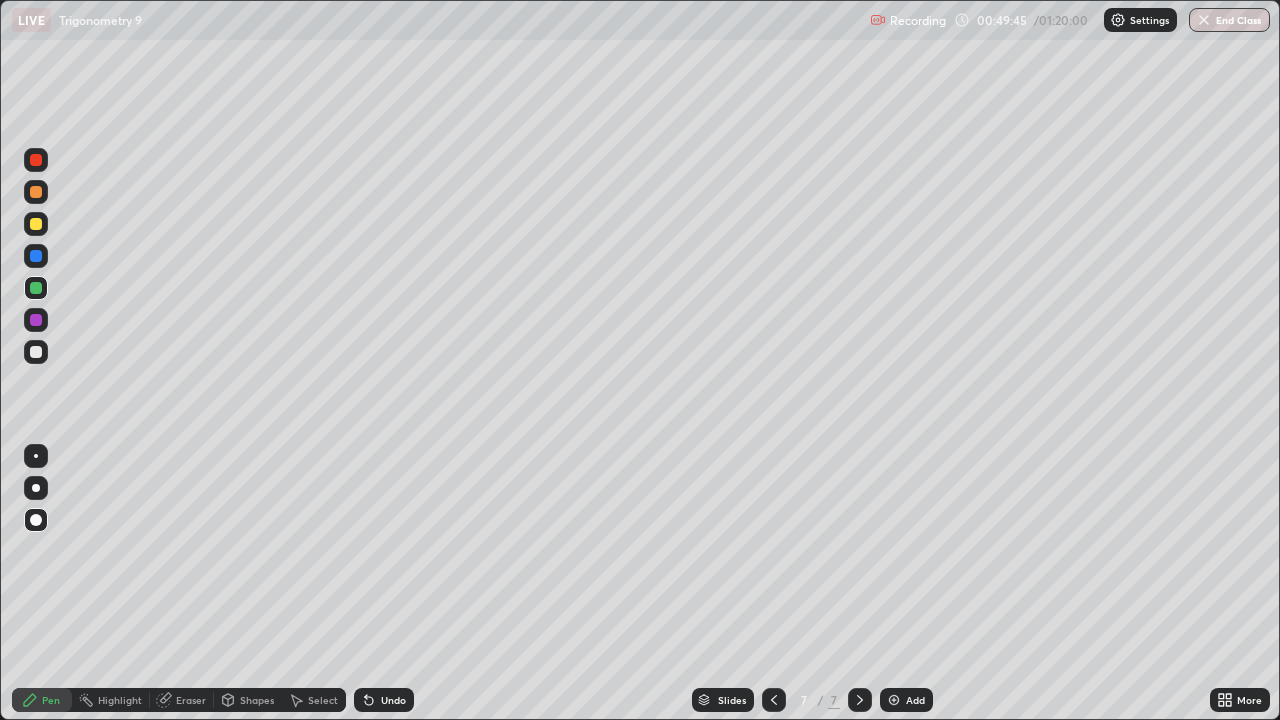 click at bounding box center (36, 224) 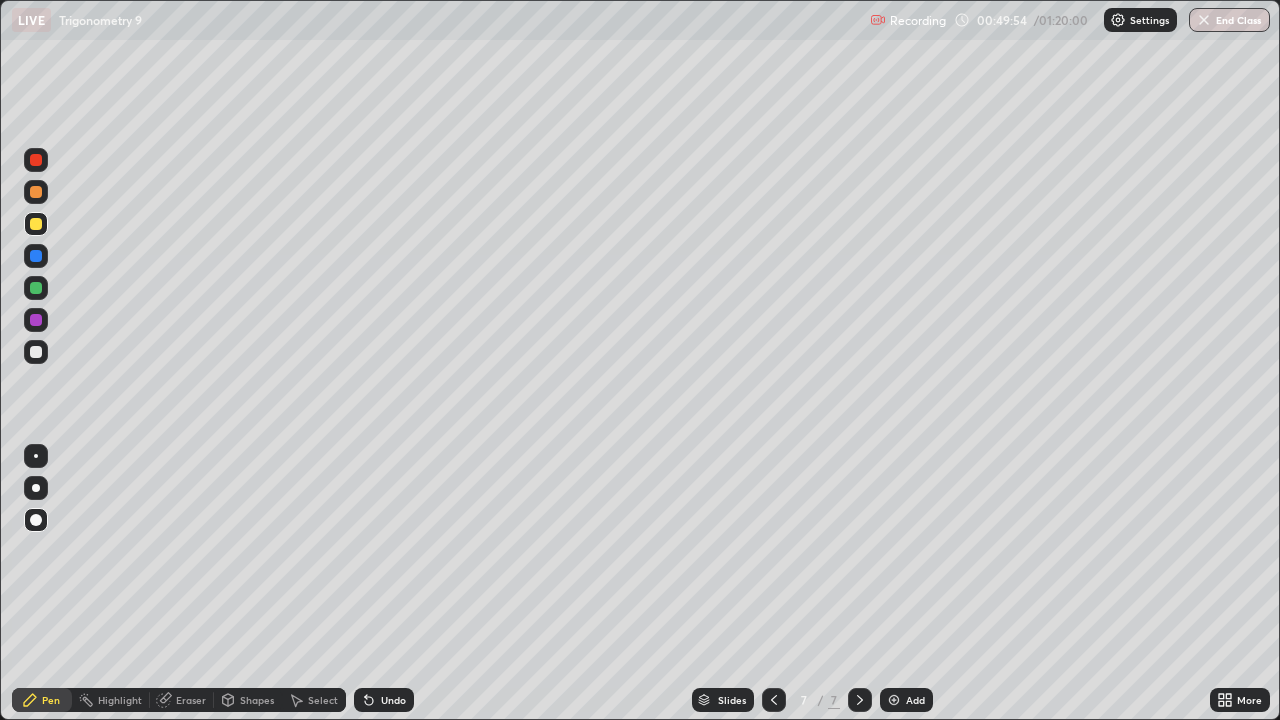 click 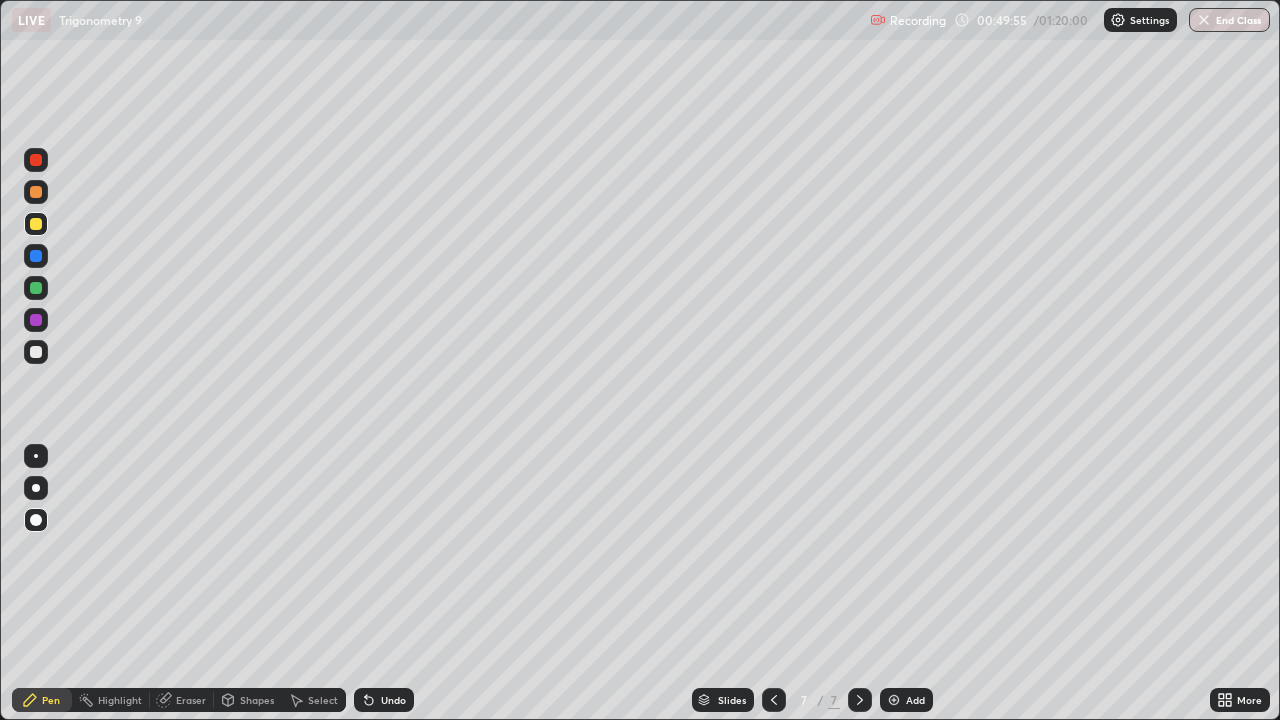 click 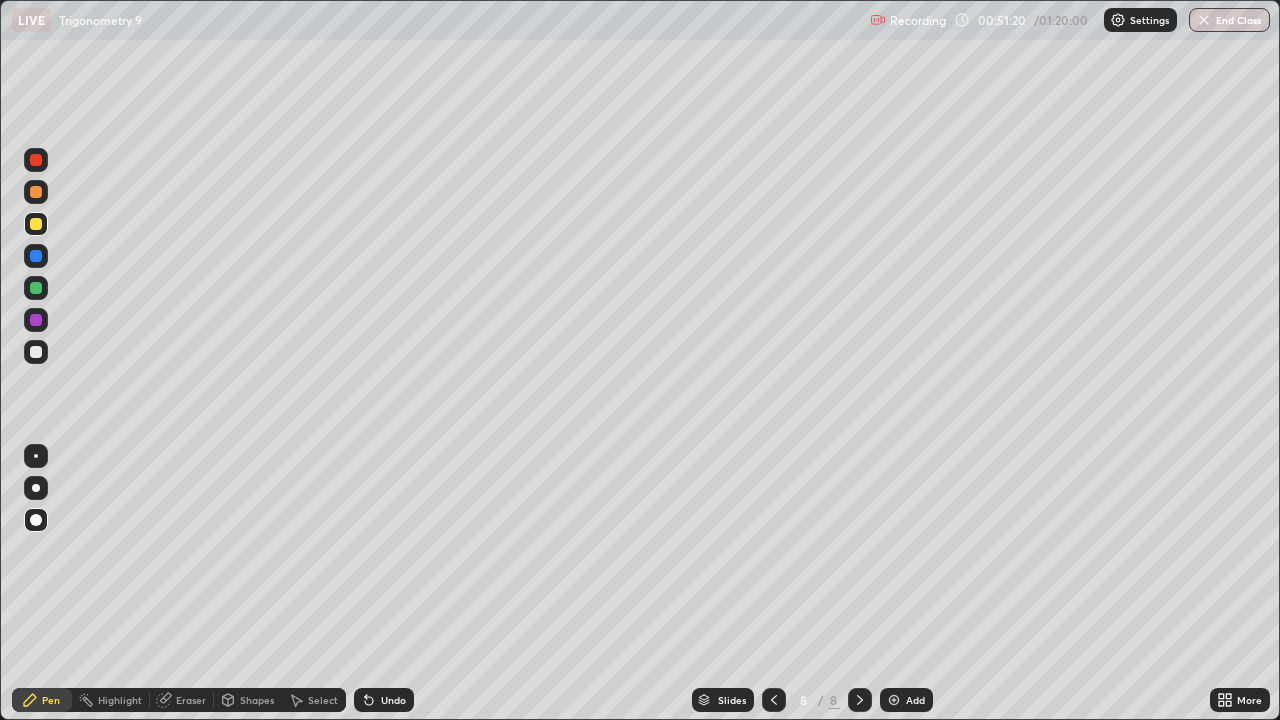 click on "Undo" at bounding box center [393, 700] 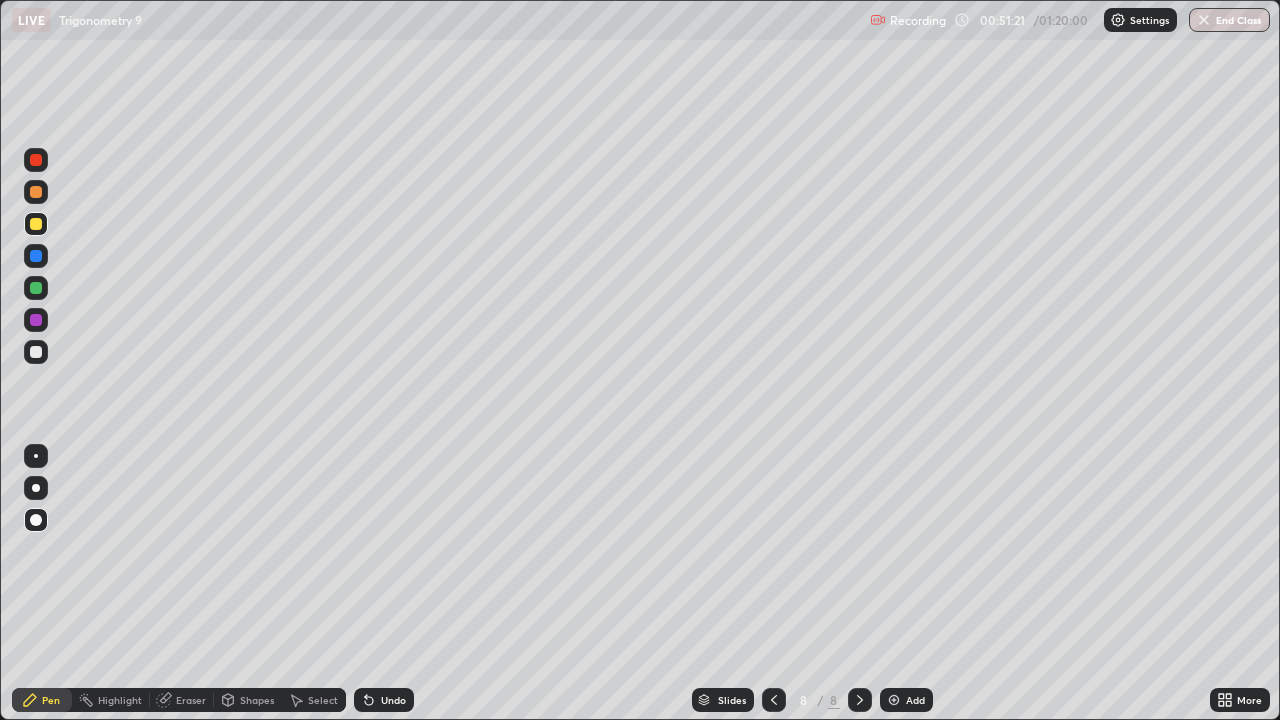 click on "Undo" at bounding box center (384, 700) 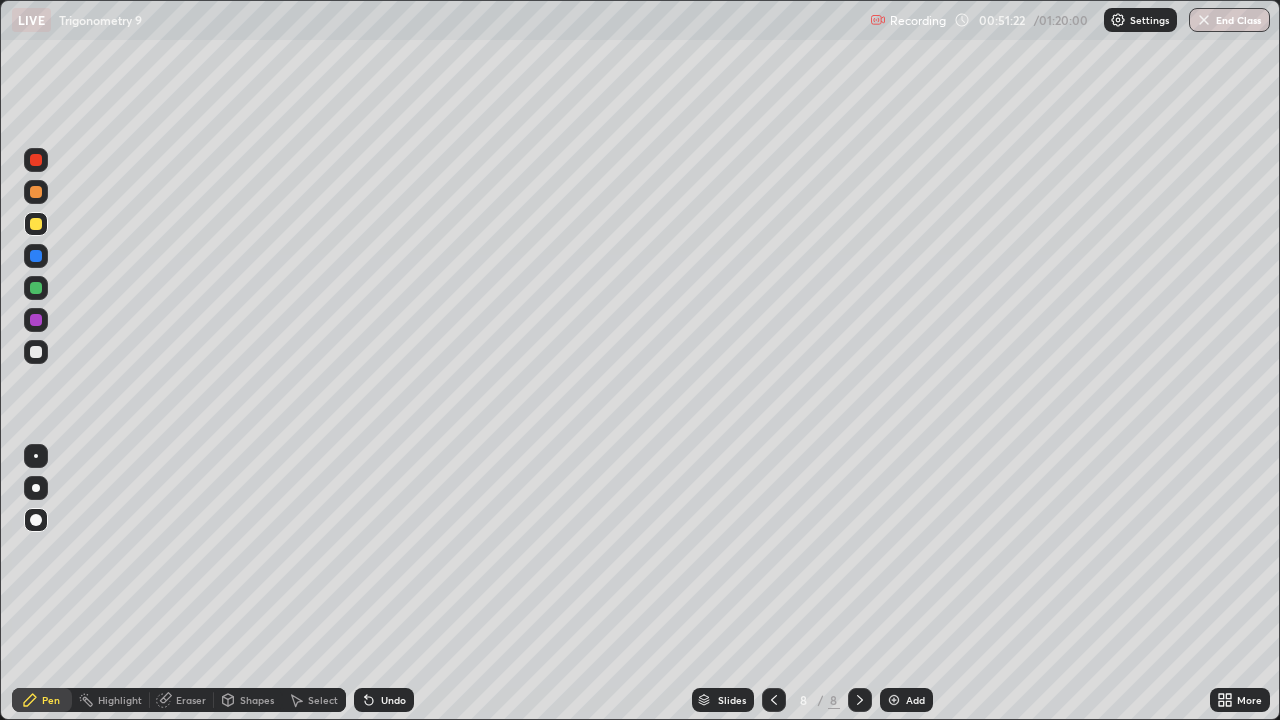 click on "Undo" at bounding box center (393, 700) 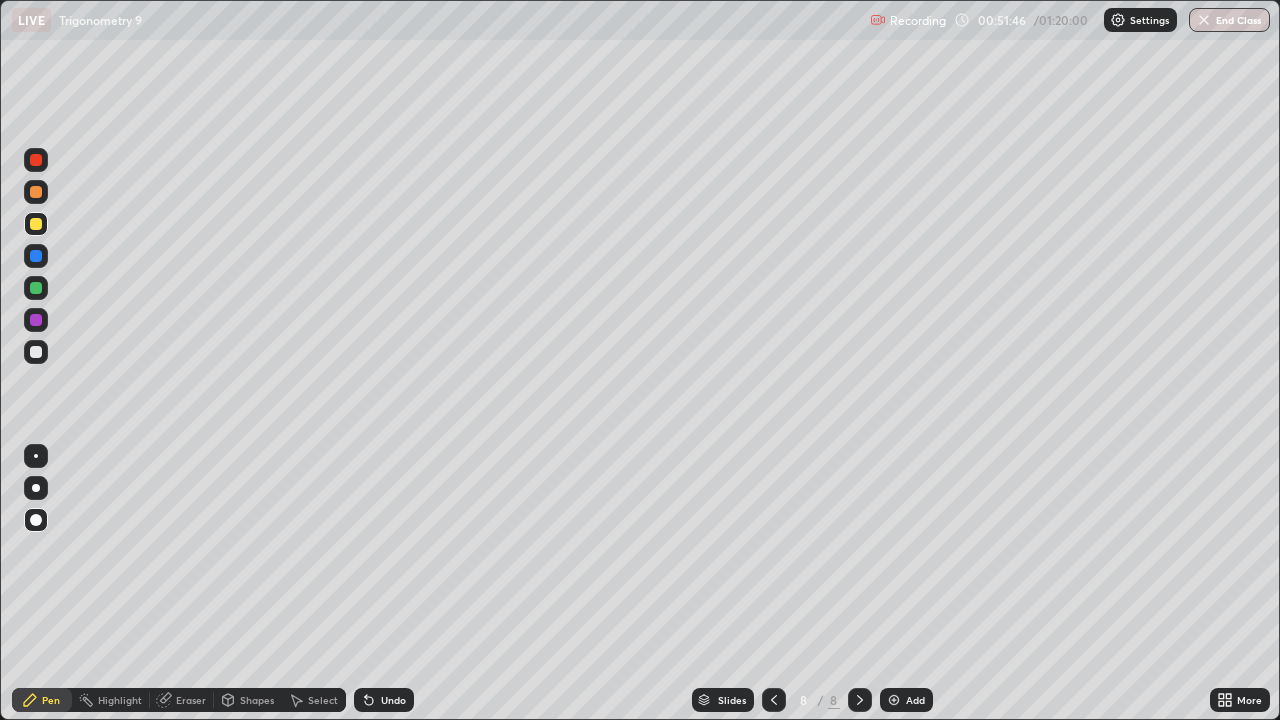 click at bounding box center (36, 352) 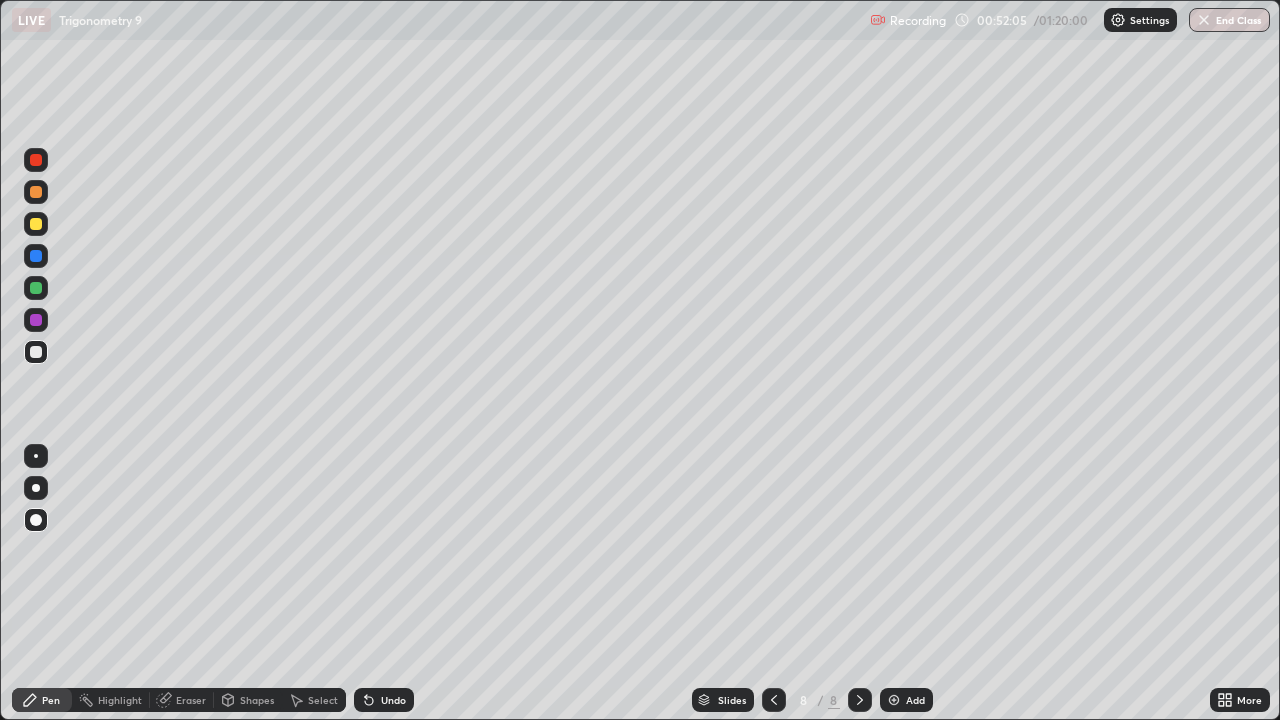 click 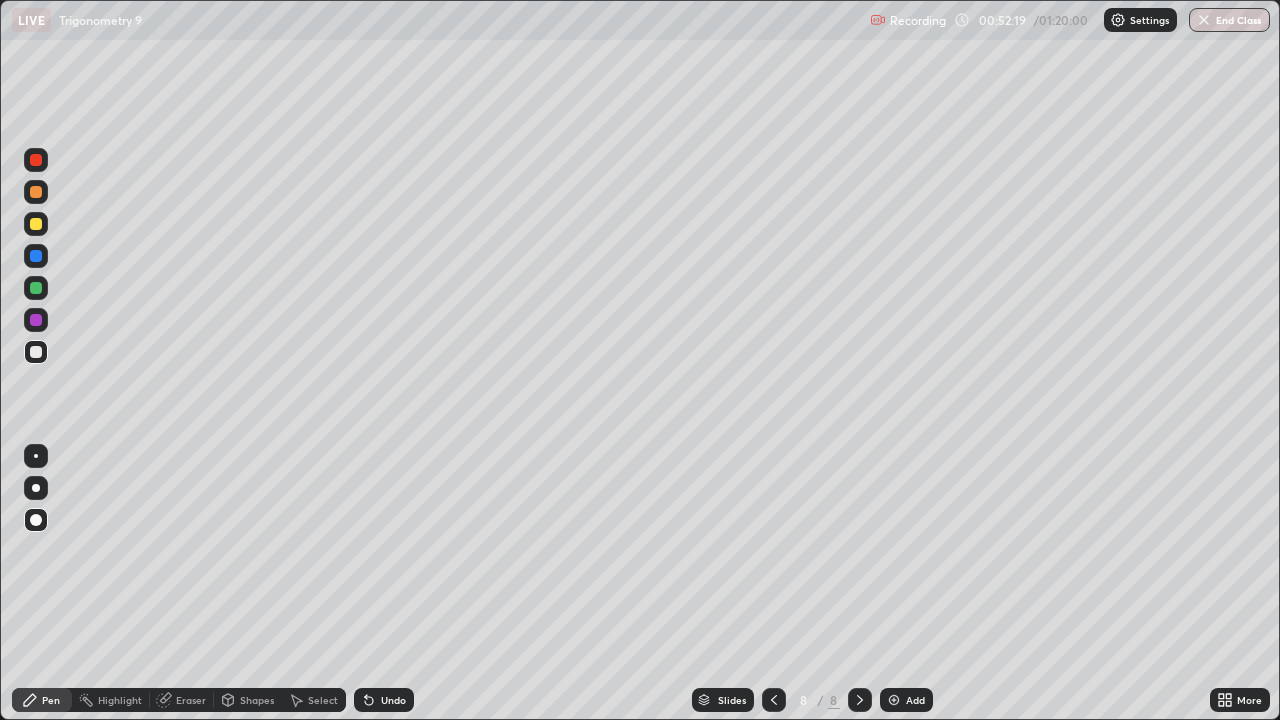 click at bounding box center (36, 320) 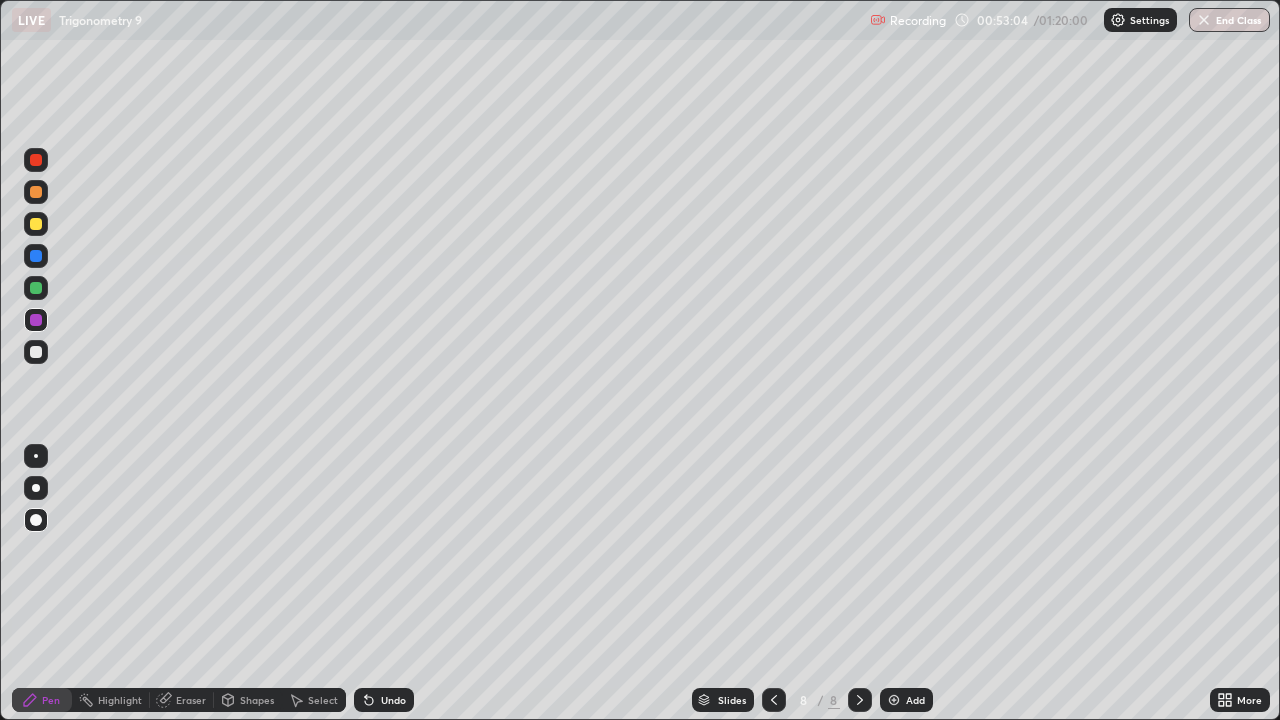 click on "Undo" at bounding box center (393, 700) 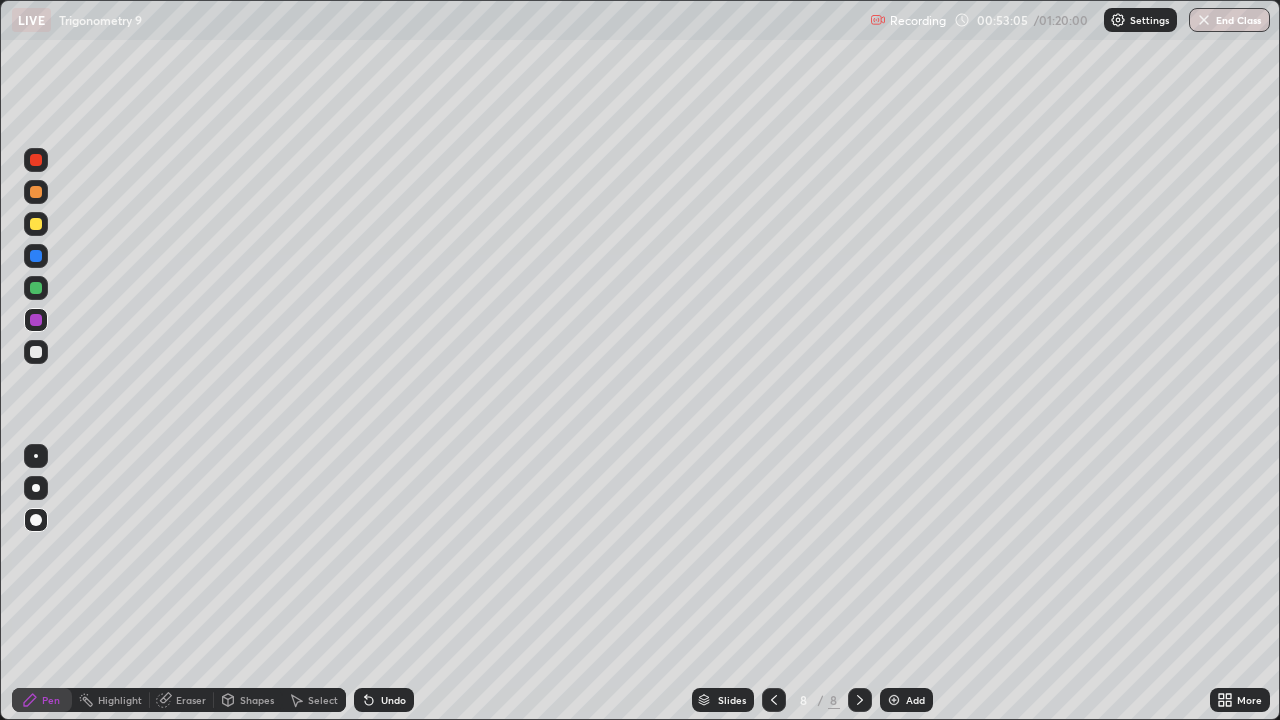 click on "Undo" at bounding box center [393, 700] 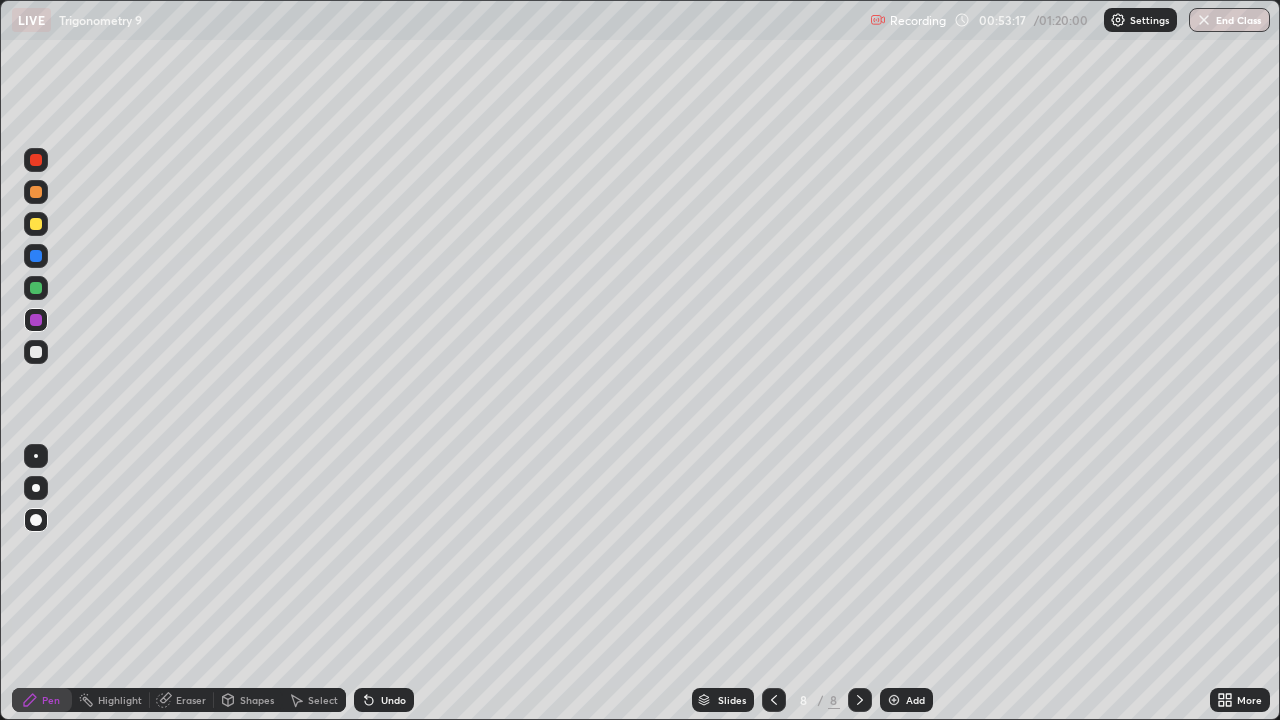 click at bounding box center (36, 352) 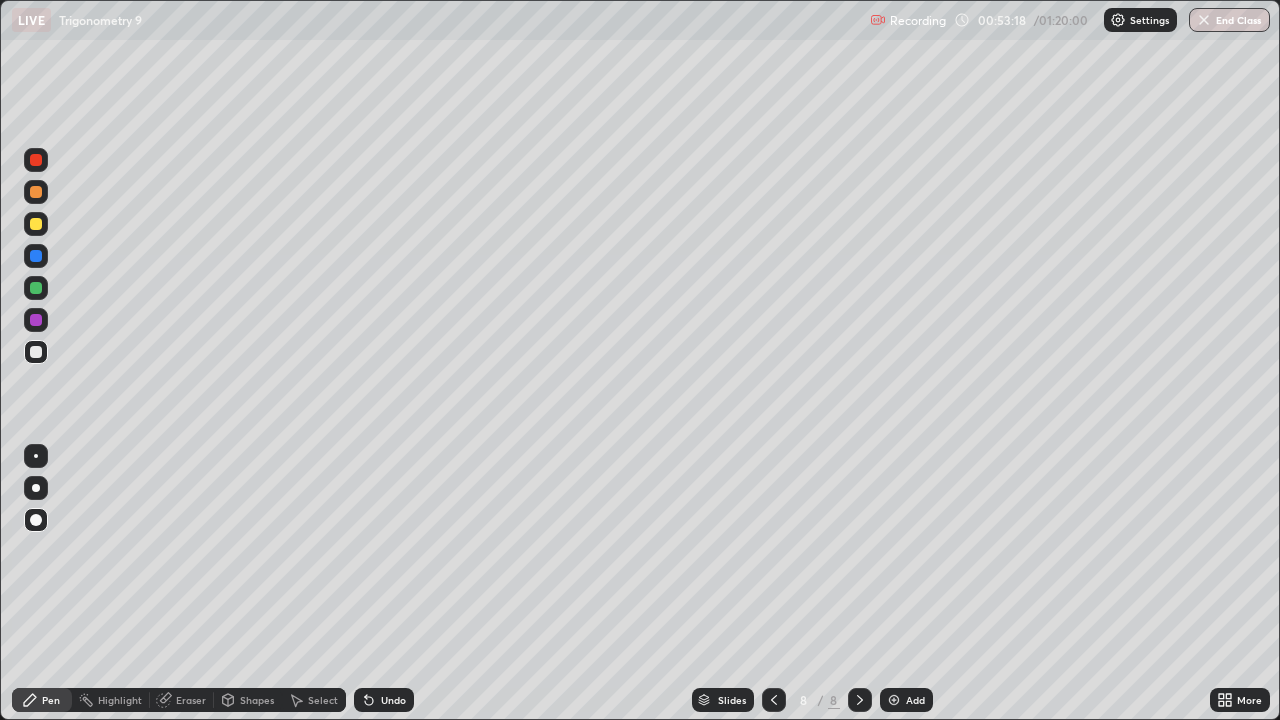click at bounding box center [36, 288] 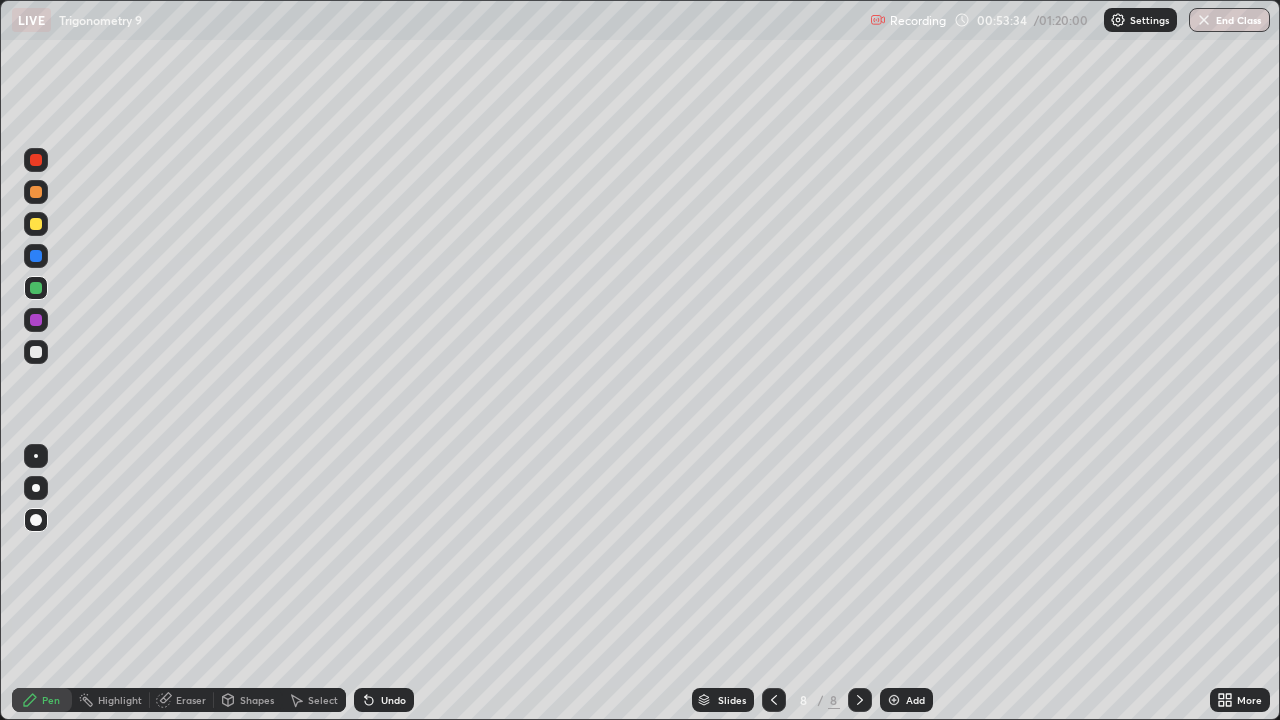 click at bounding box center [36, 160] 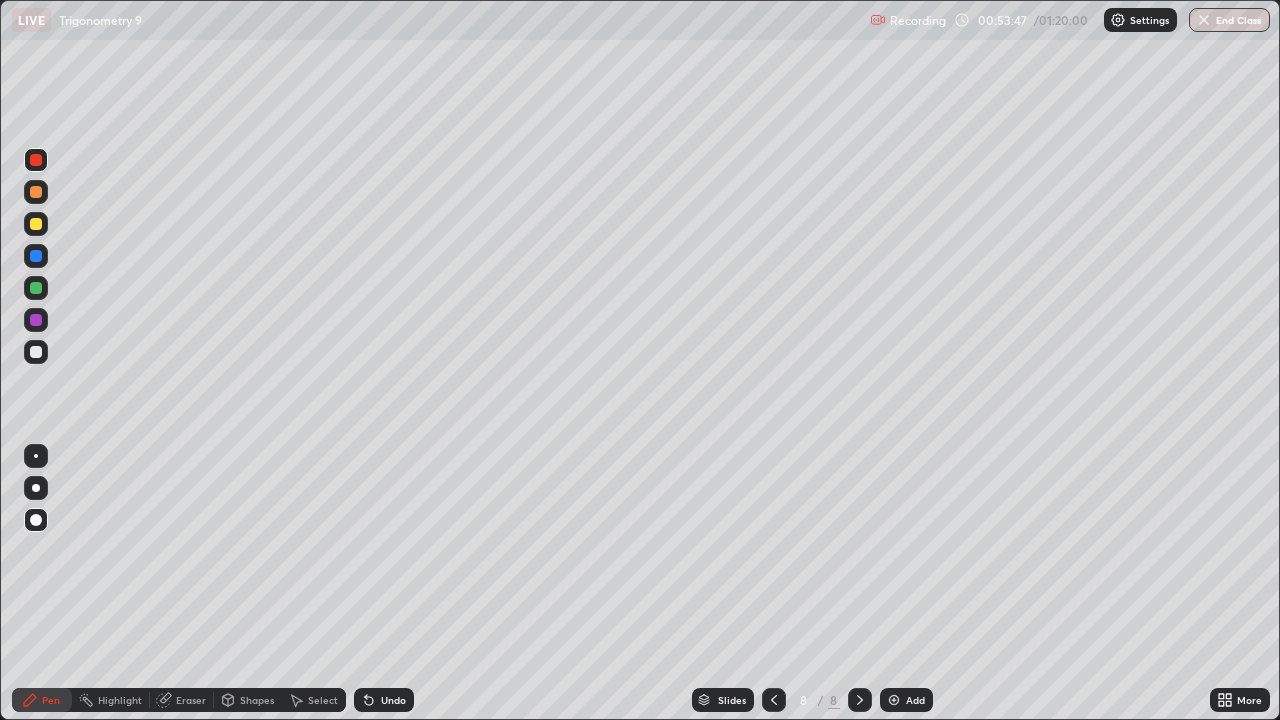 click on "Undo" at bounding box center (393, 700) 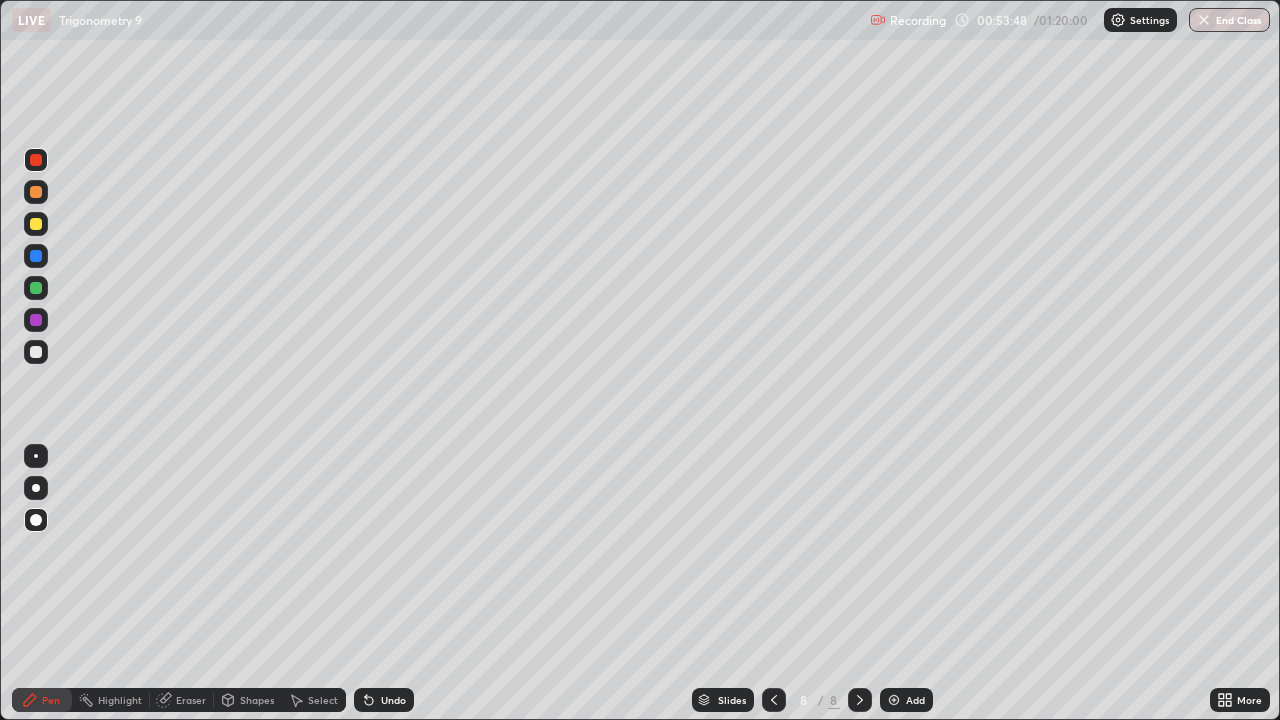 click on "Undo" at bounding box center [384, 700] 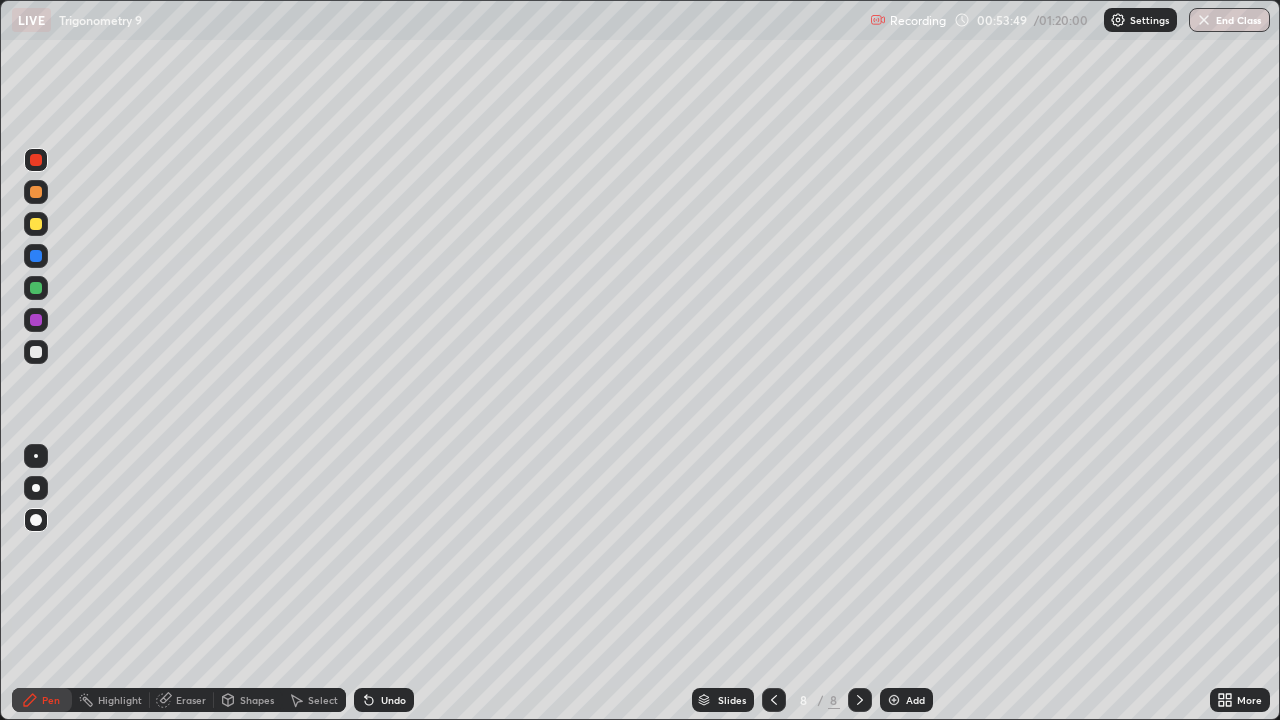 click 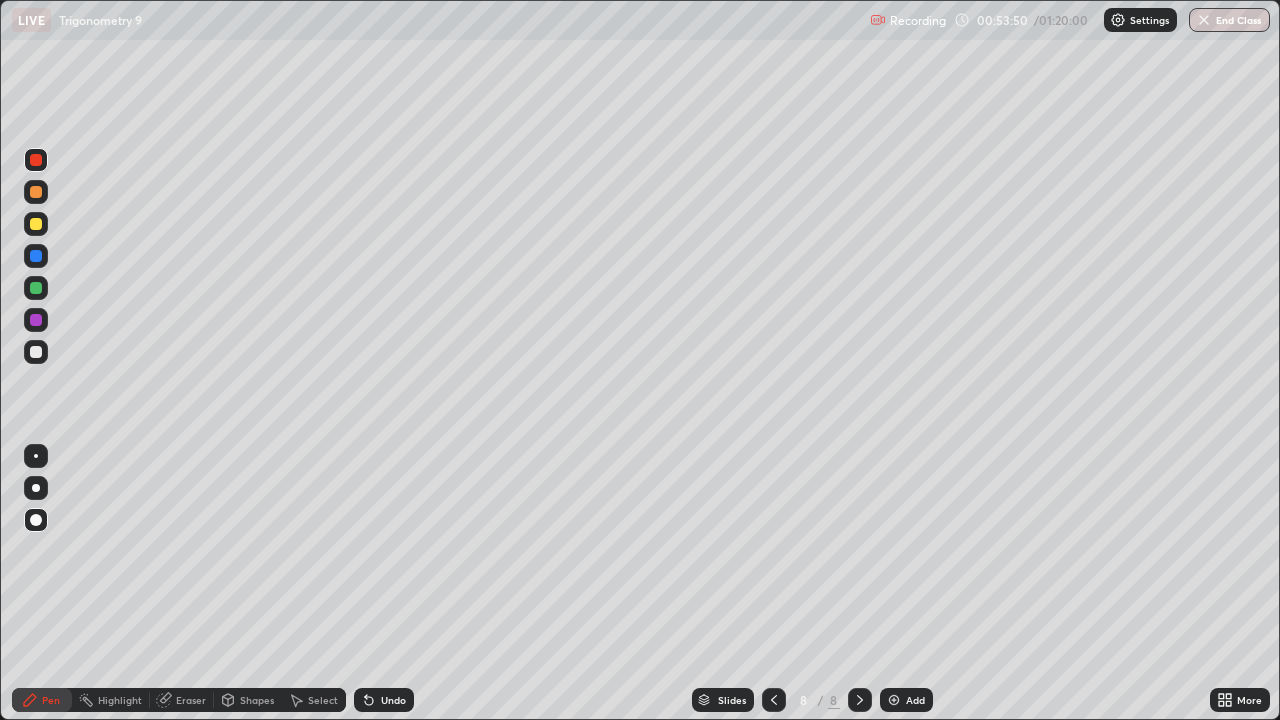 click at bounding box center [36, 488] 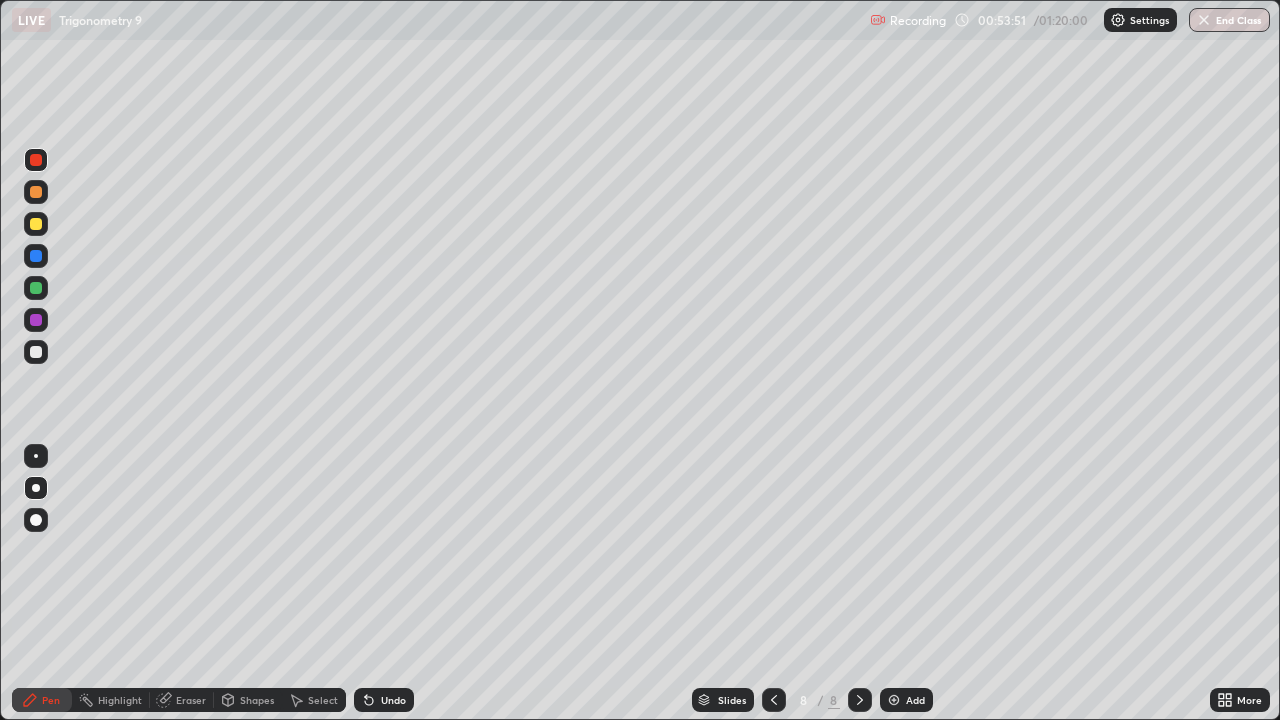 click at bounding box center [36, 456] 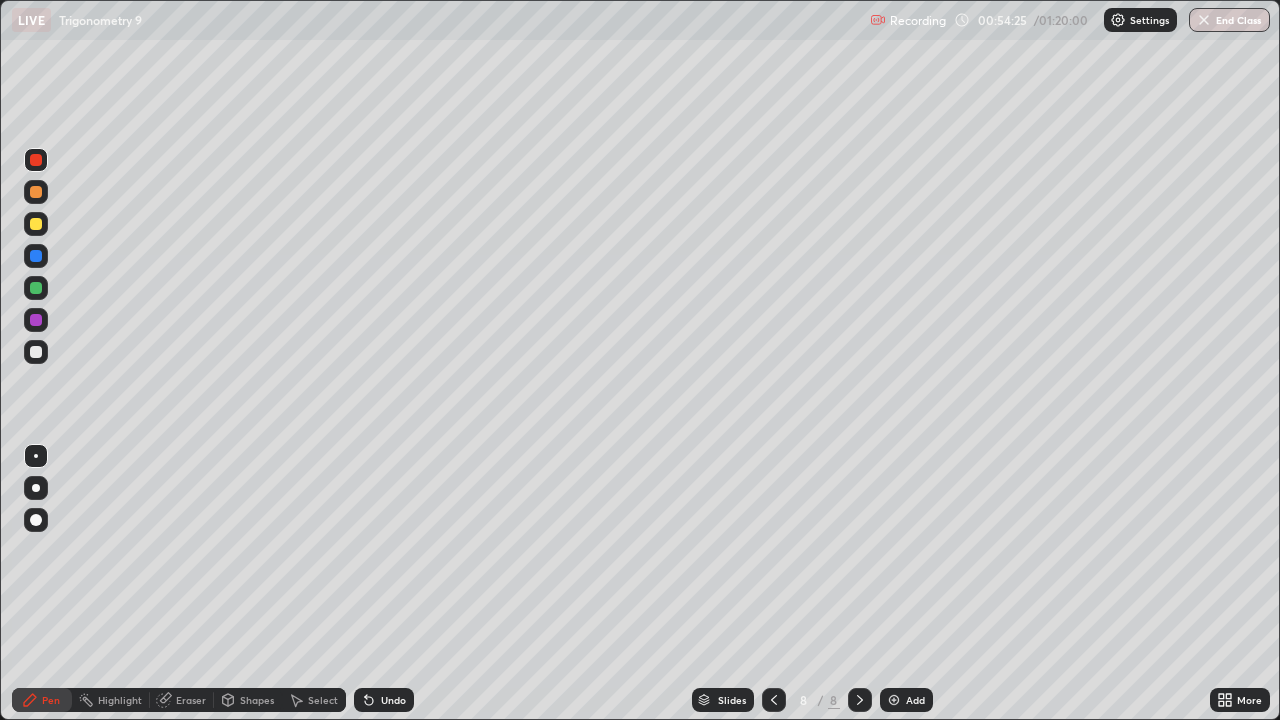 click on "Undo" at bounding box center (393, 700) 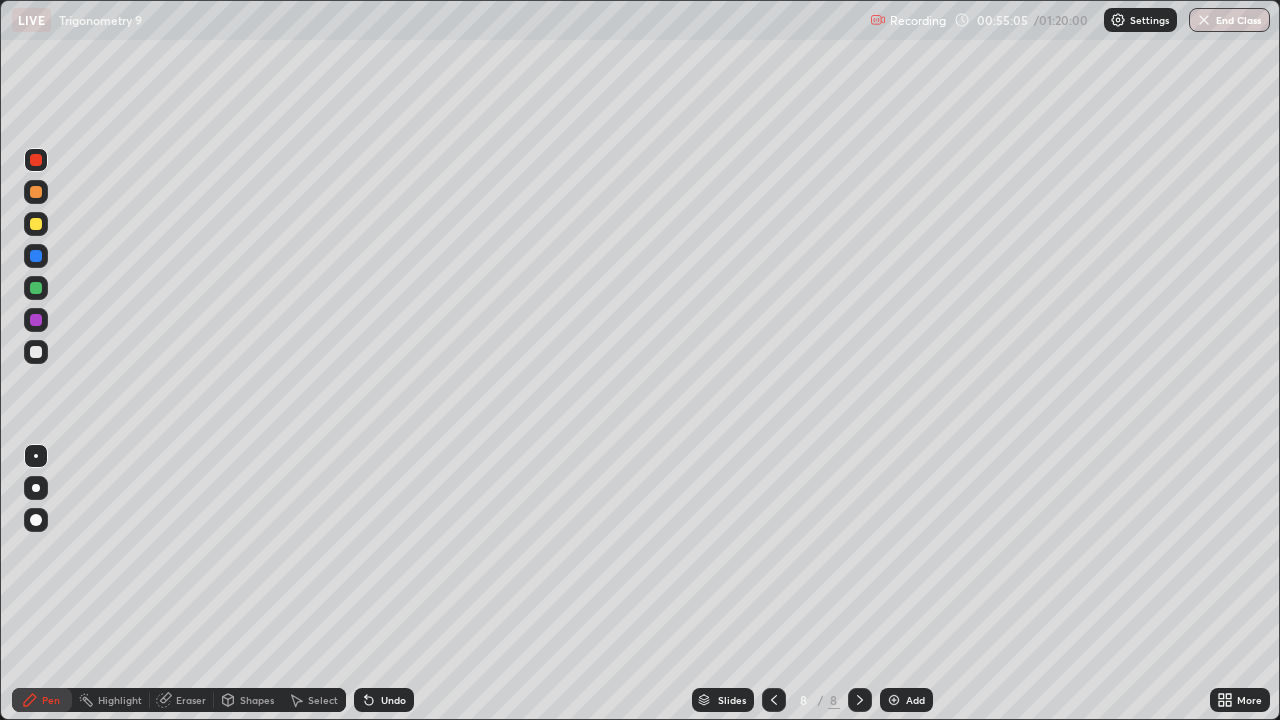 click on "Undo" at bounding box center [393, 700] 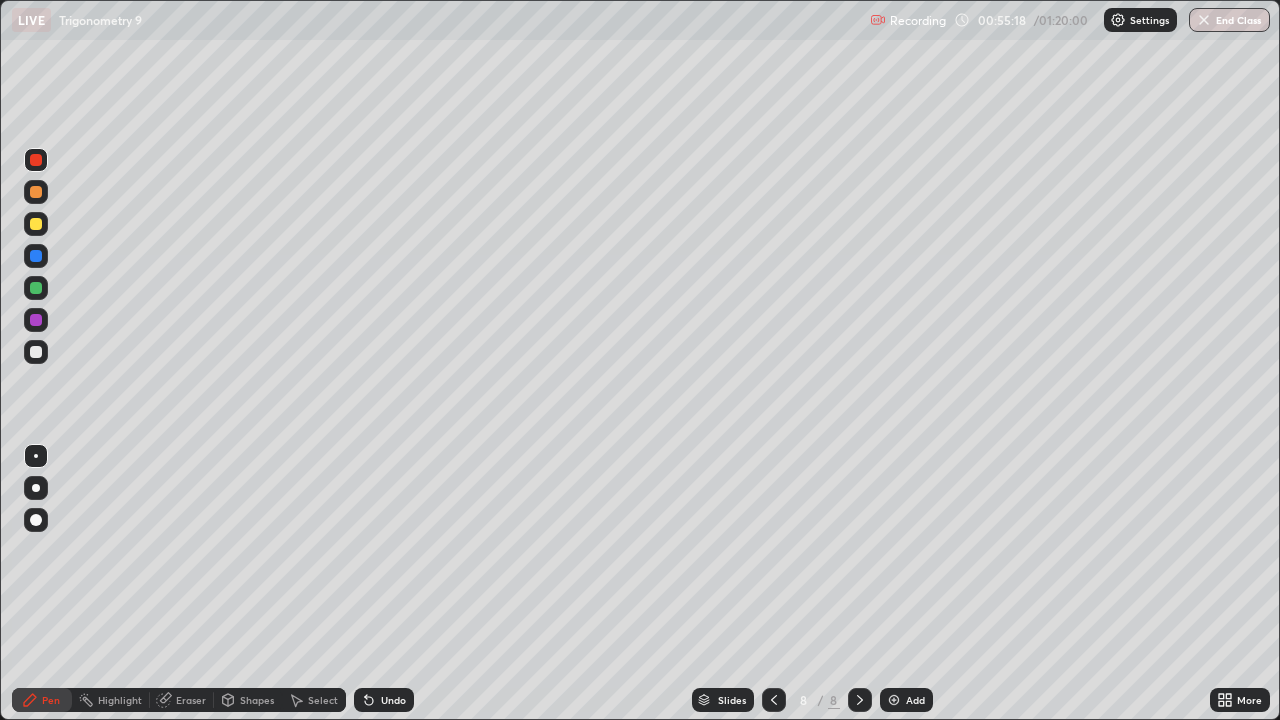 click on "Undo" at bounding box center (393, 700) 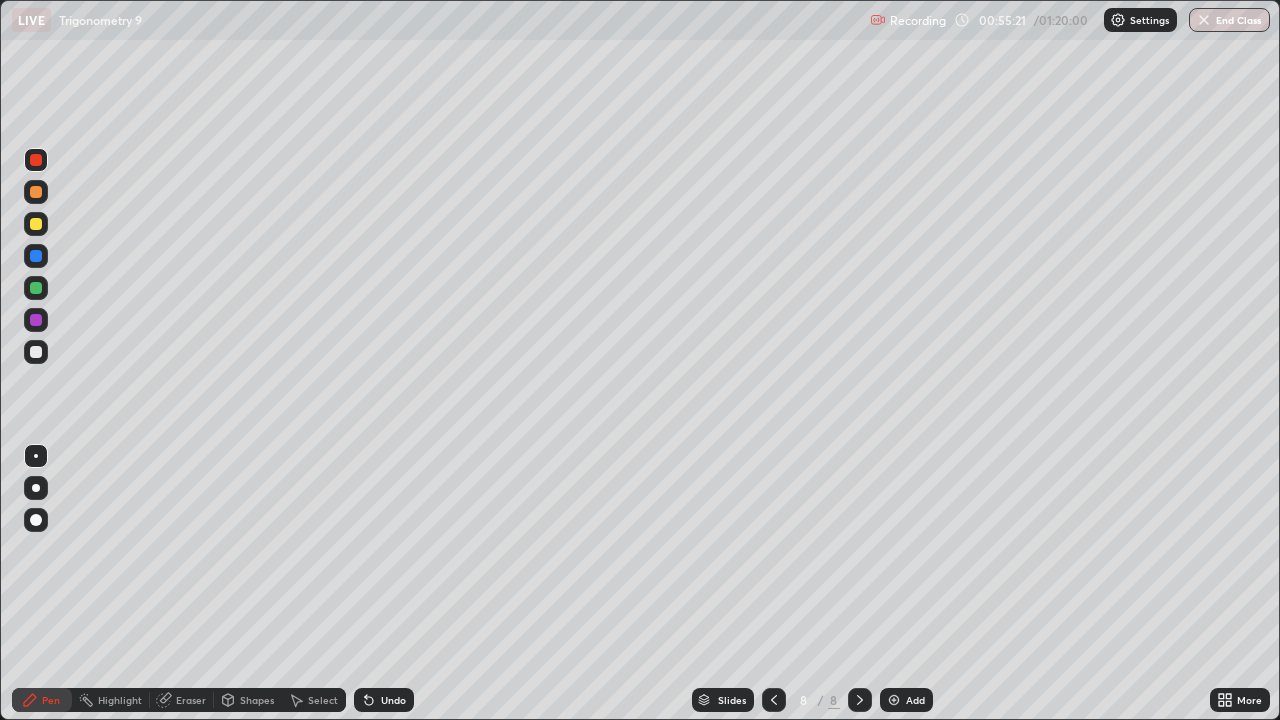 click on "Undo" at bounding box center [393, 700] 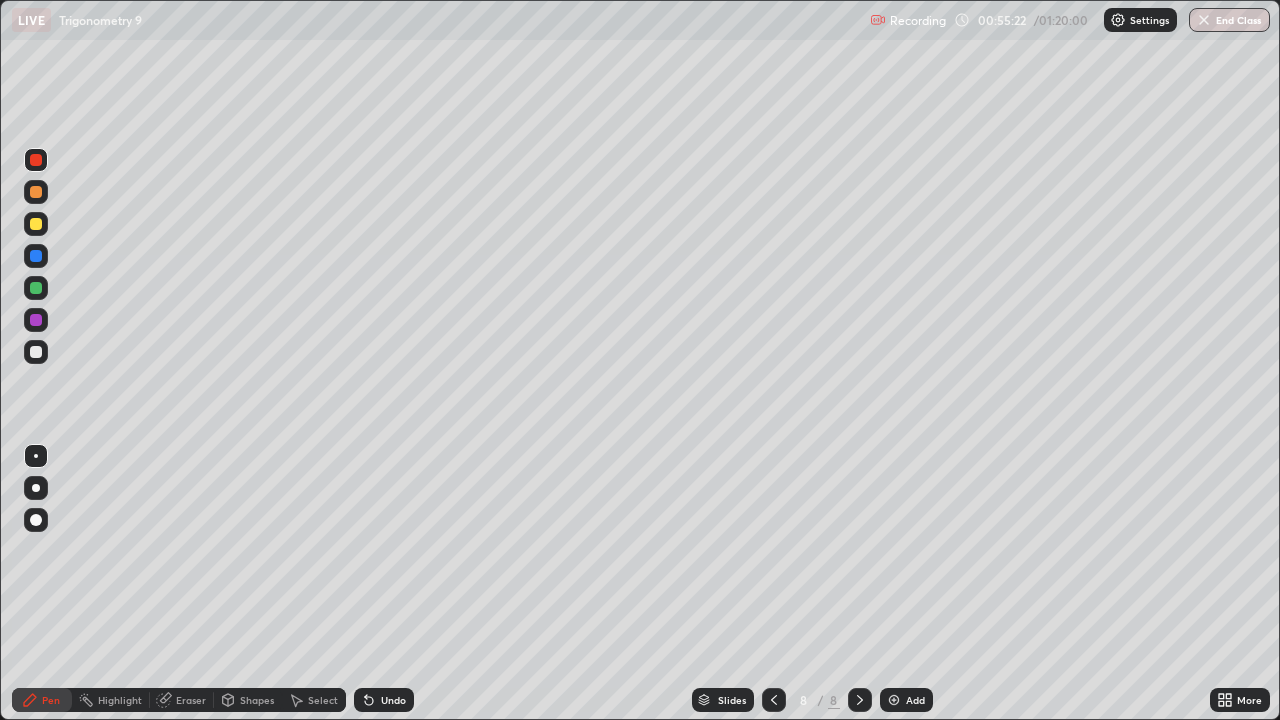 click on "Undo" at bounding box center [384, 700] 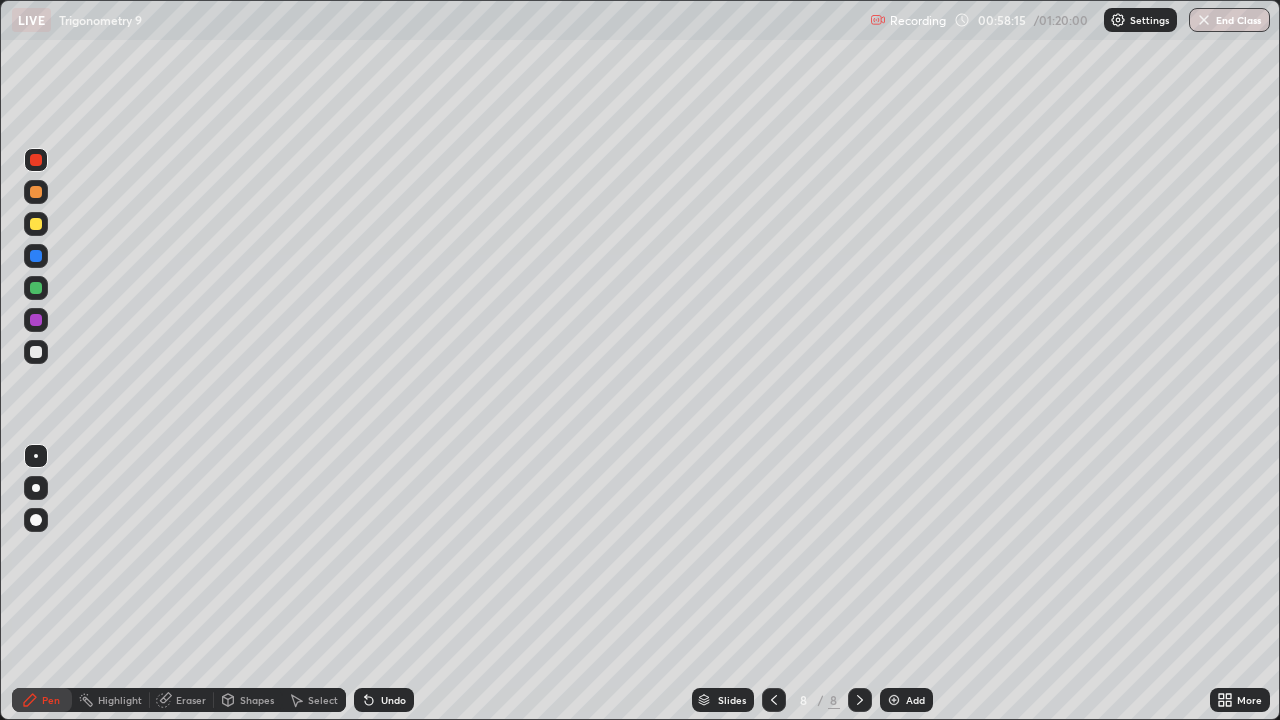 click at bounding box center (36, 224) 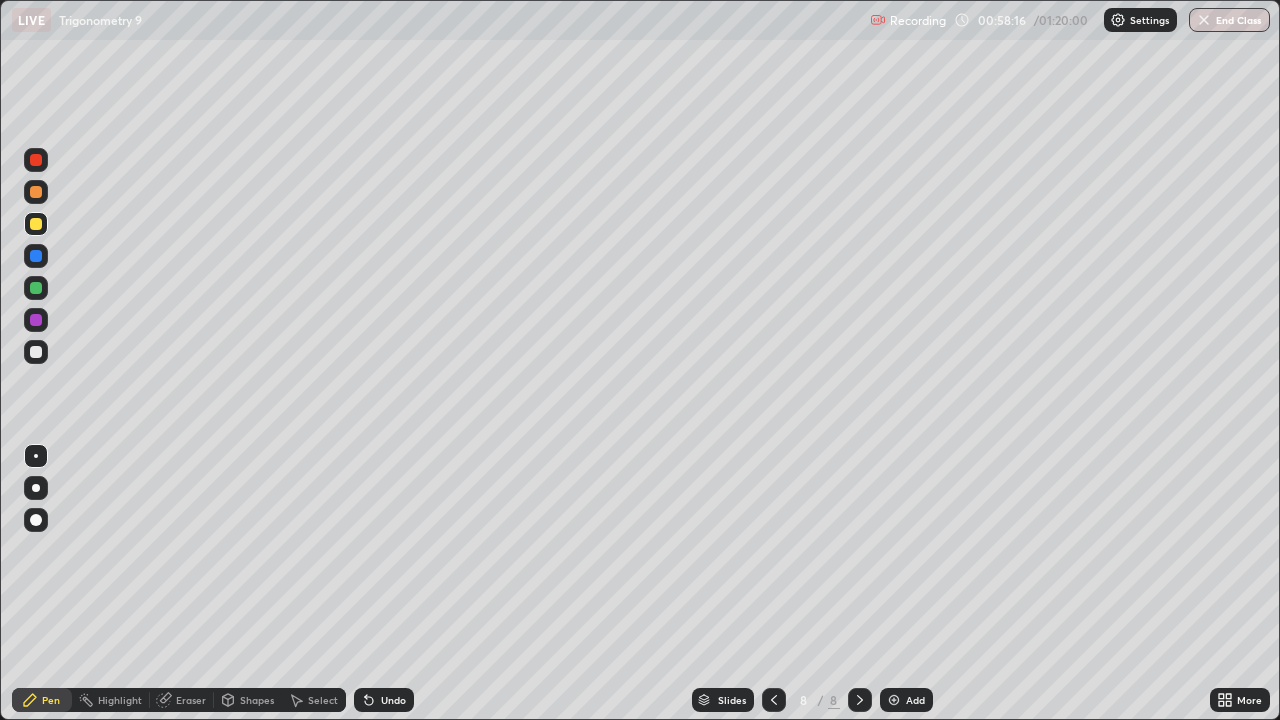 click at bounding box center [36, 488] 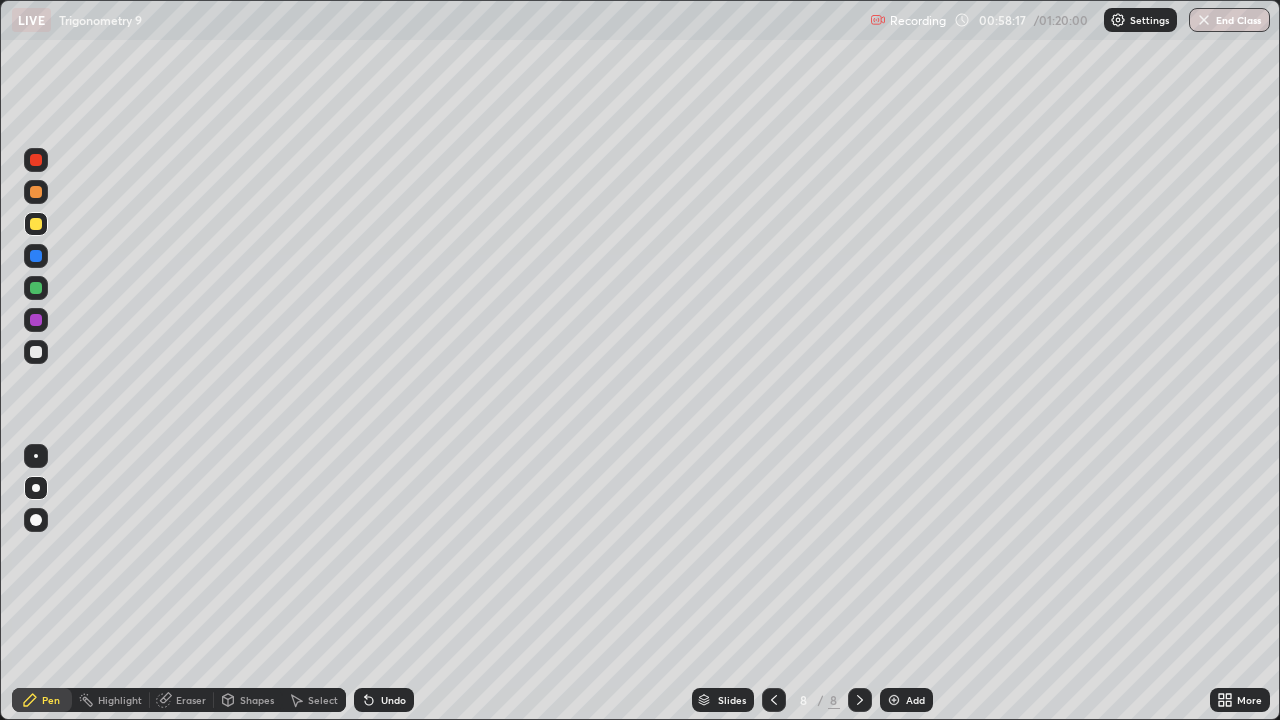 click 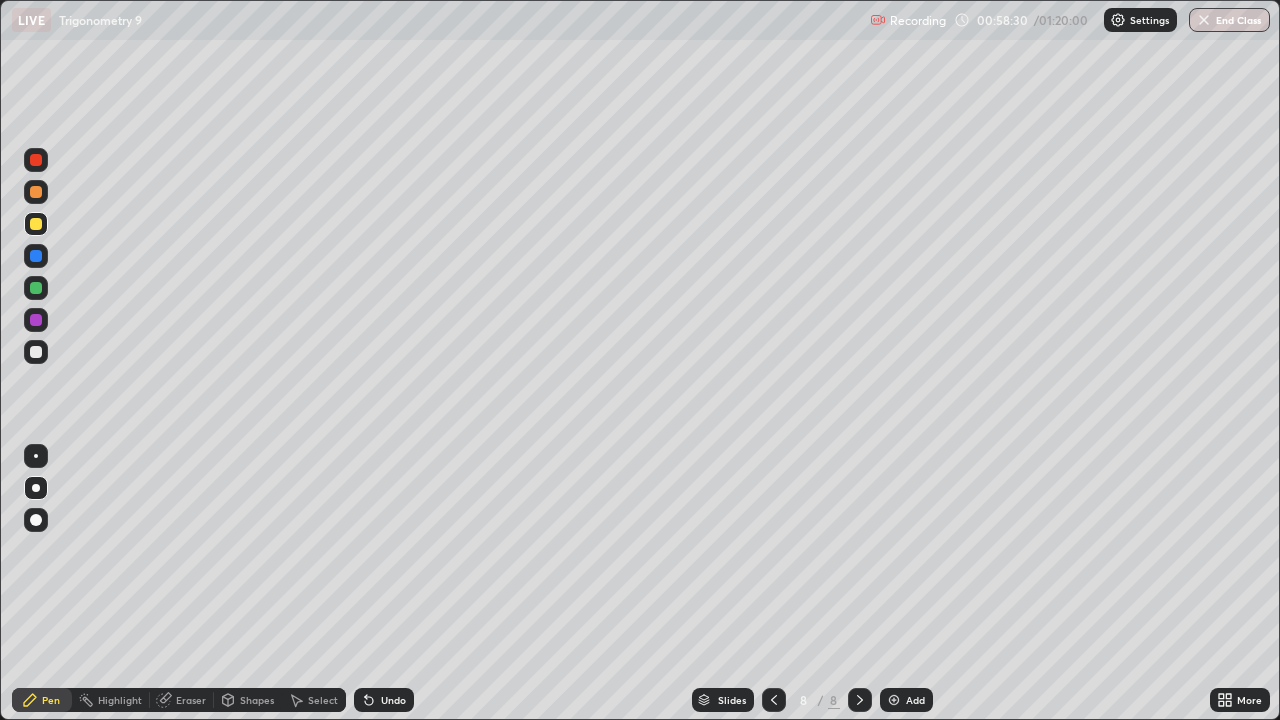 click 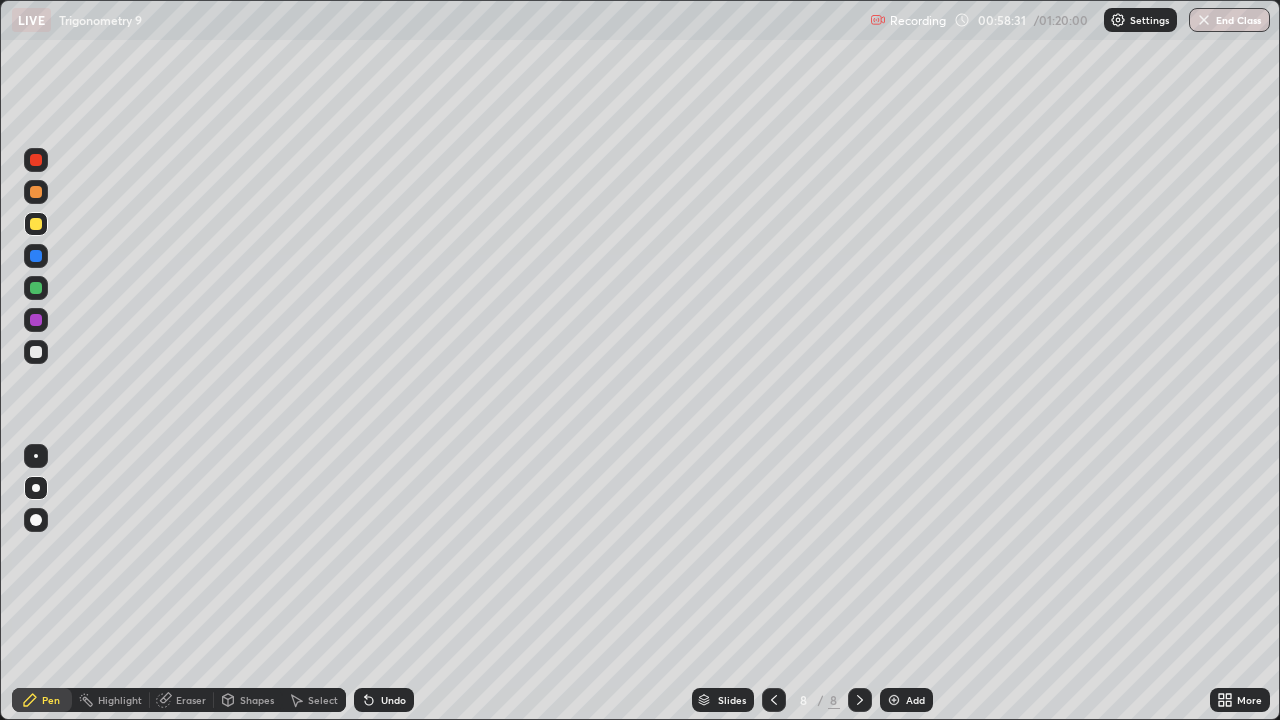 click on "Add" at bounding box center [915, 700] 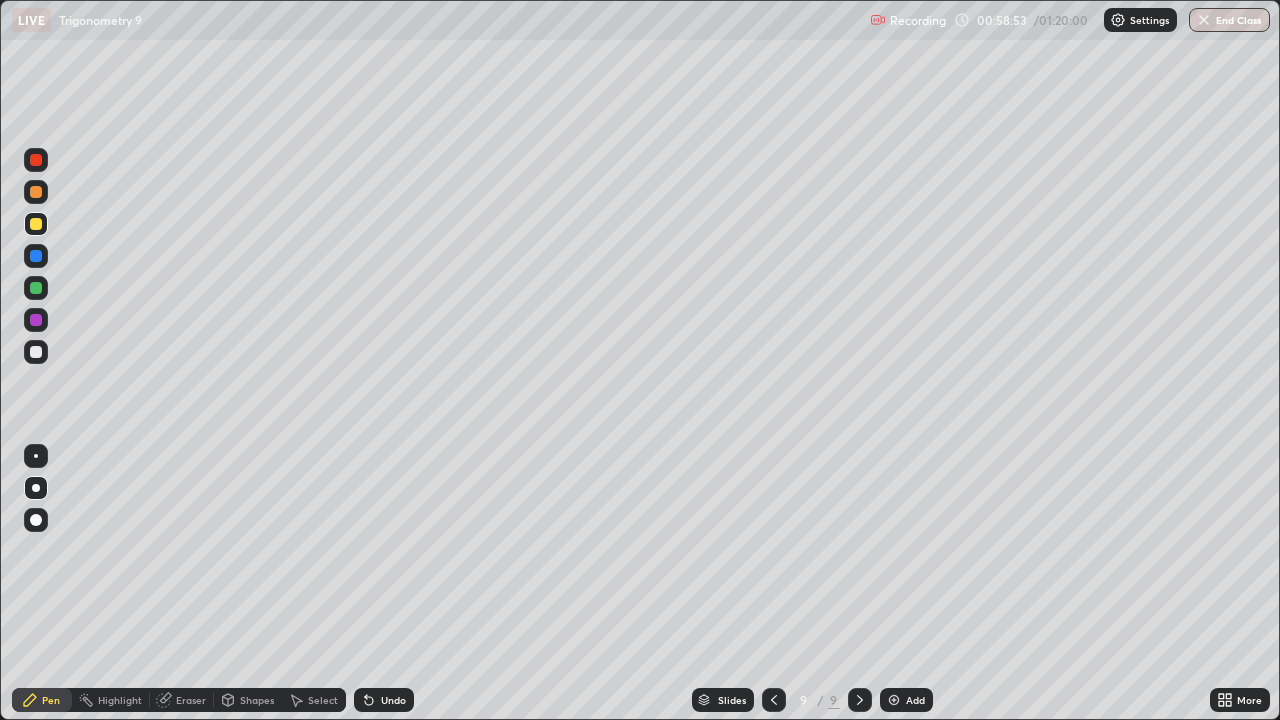 click on "Undo" at bounding box center [393, 700] 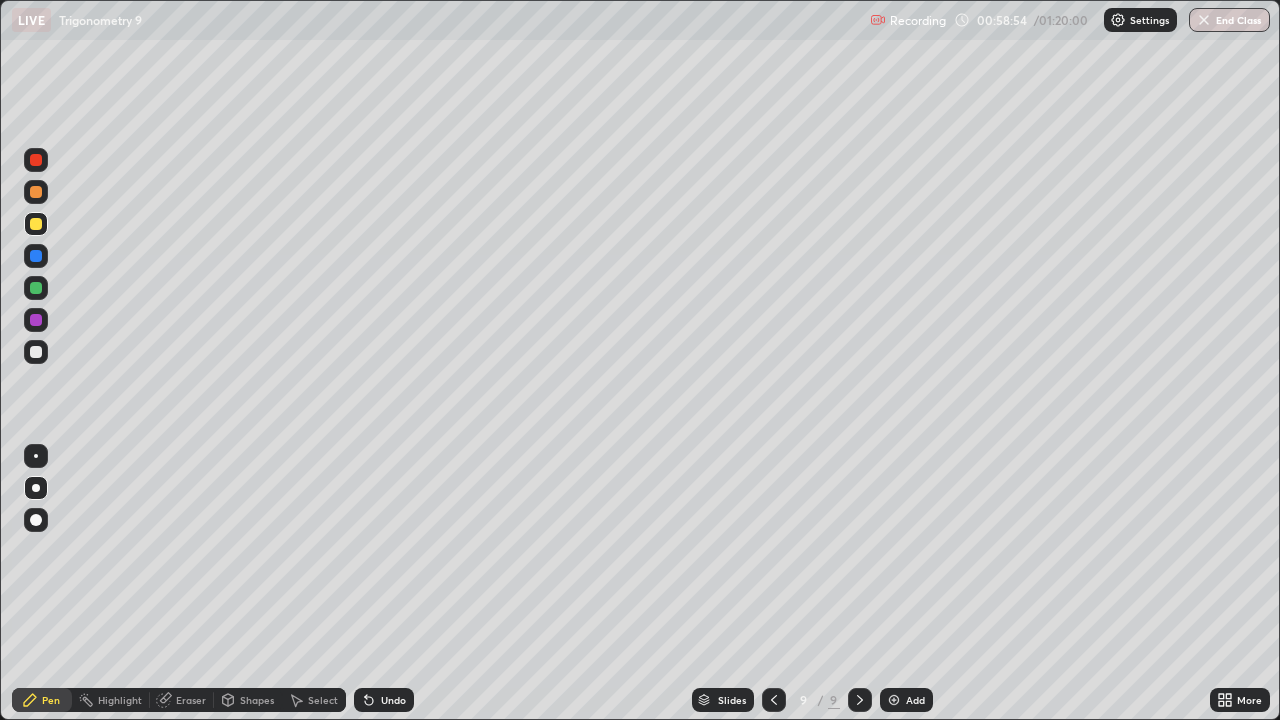 click on "Undo" at bounding box center (393, 700) 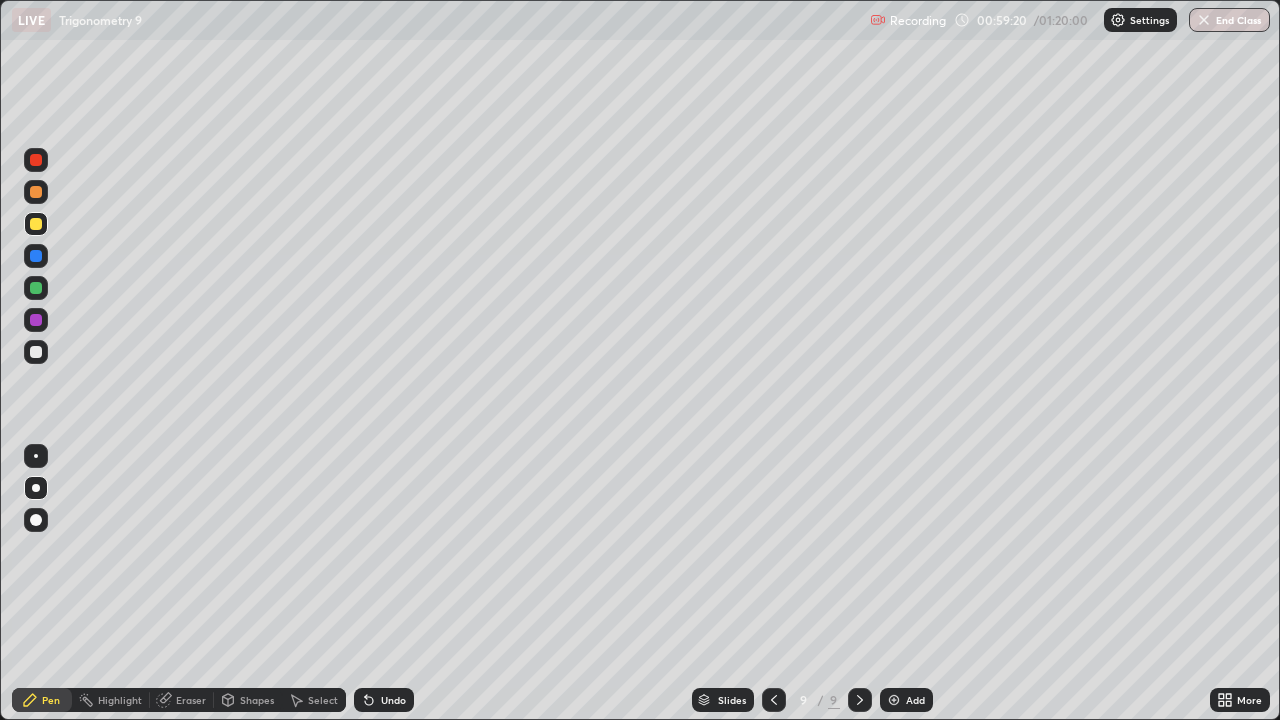 click on "Undo" at bounding box center (384, 700) 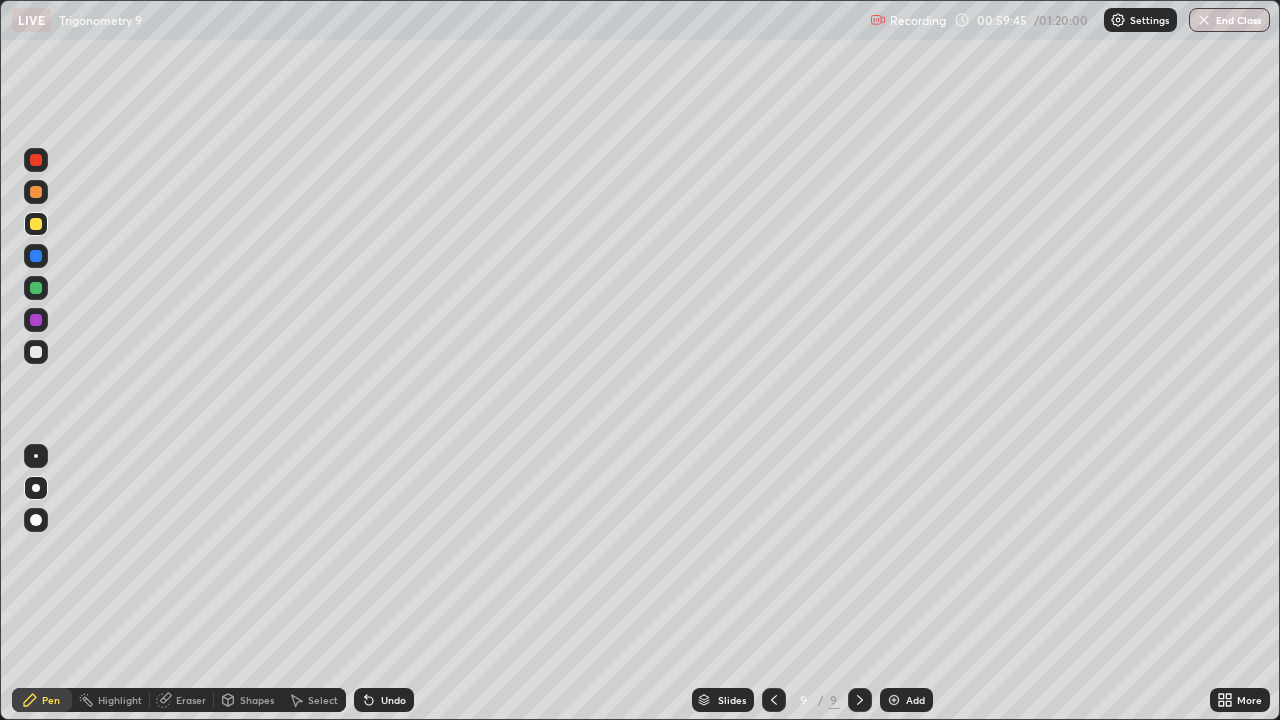 click at bounding box center (36, 352) 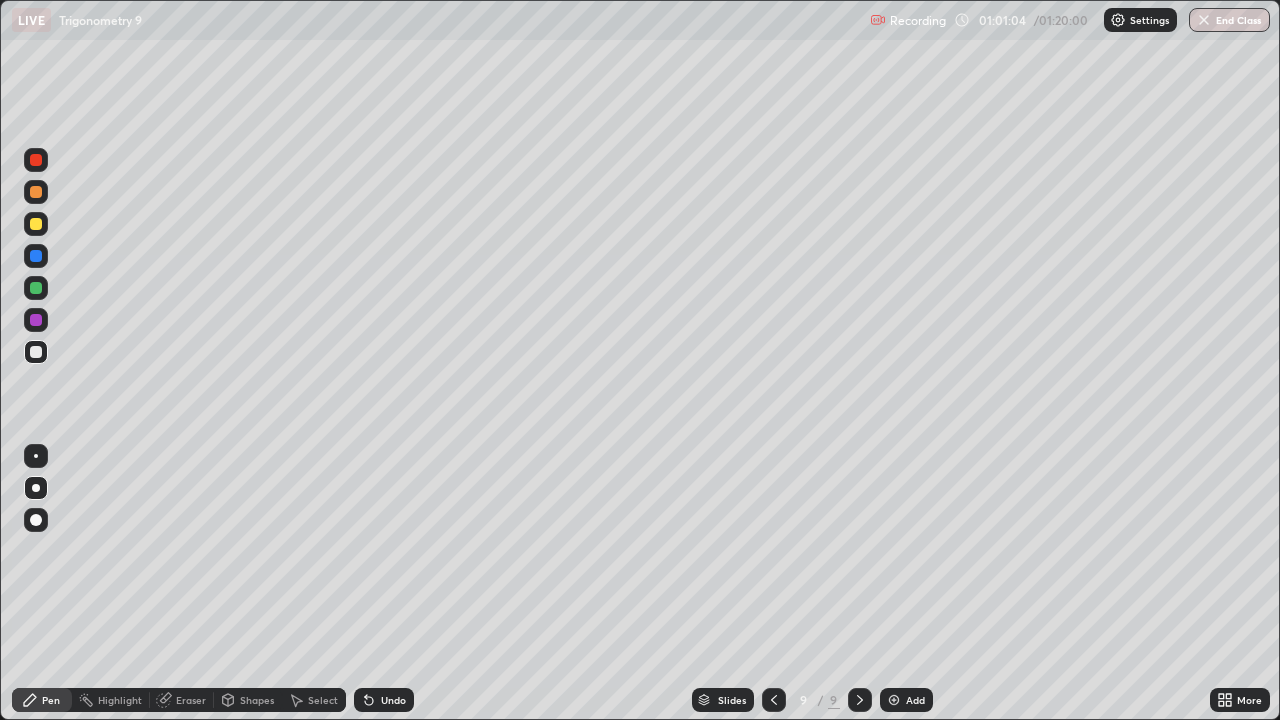 click at bounding box center (36, 352) 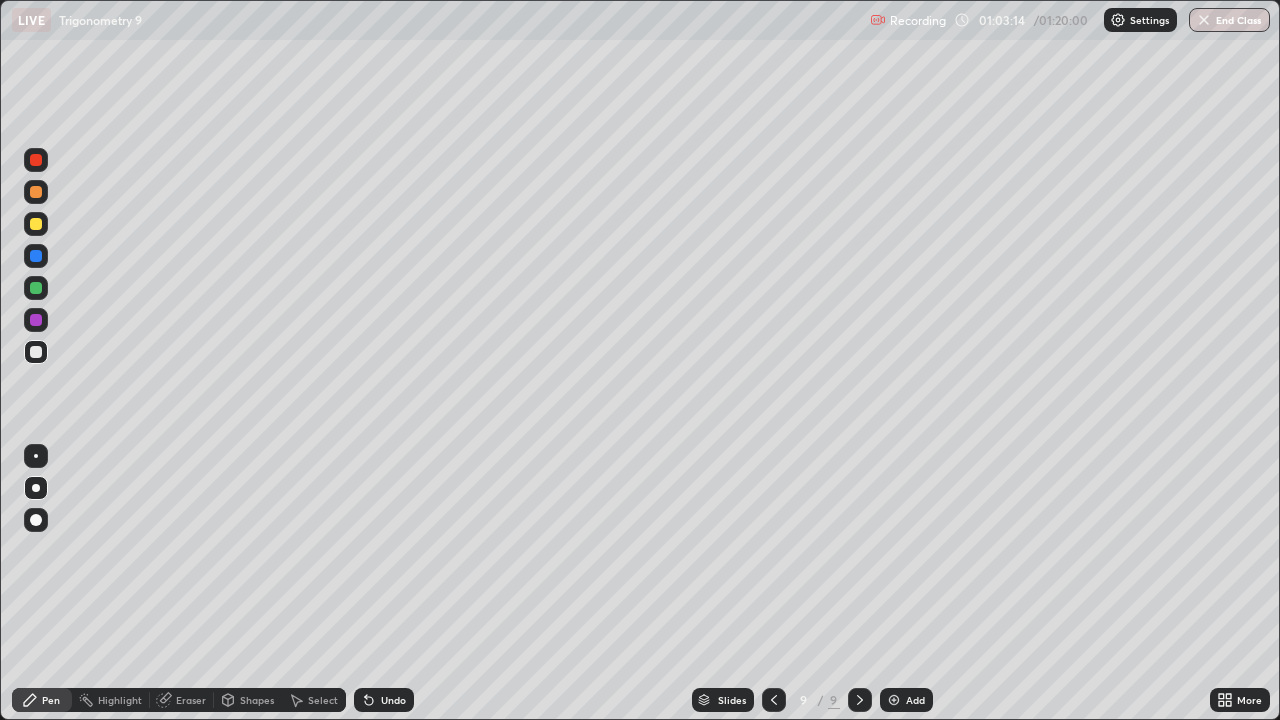 click on "Undo" at bounding box center (393, 700) 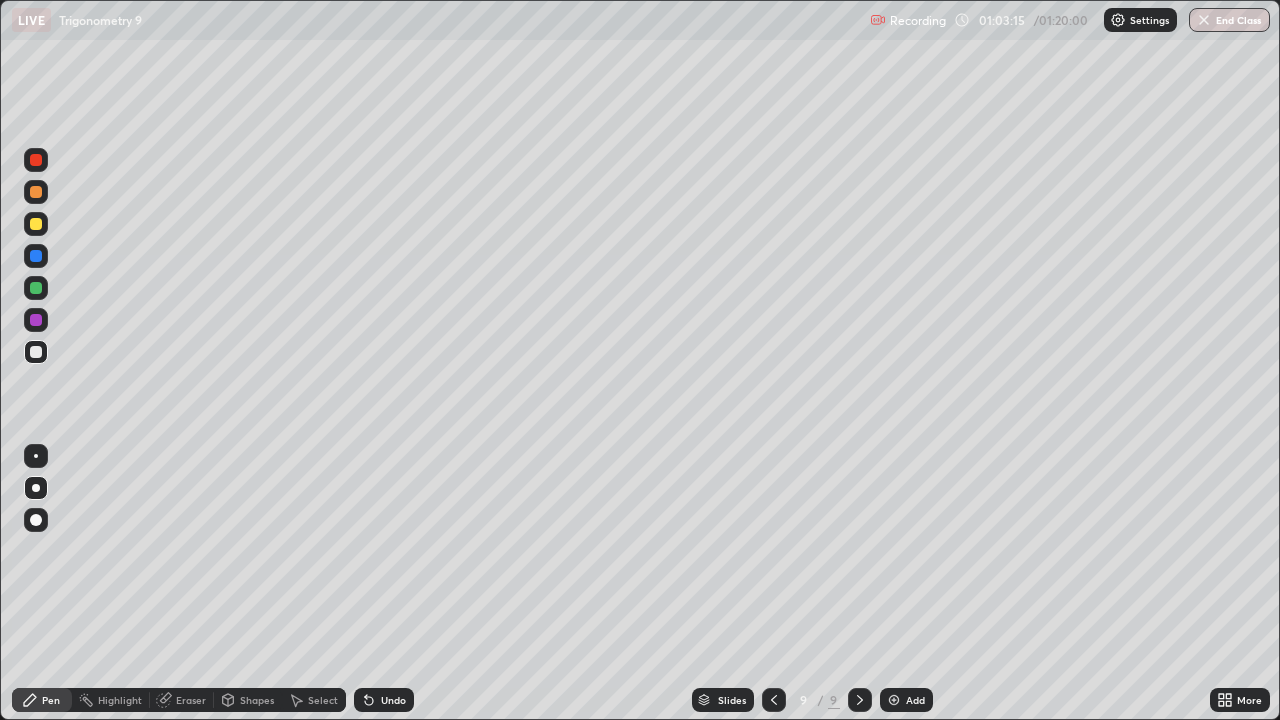 click on "Undo" at bounding box center (384, 700) 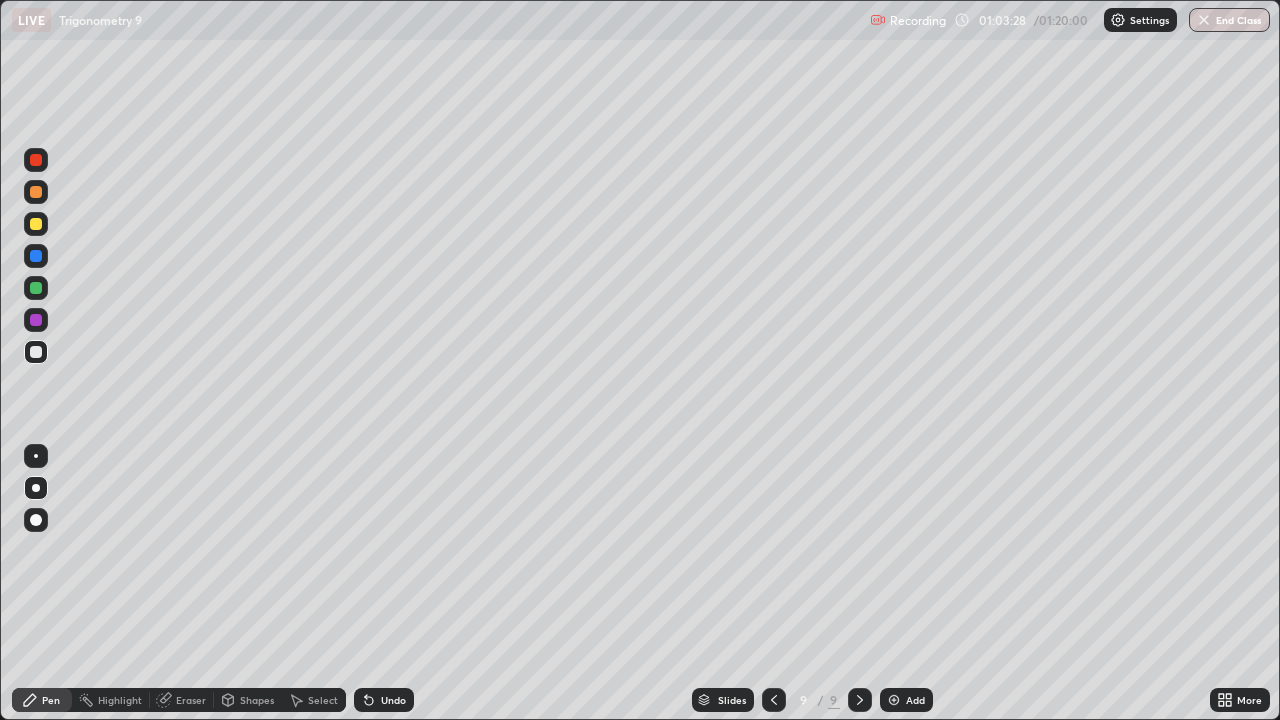 click on "Eraser" at bounding box center [191, 700] 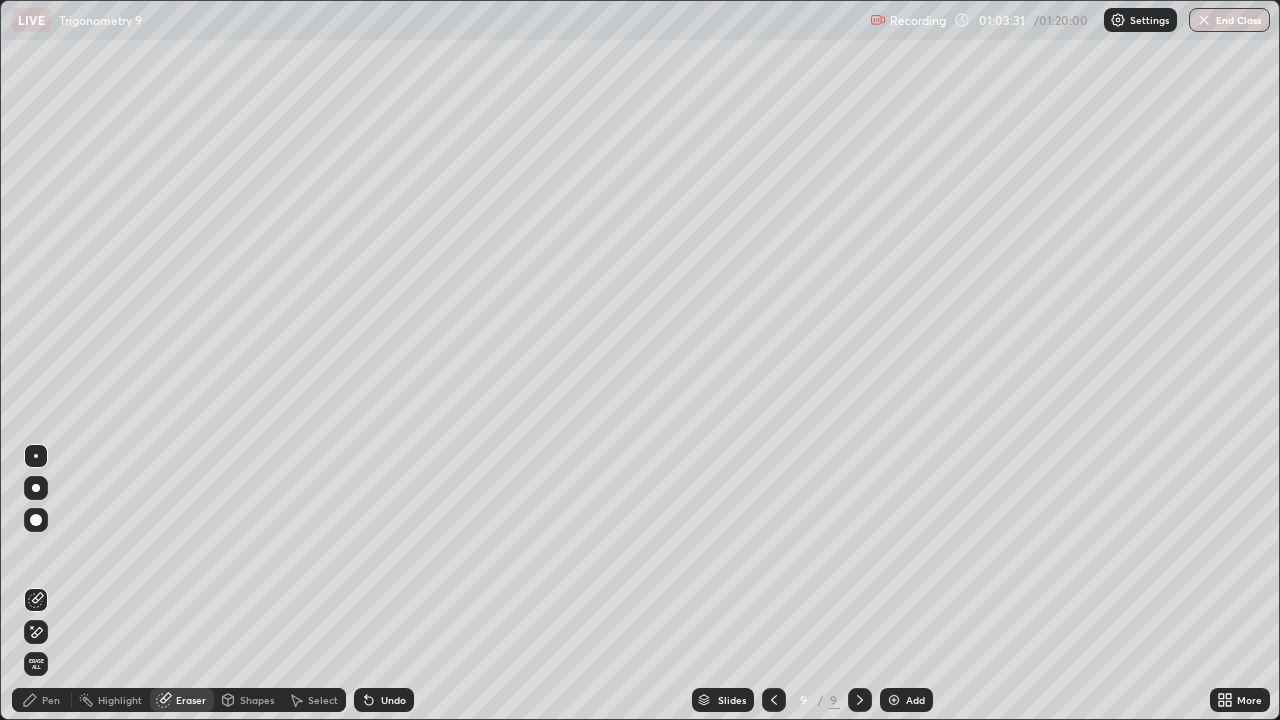 click on "Pen" at bounding box center (51, 700) 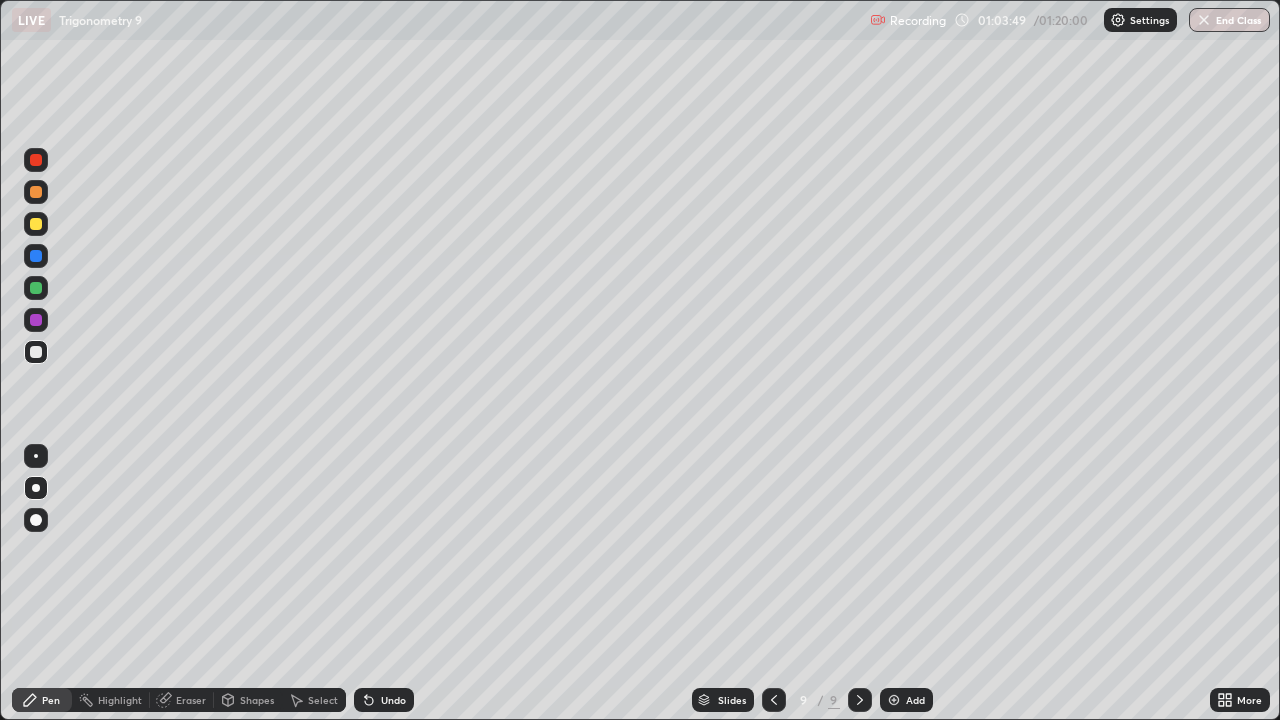 click on "Select" at bounding box center [323, 700] 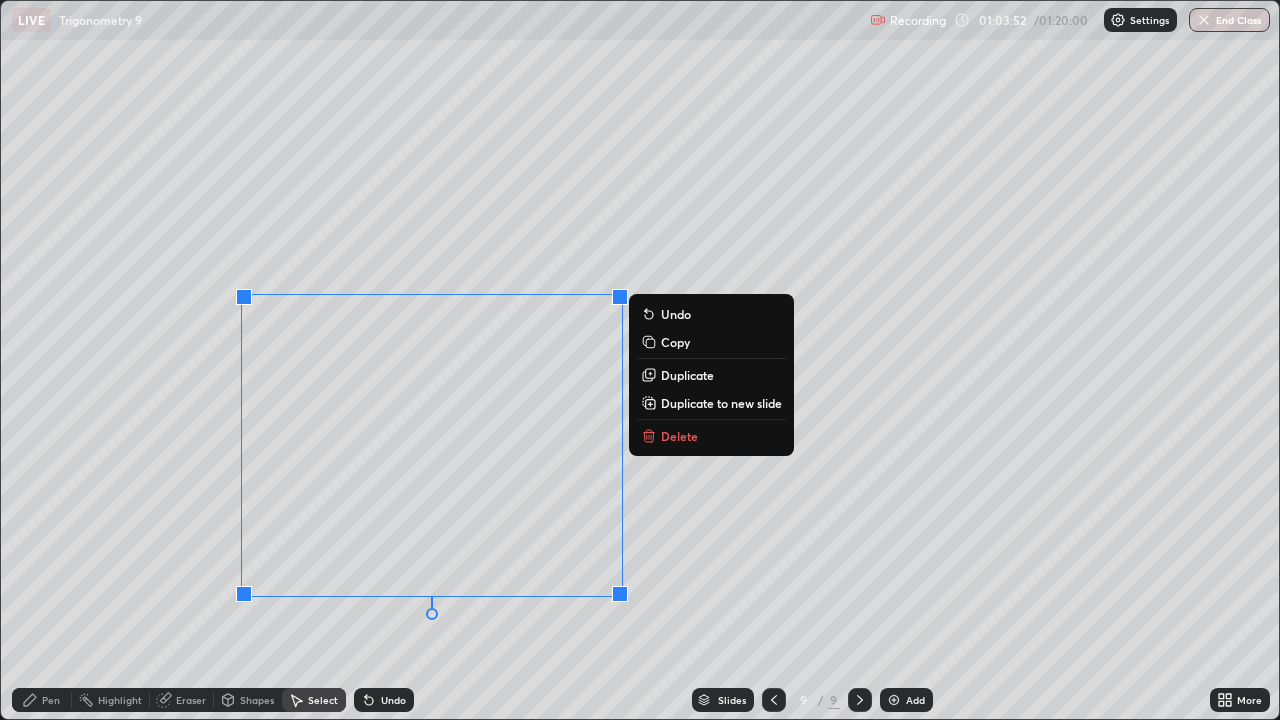 click on "Delete" at bounding box center (679, 436) 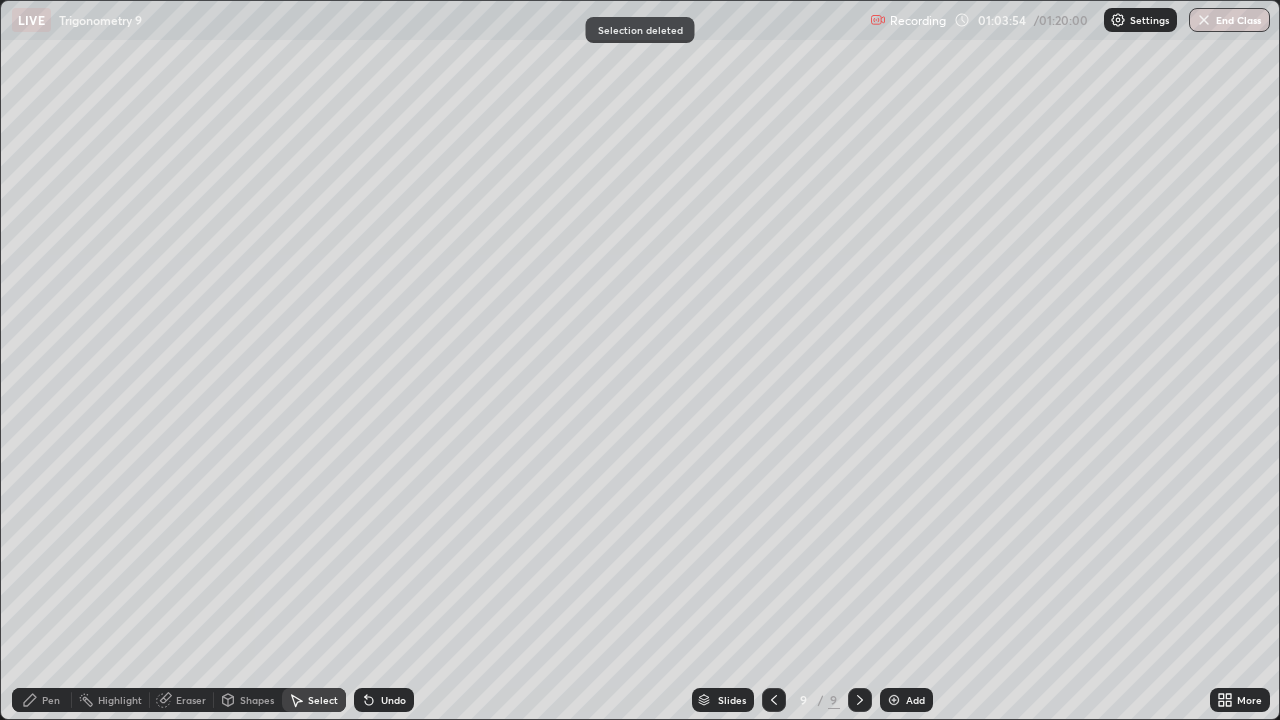 click 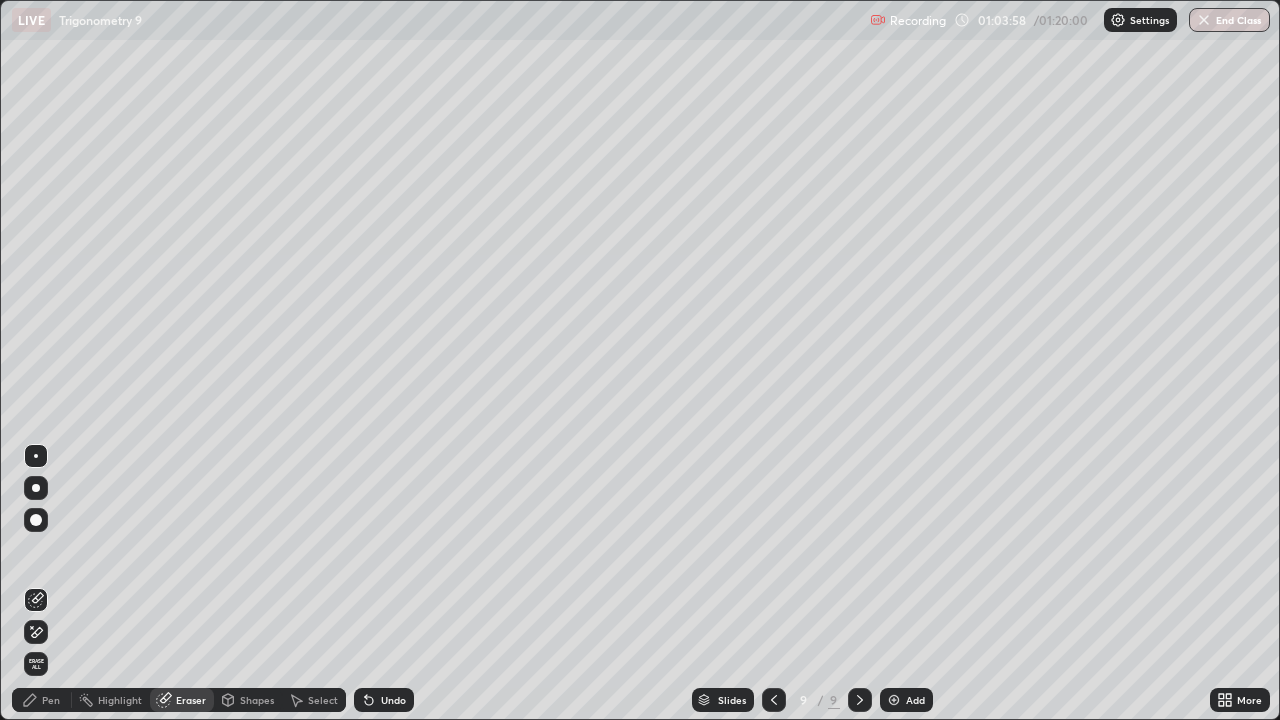 click on "Pen" at bounding box center (42, 700) 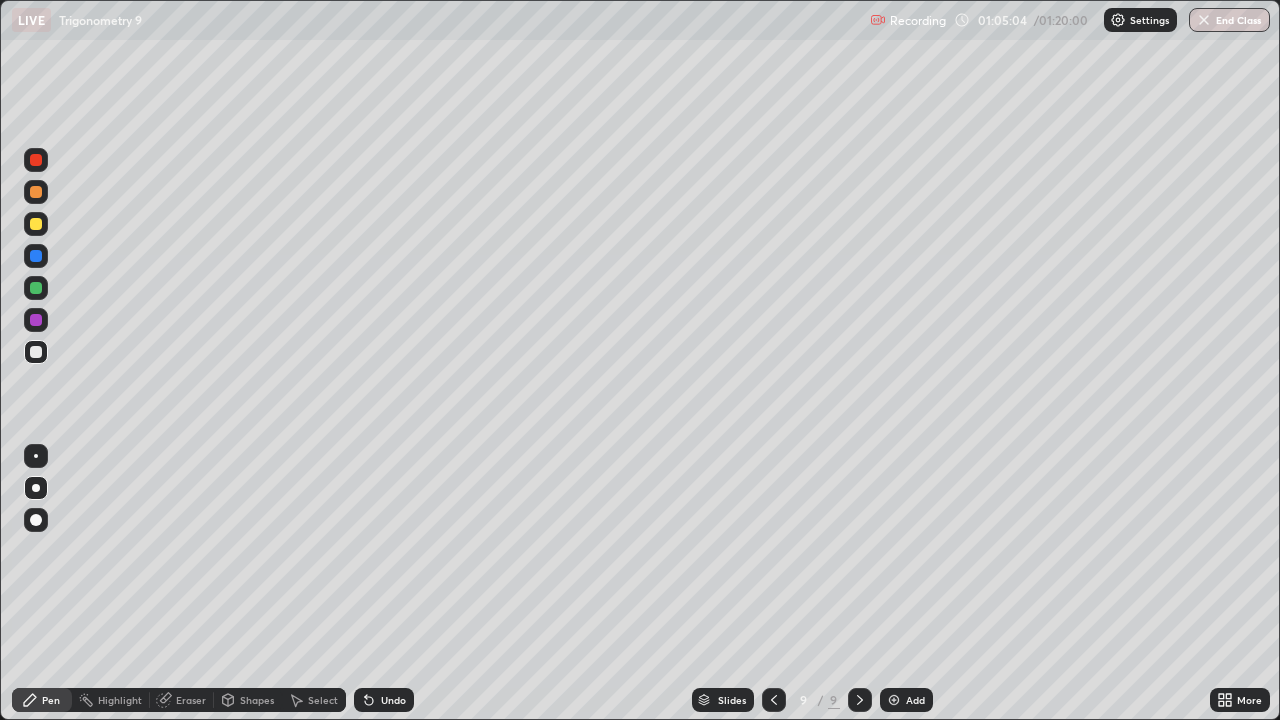 click at bounding box center (36, 320) 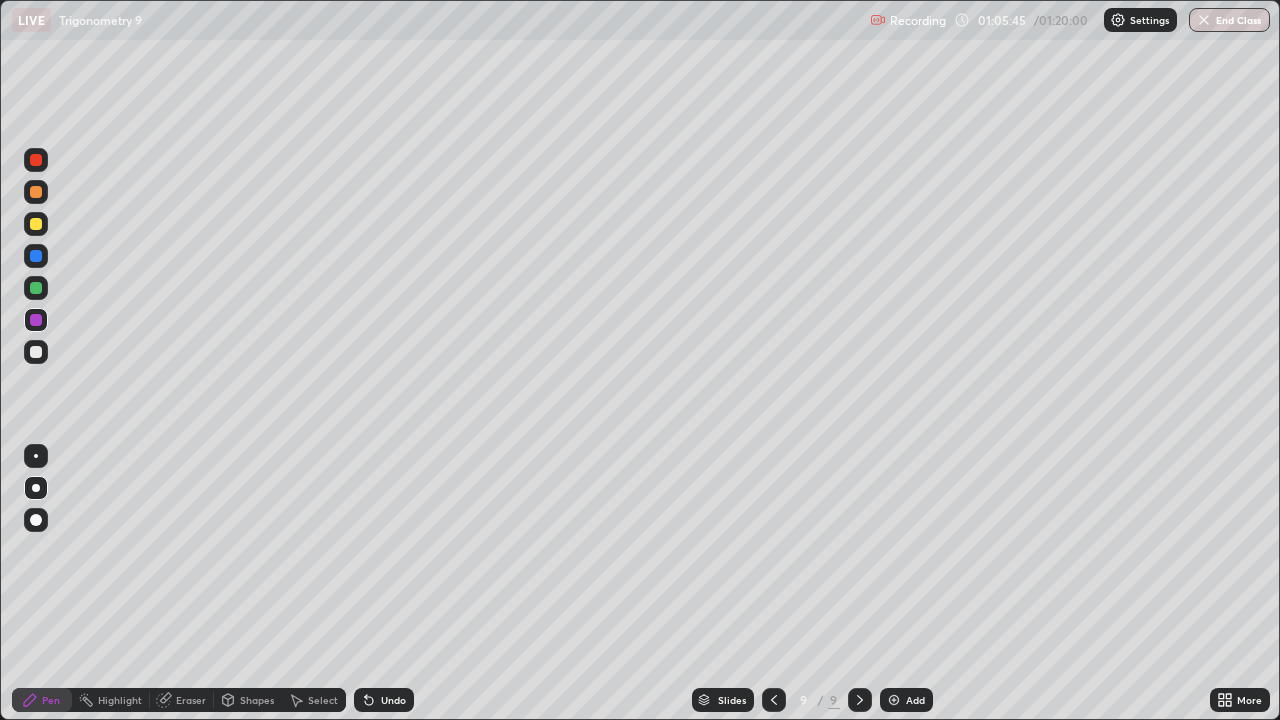 click at bounding box center (36, 352) 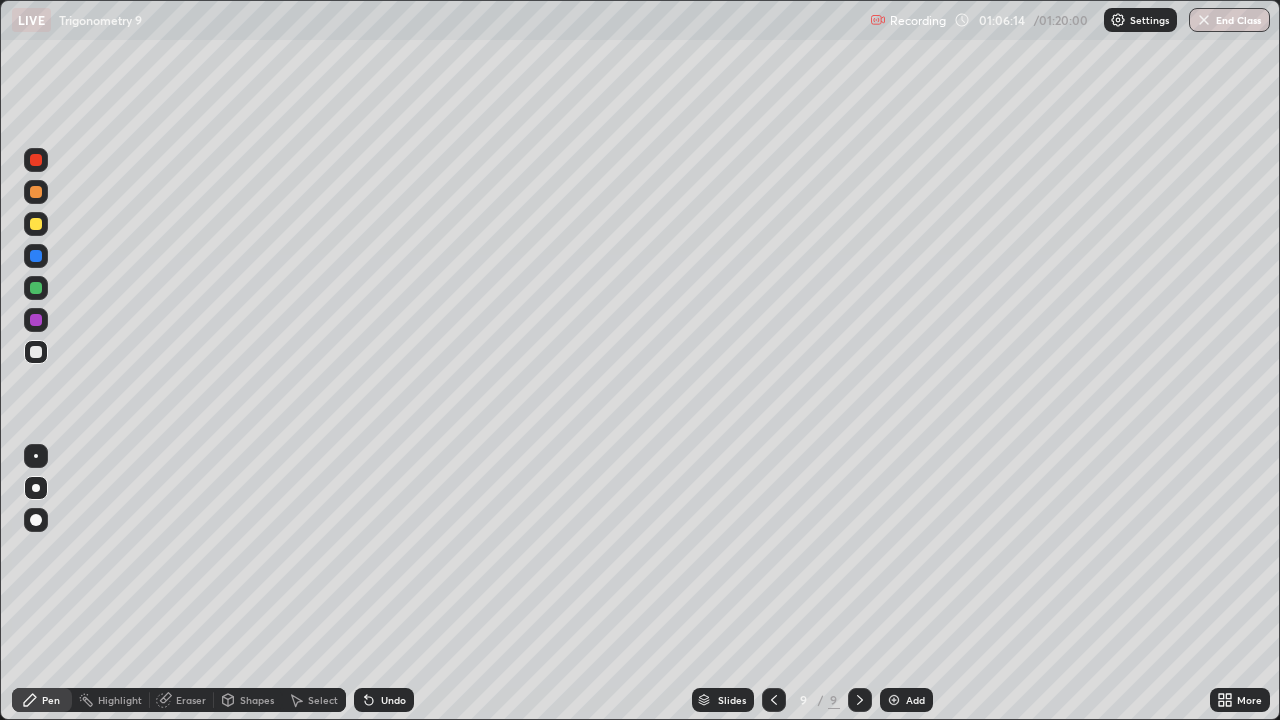 click on "Undo" at bounding box center [384, 700] 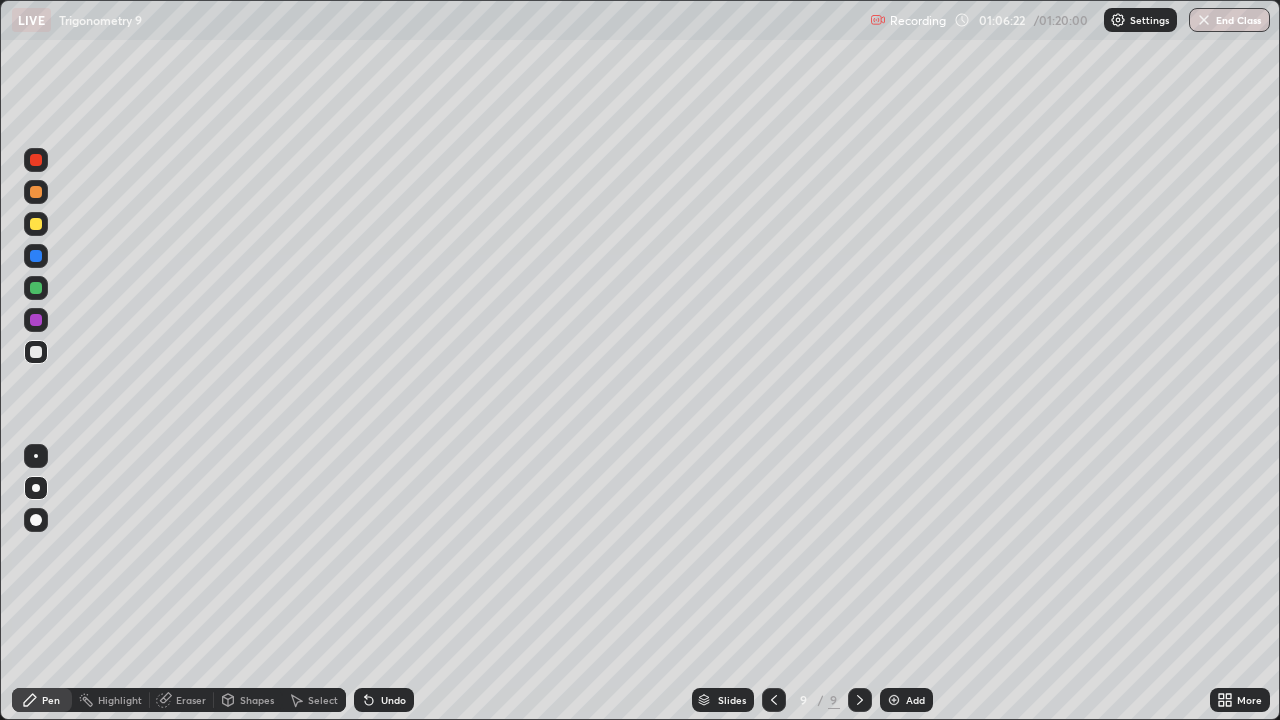 click on "Eraser" at bounding box center [191, 700] 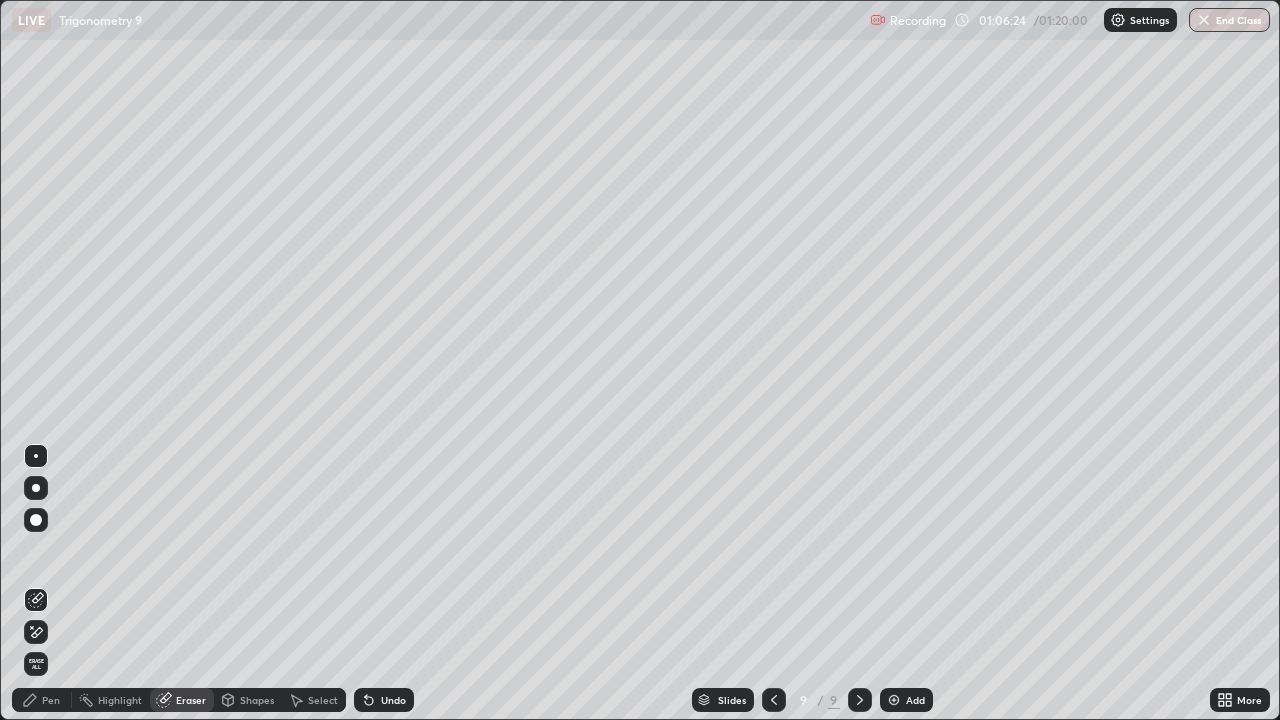 click on "Pen" at bounding box center (51, 700) 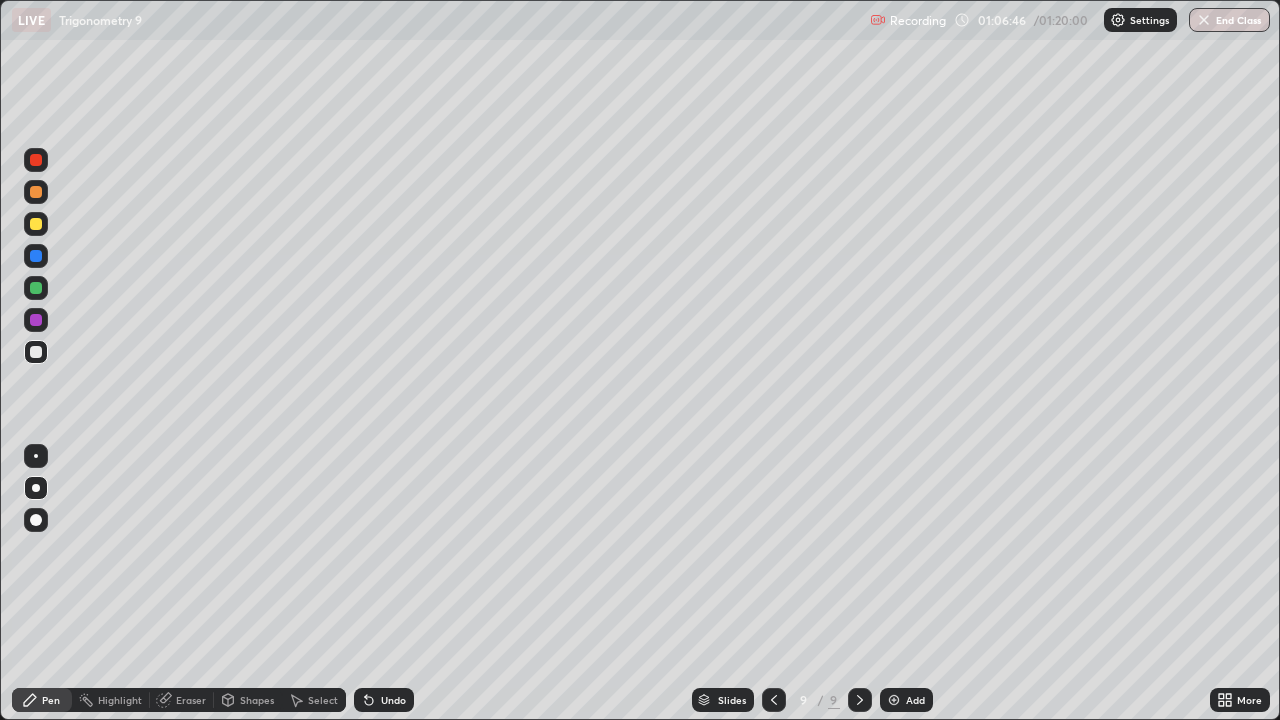 click at bounding box center [36, 320] 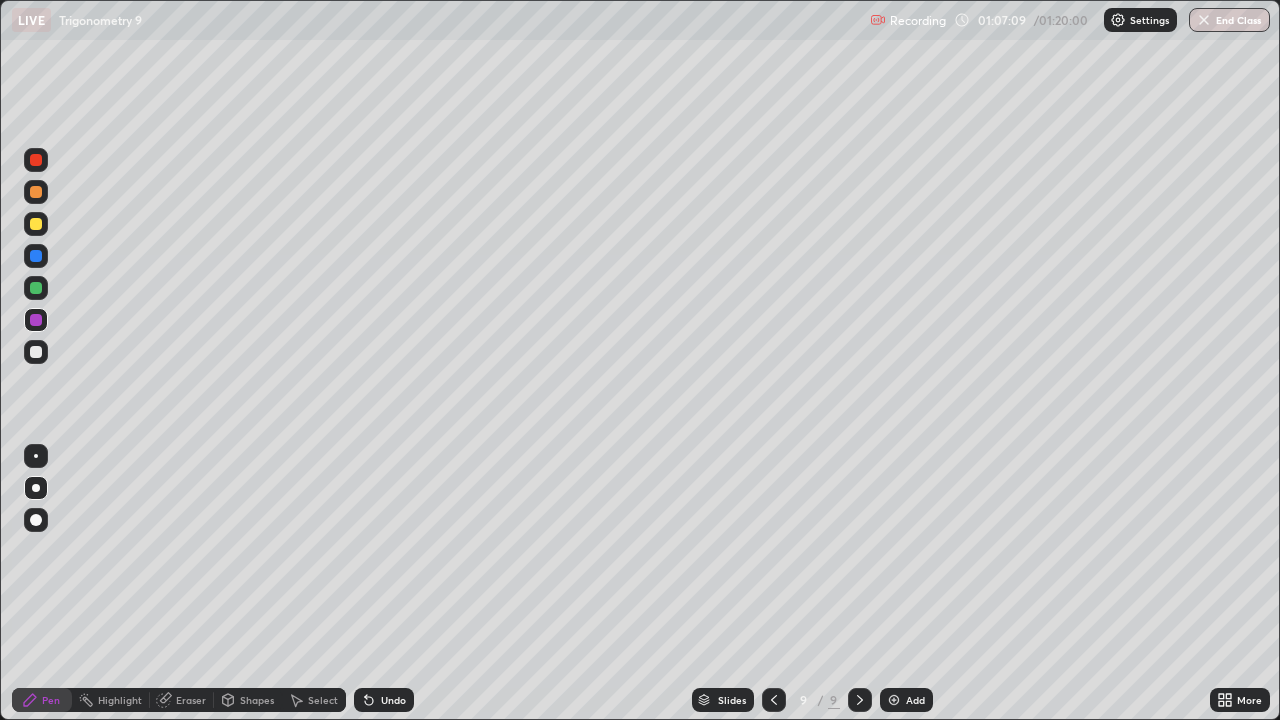click on "Undo" at bounding box center (393, 700) 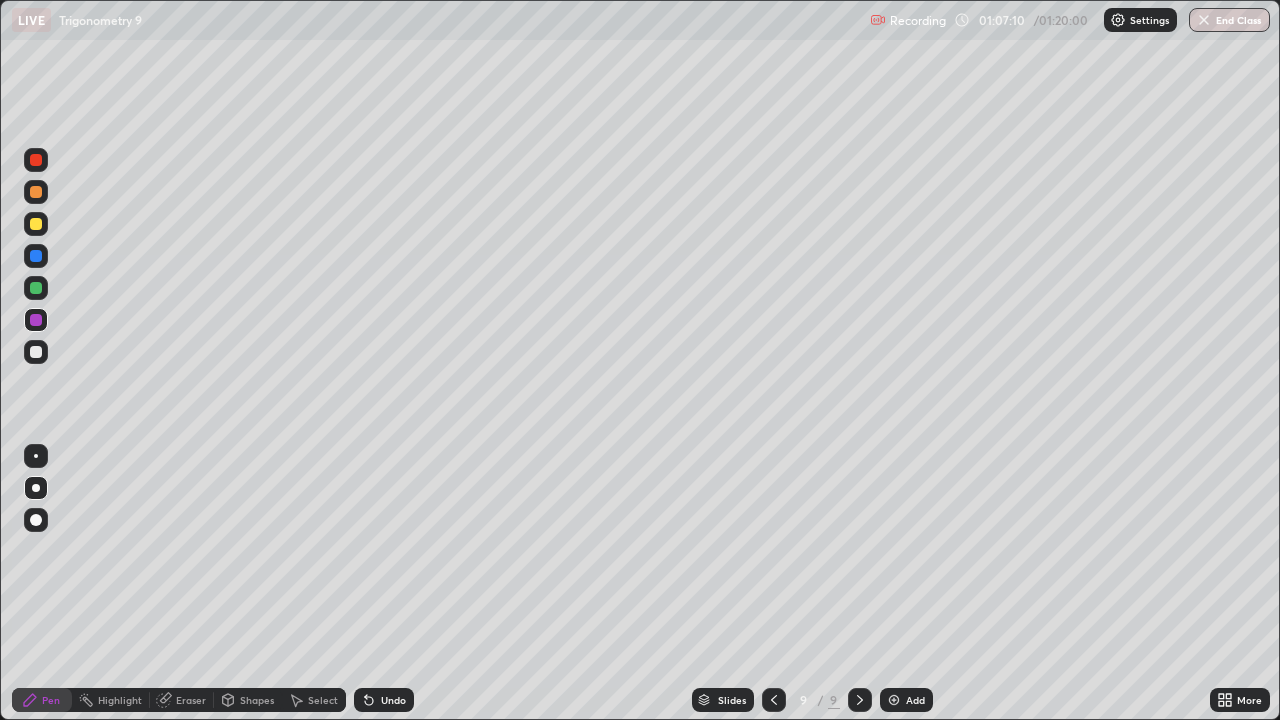 click on "Undo" at bounding box center [380, 700] 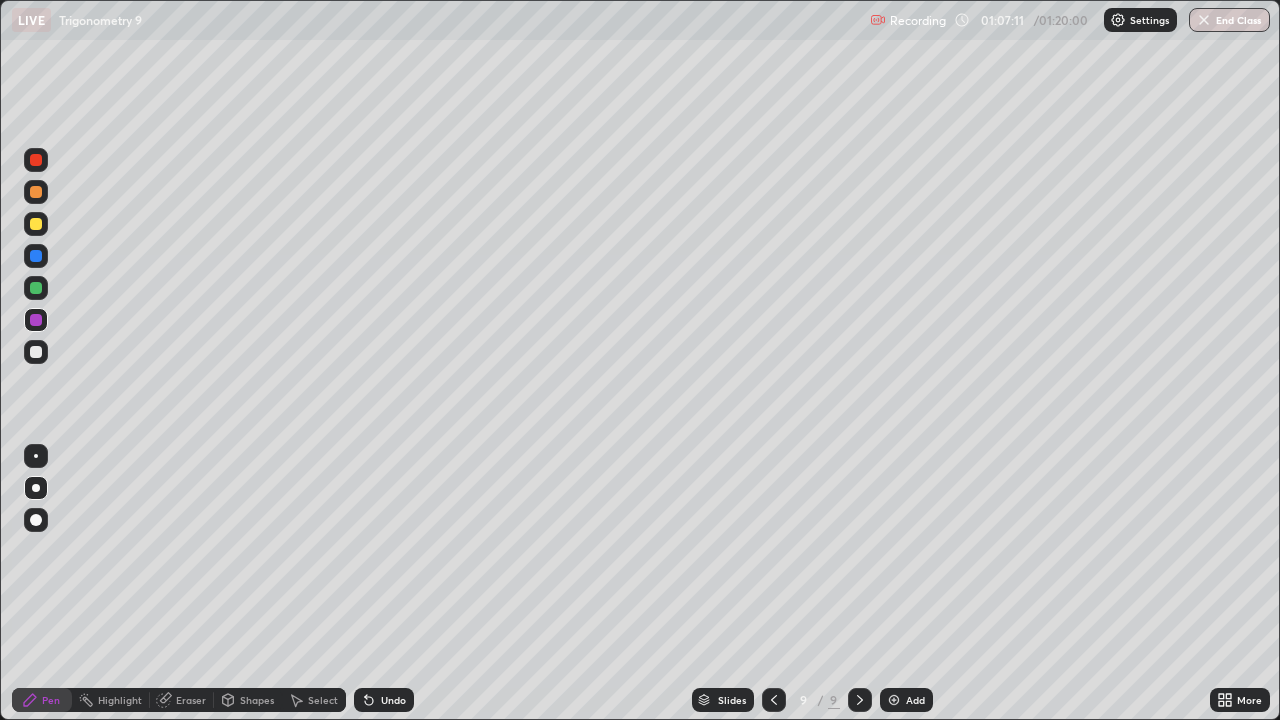 click on "Undo" at bounding box center [380, 700] 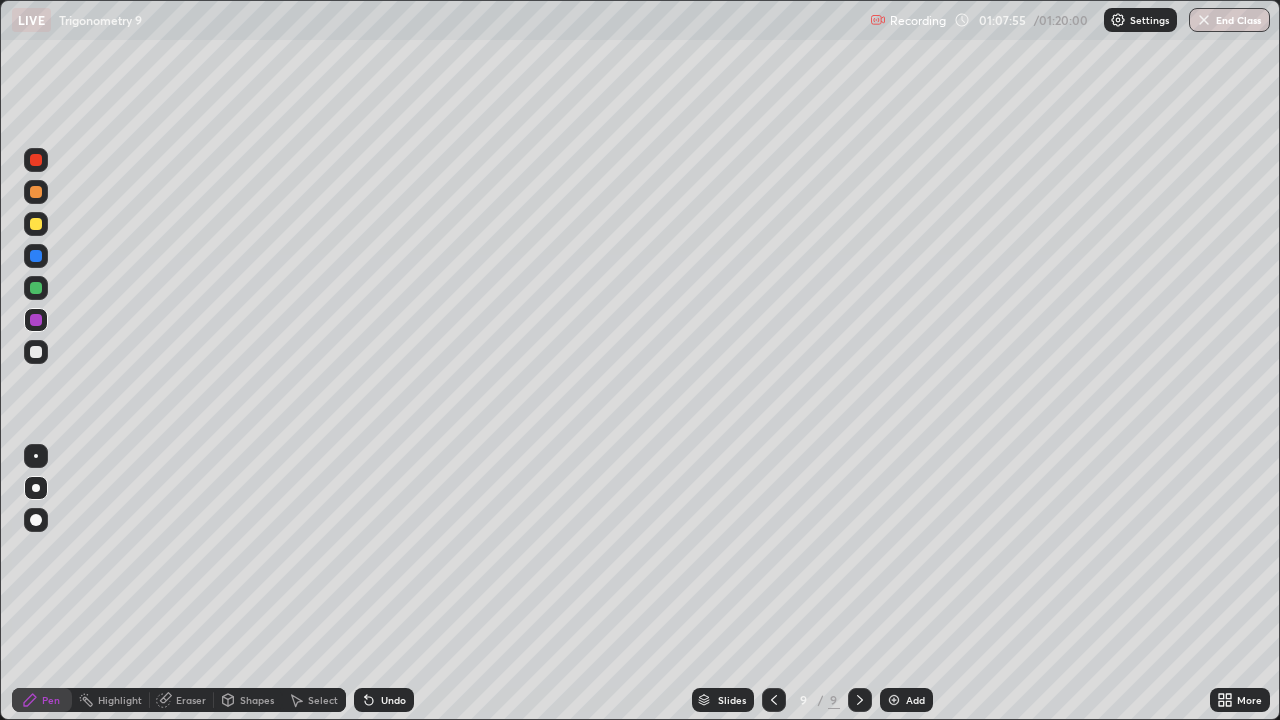 click at bounding box center (36, 288) 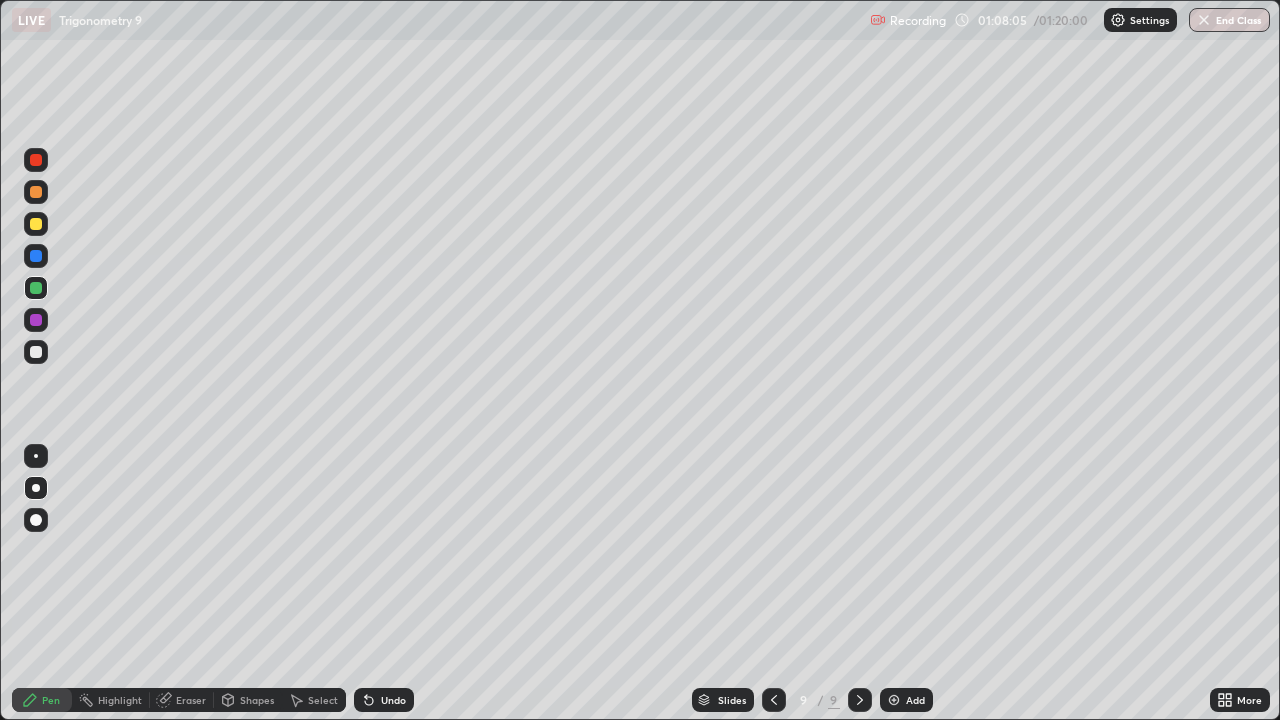click on "Undo" at bounding box center (393, 700) 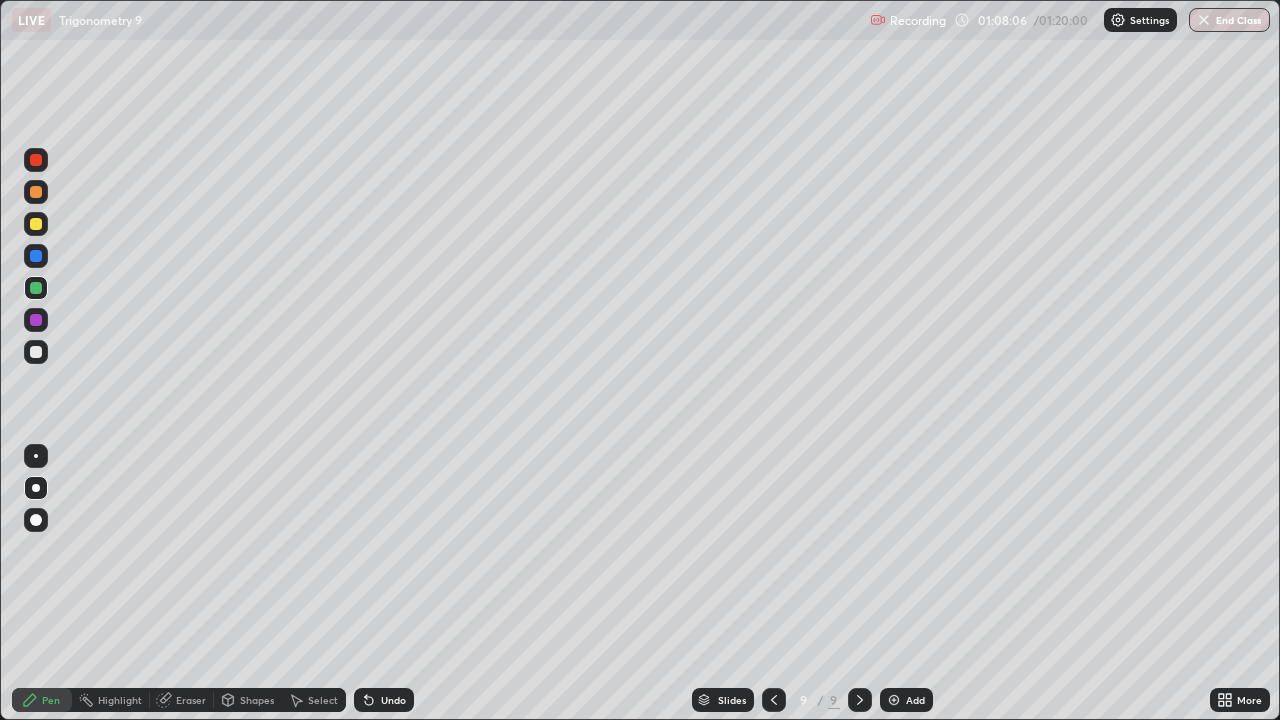 click on "Undo" at bounding box center [380, 700] 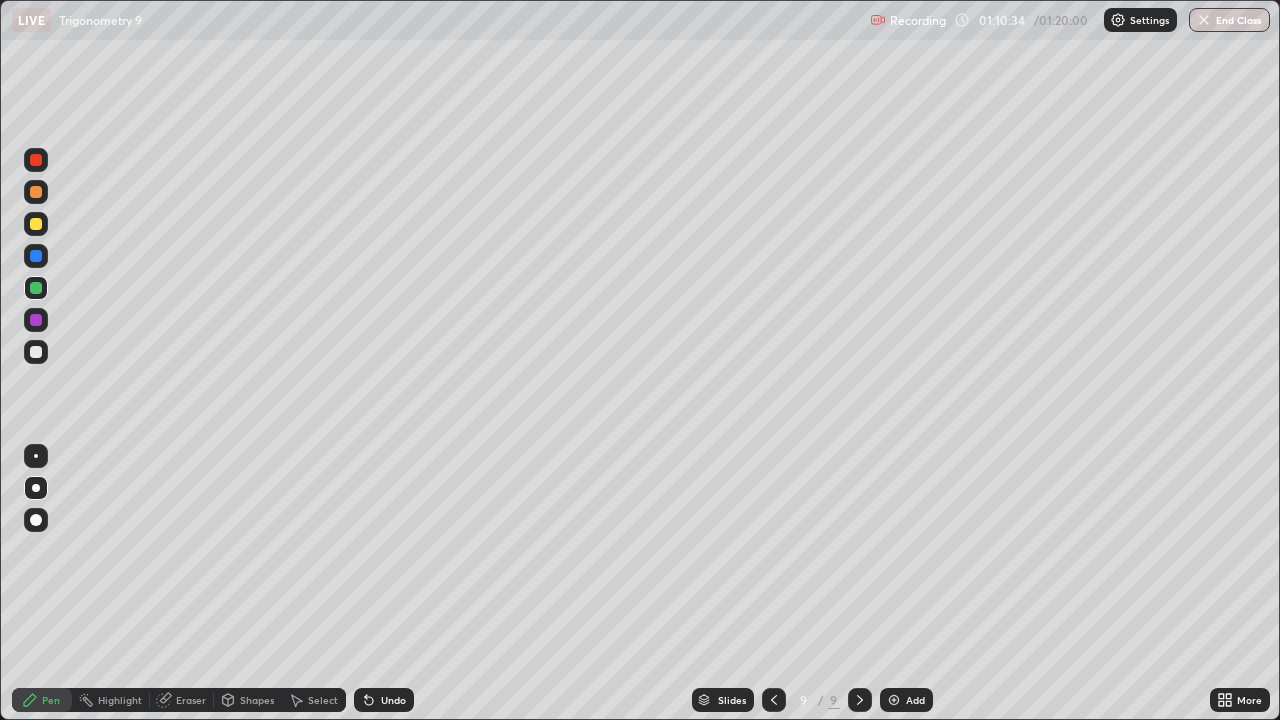 click 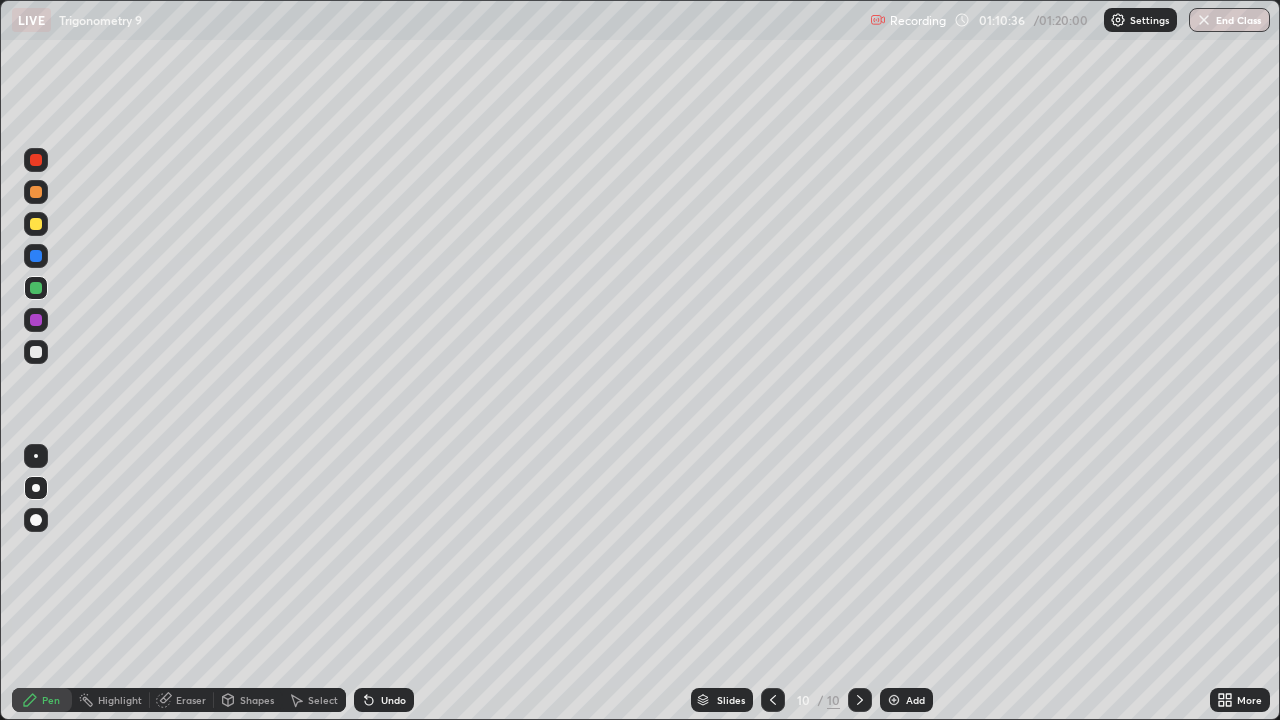 click at bounding box center [36, 224] 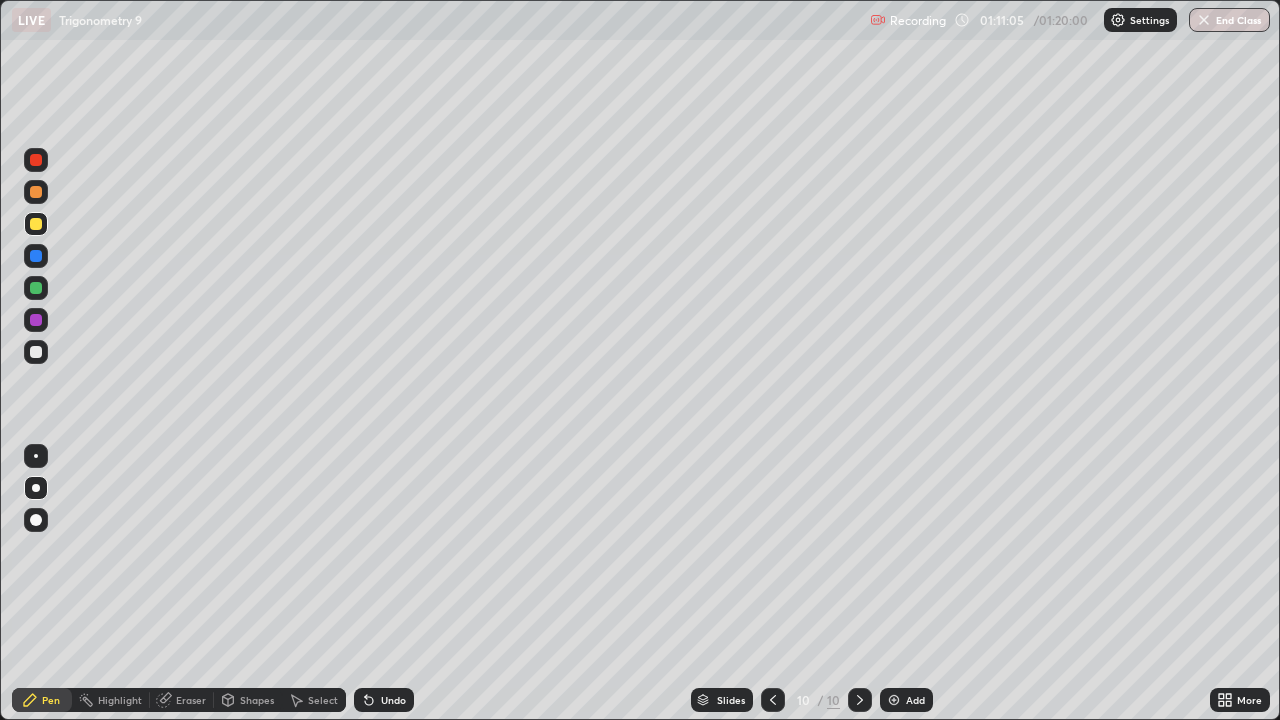 click on "Undo" at bounding box center [393, 700] 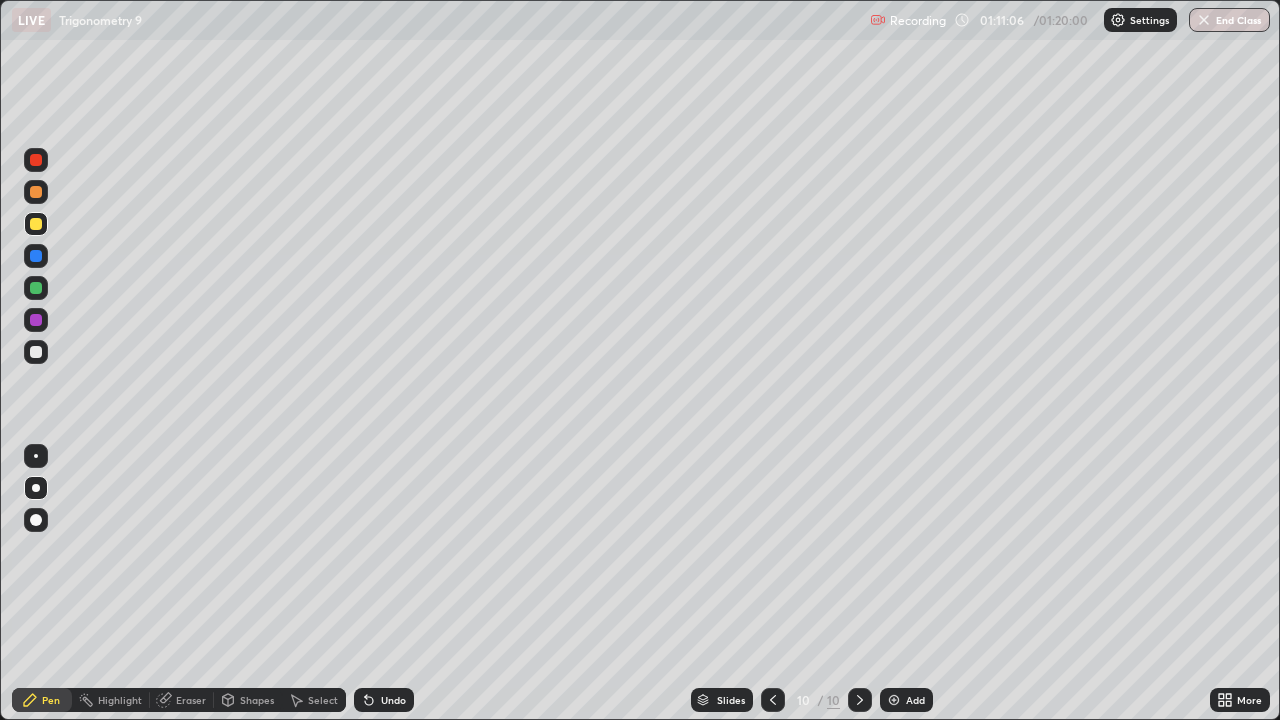 click on "Undo" at bounding box center (384, 700) 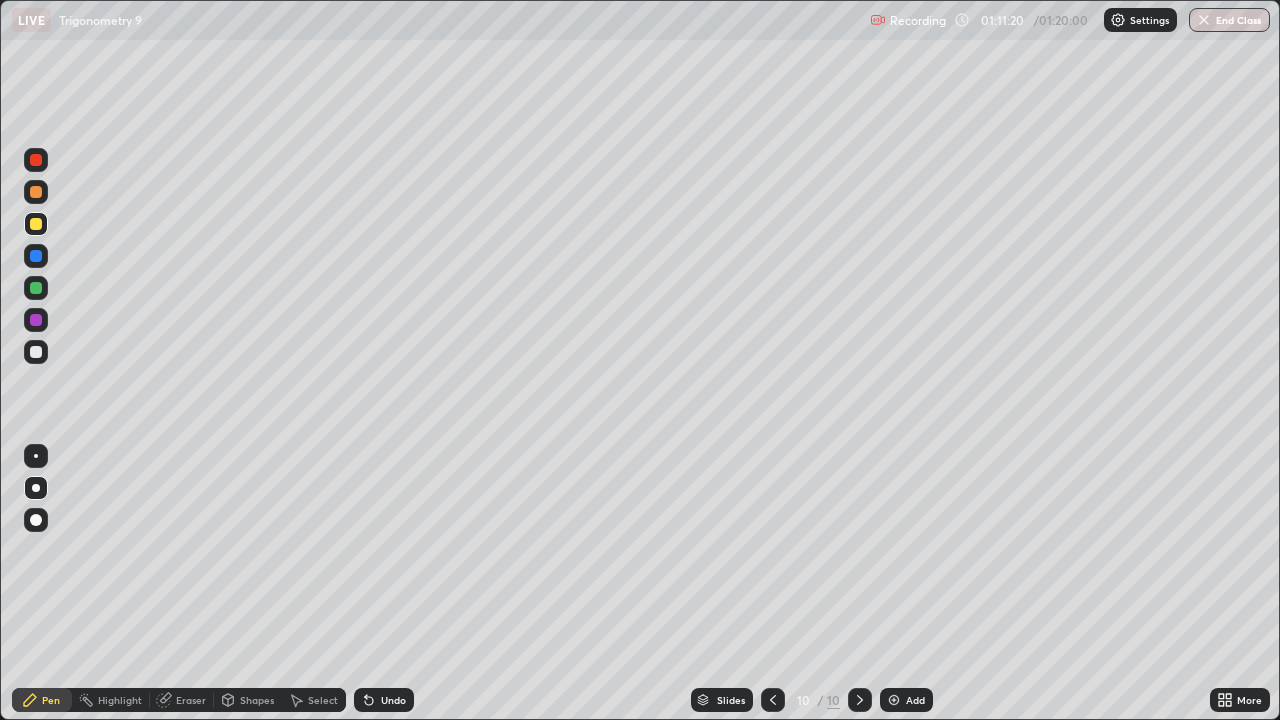 click 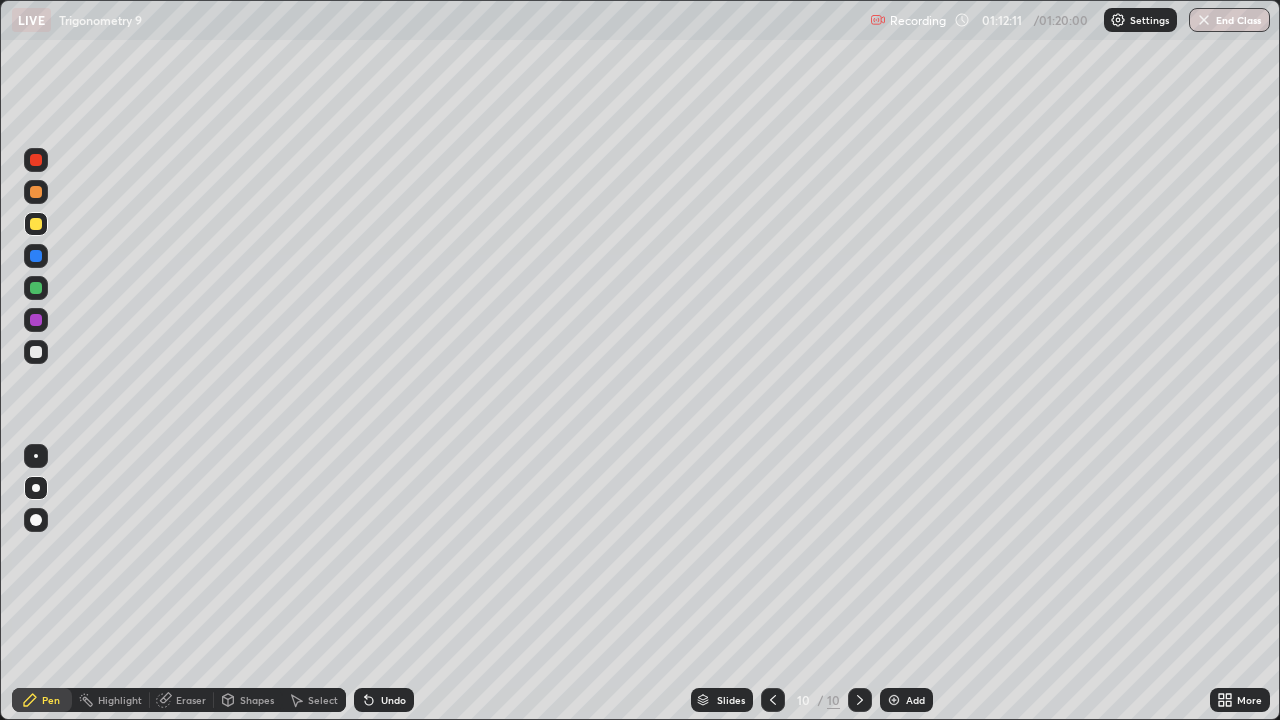 scroll, scrollTop: 0, scrollLeft: 0, axis: both 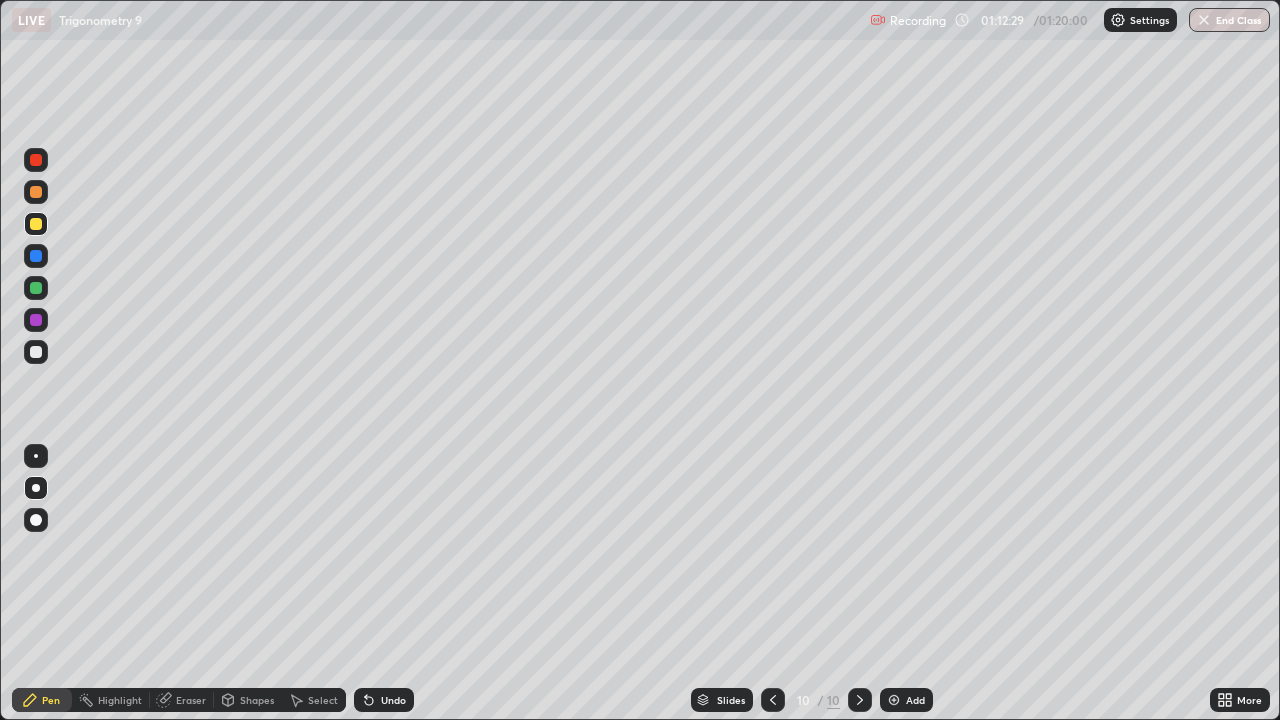 click at bounding box center [36, 352] 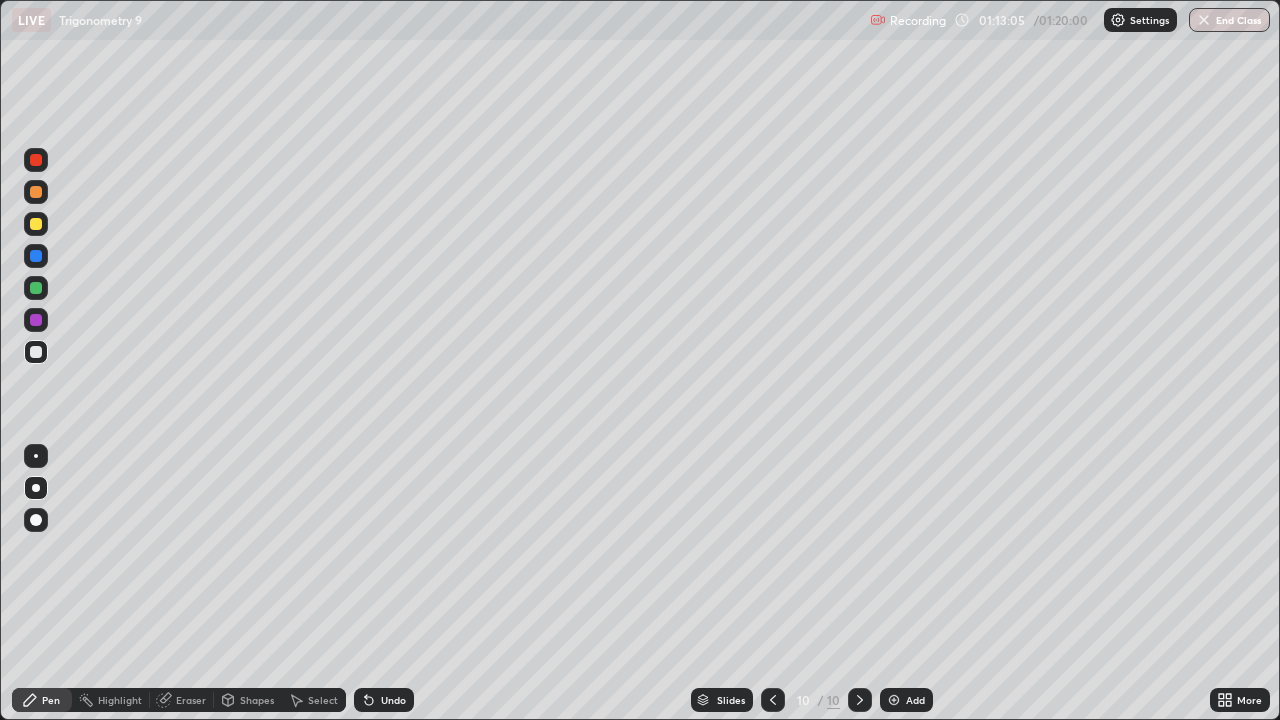 click on "Undo" at bounding box center (393, 700) 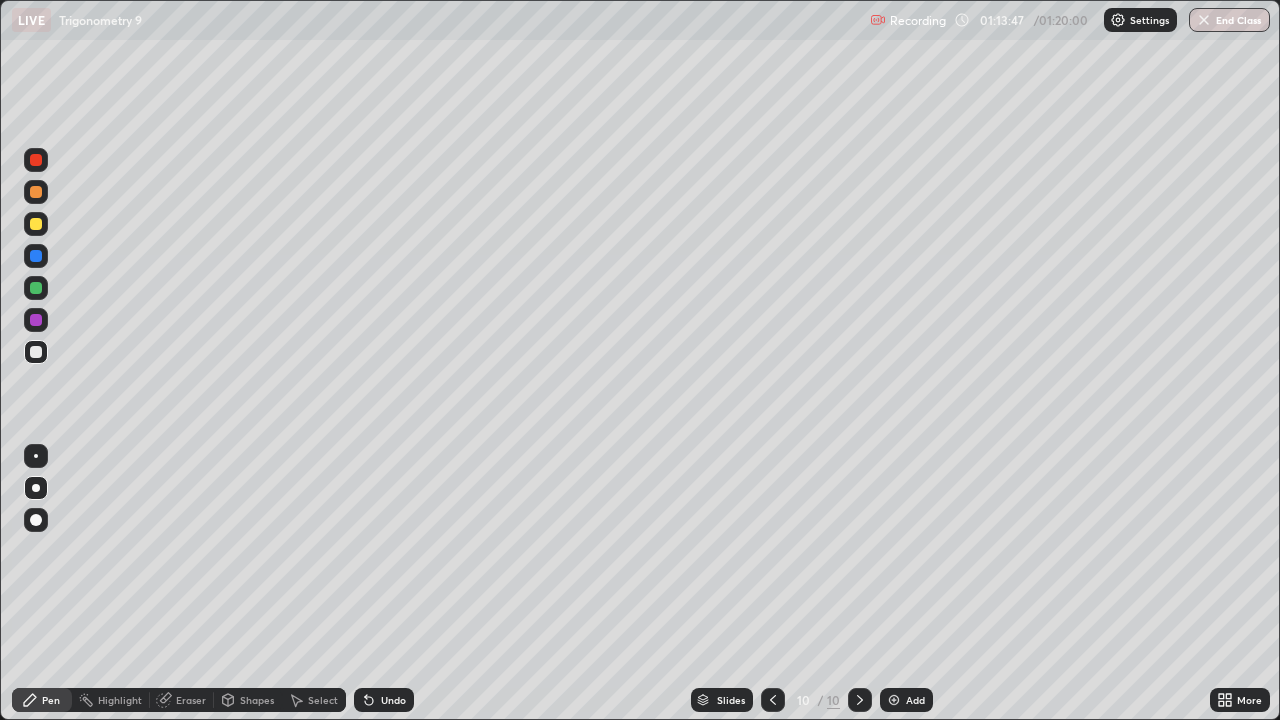 click at bounding box center [36, 160] 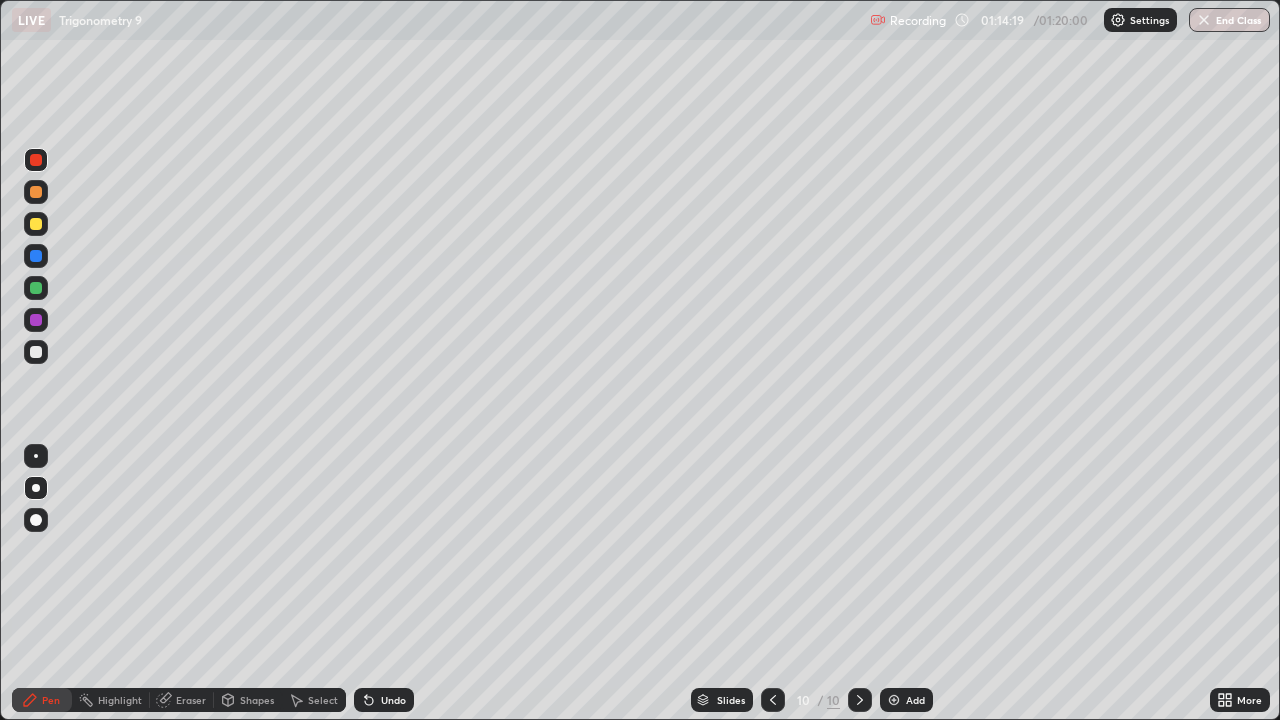 click at bounding box center (36, 256) 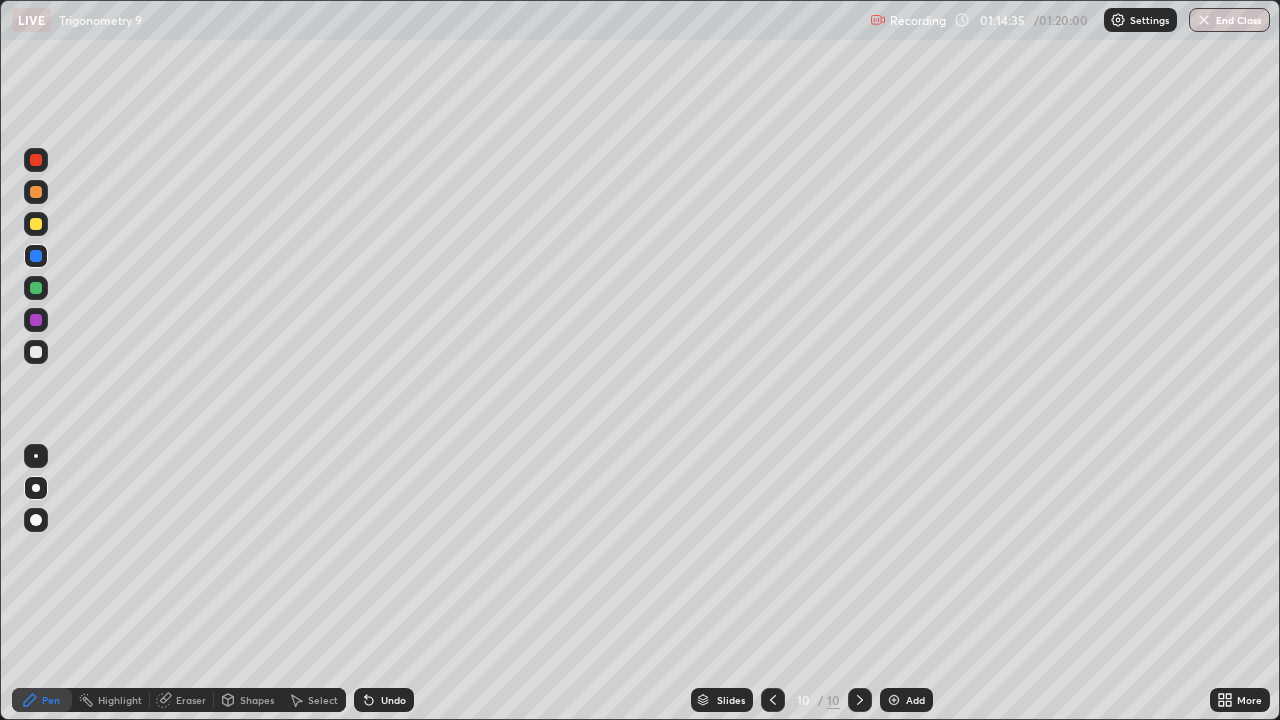 click 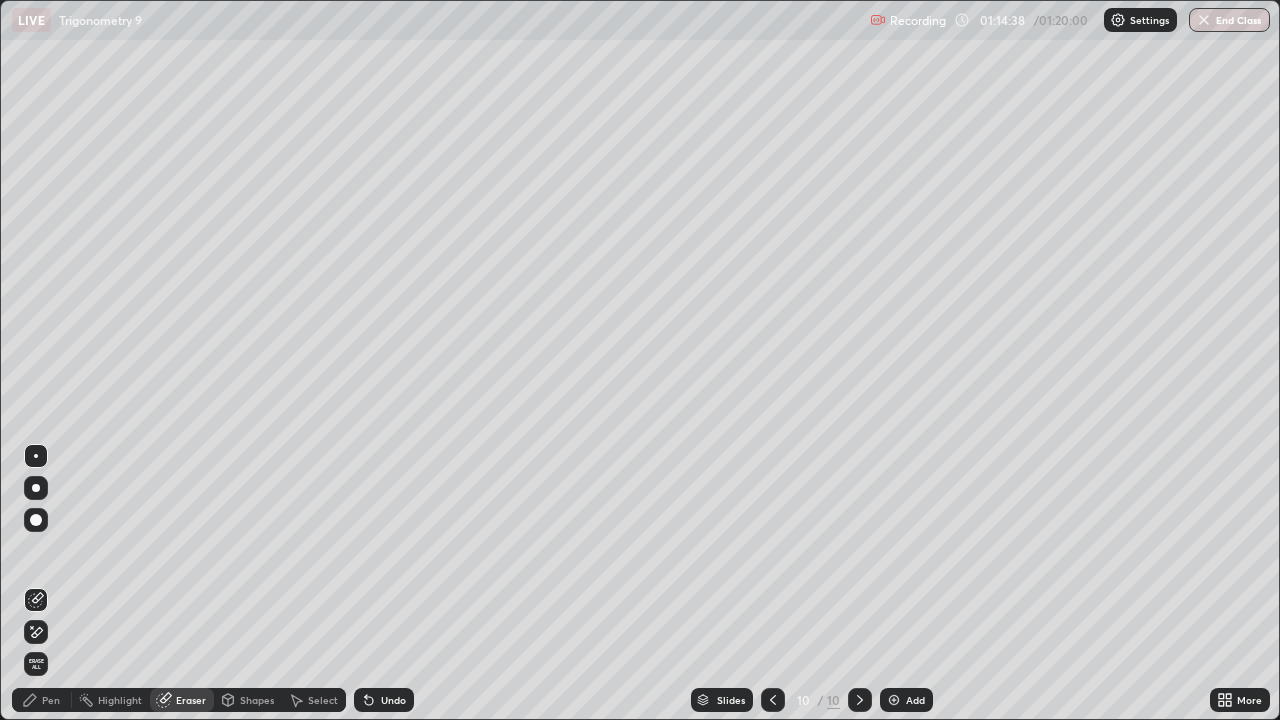 click on "Pen" at bounding box center (51, 700) 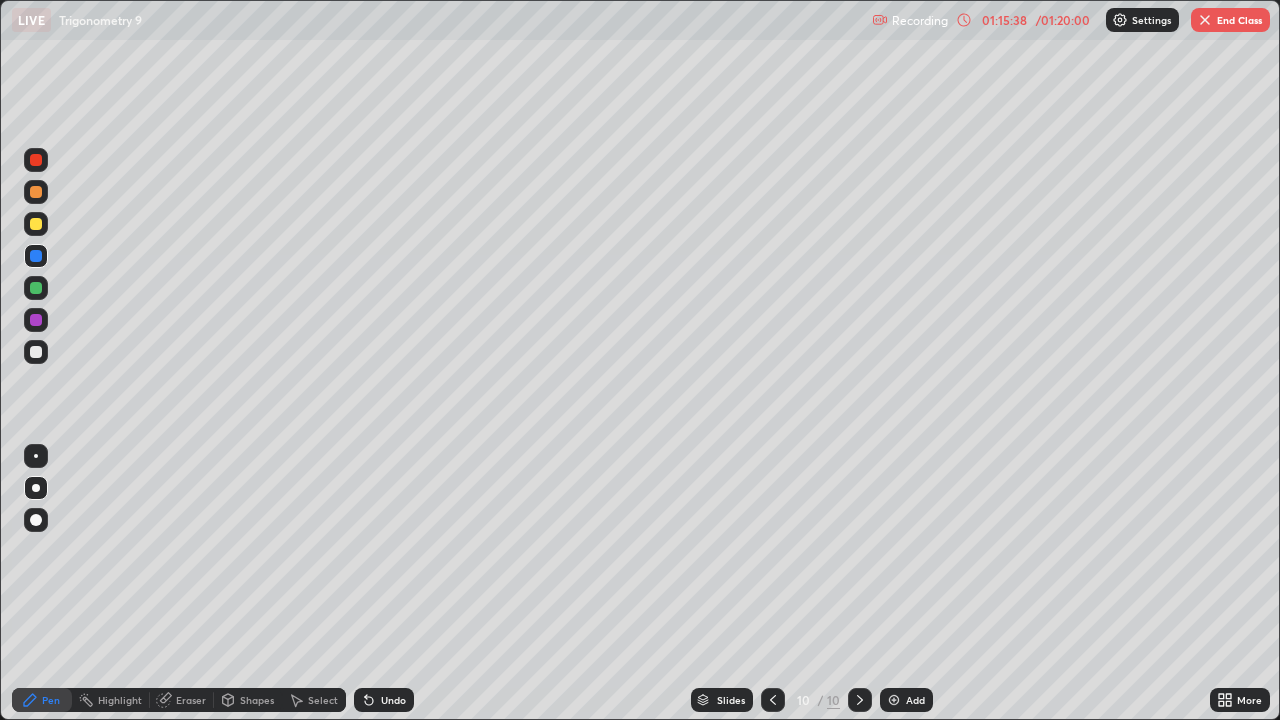 click on "Eraser" at bounding box center [182, 700] 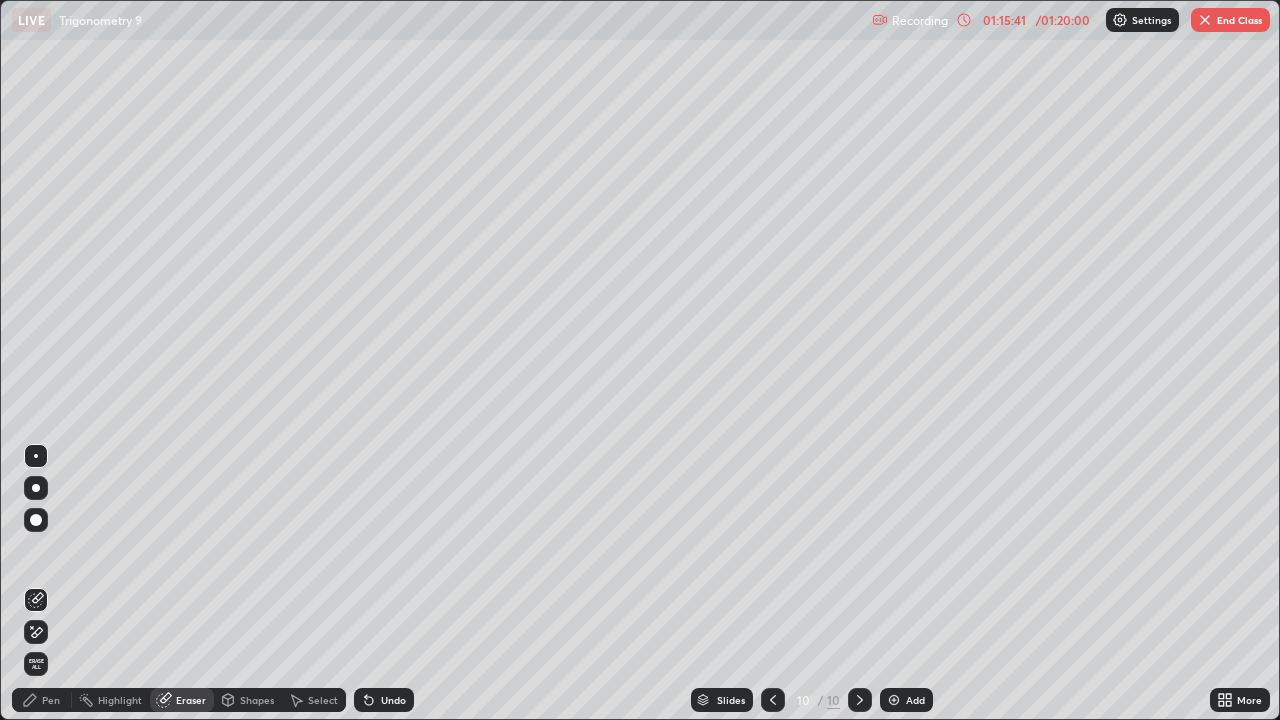 click on "Pen" at bounding box center [51, 700] 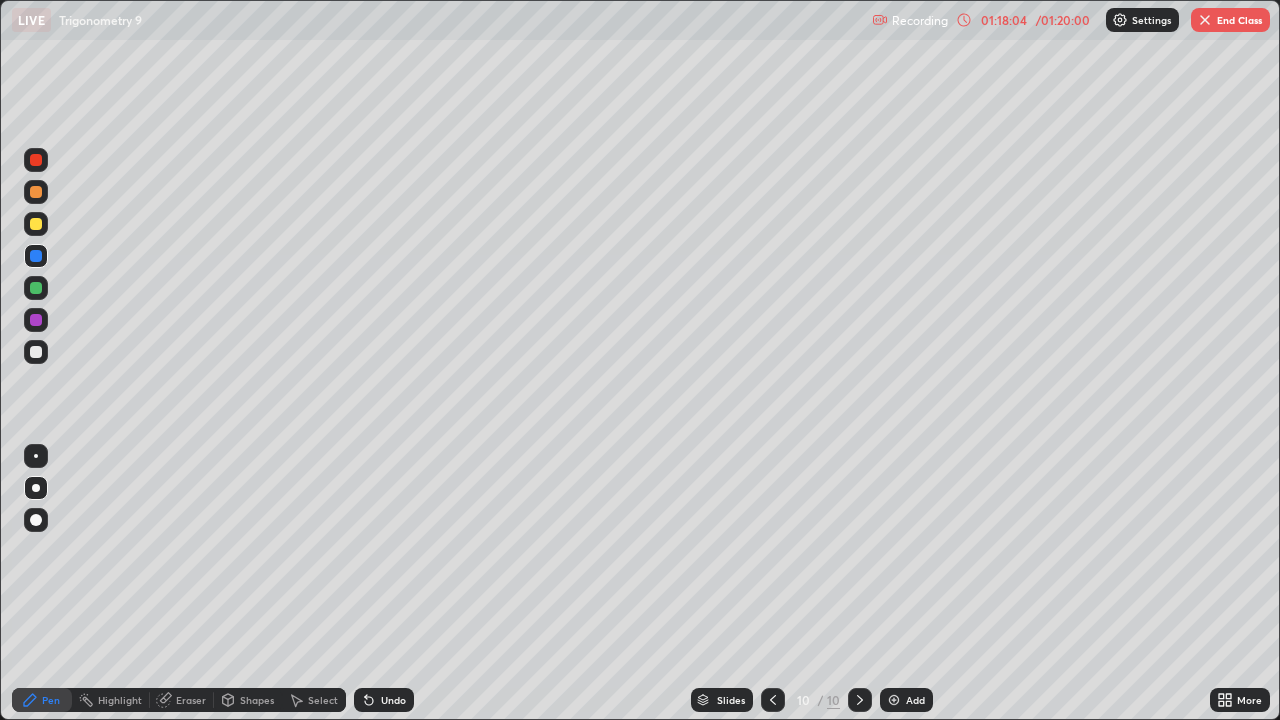 click on "Undo" at bounding box center [384, 700] 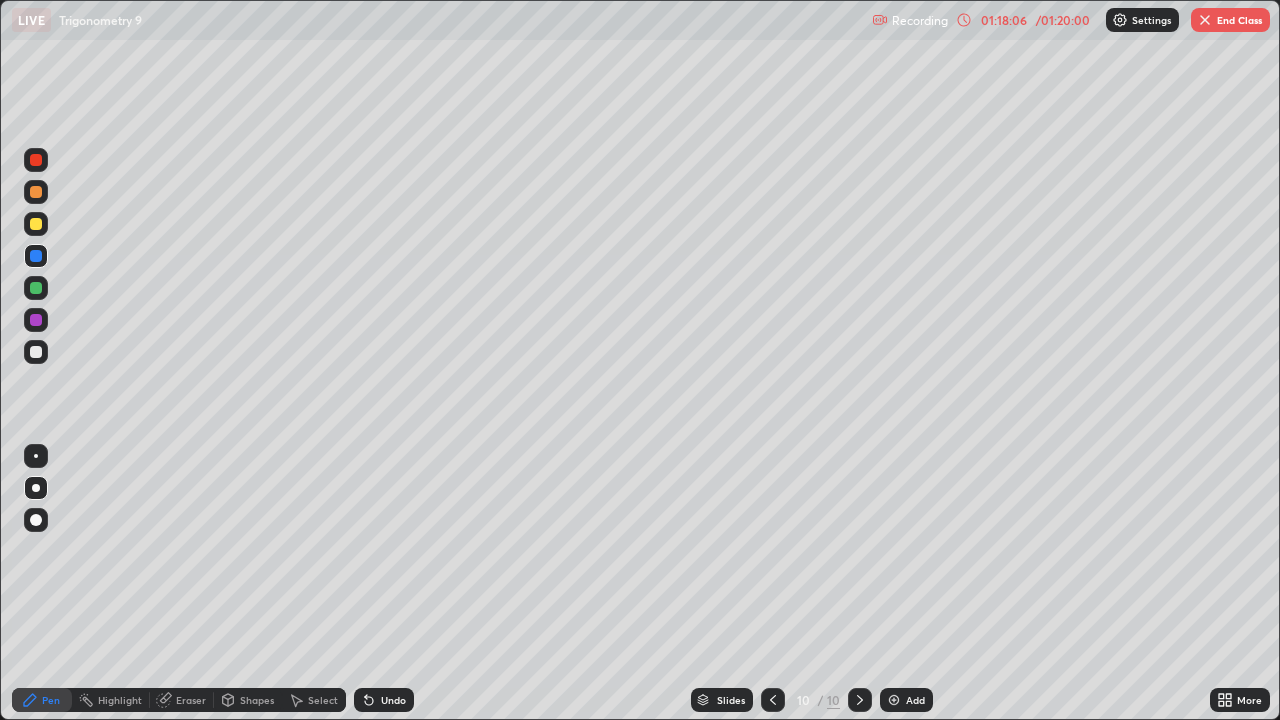 click on "End Class" at bounding box center (1230, 20) 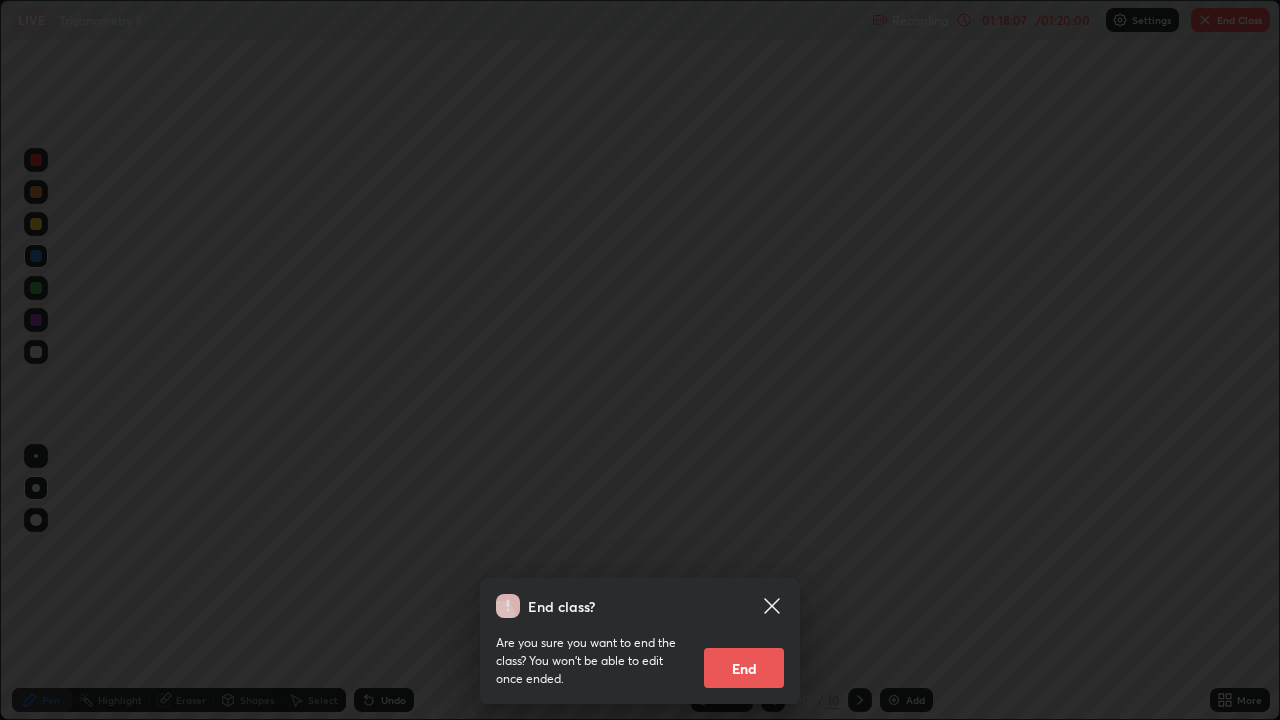 click on "End" at bounding box center (744, 668) 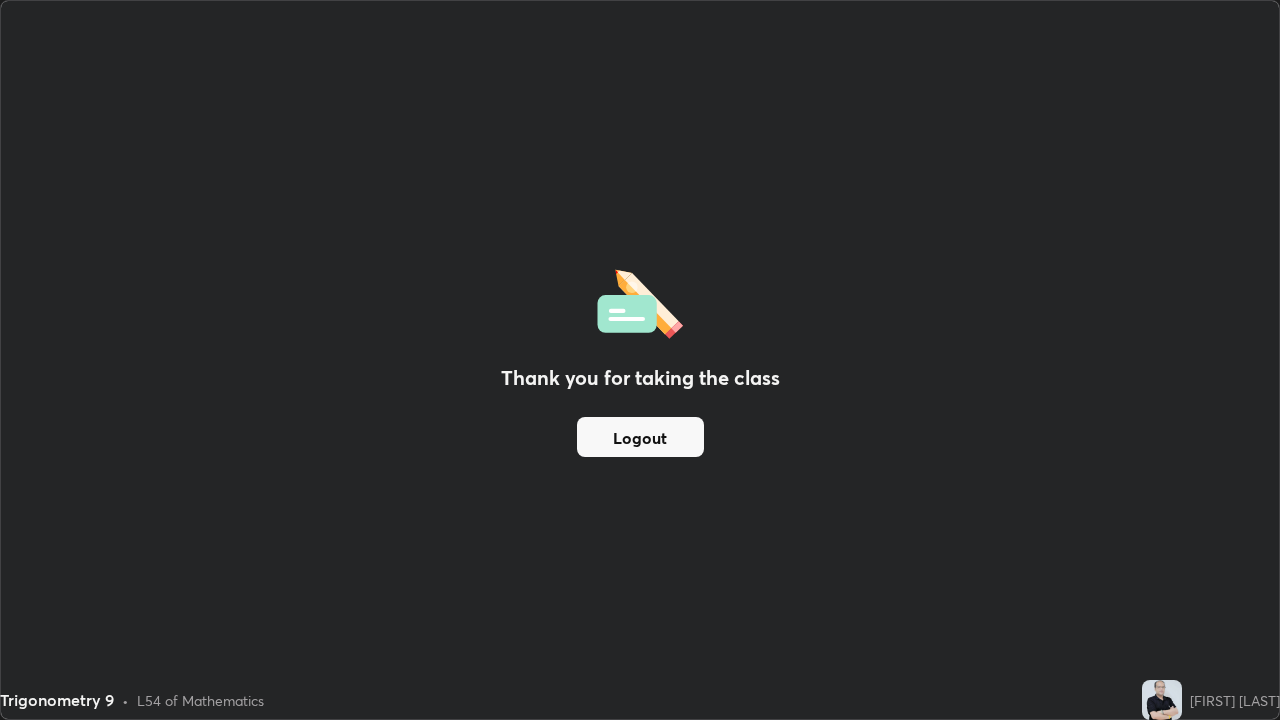 click on "Logout" at bounding box center (640, 437) 